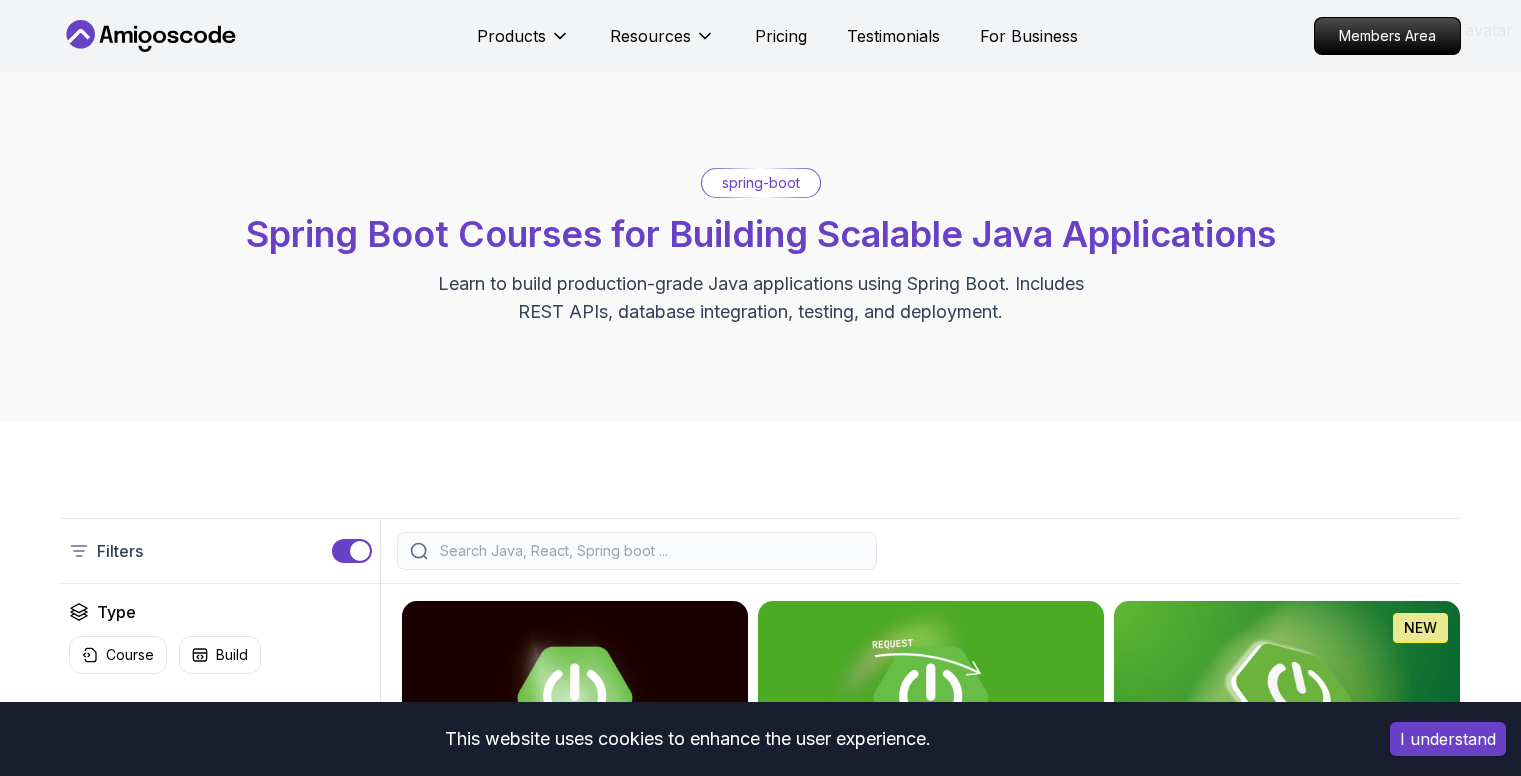 scroll, scrollTop: 0, scrollLeft: 0, axis: both 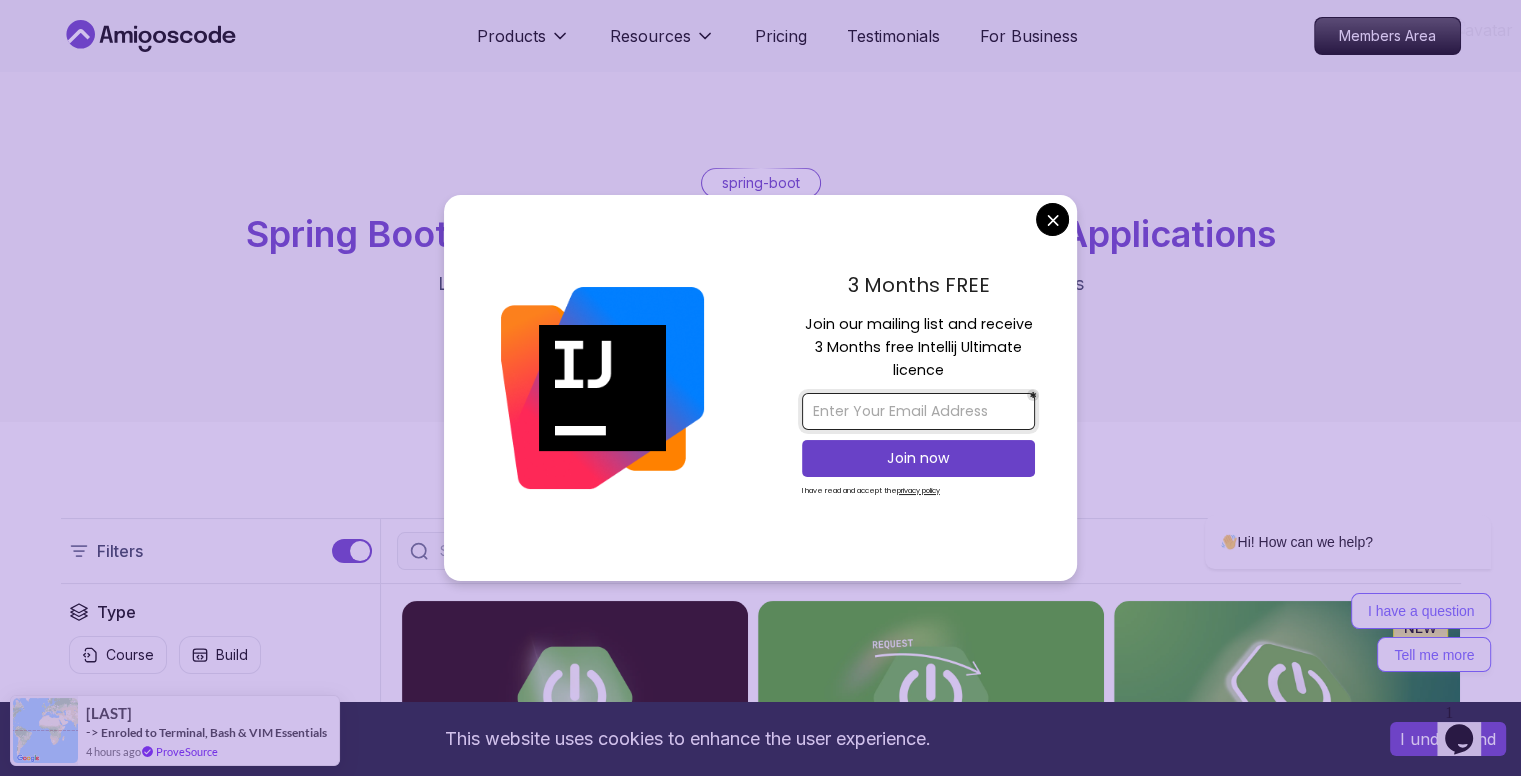 click at bounding box center (918, 411) 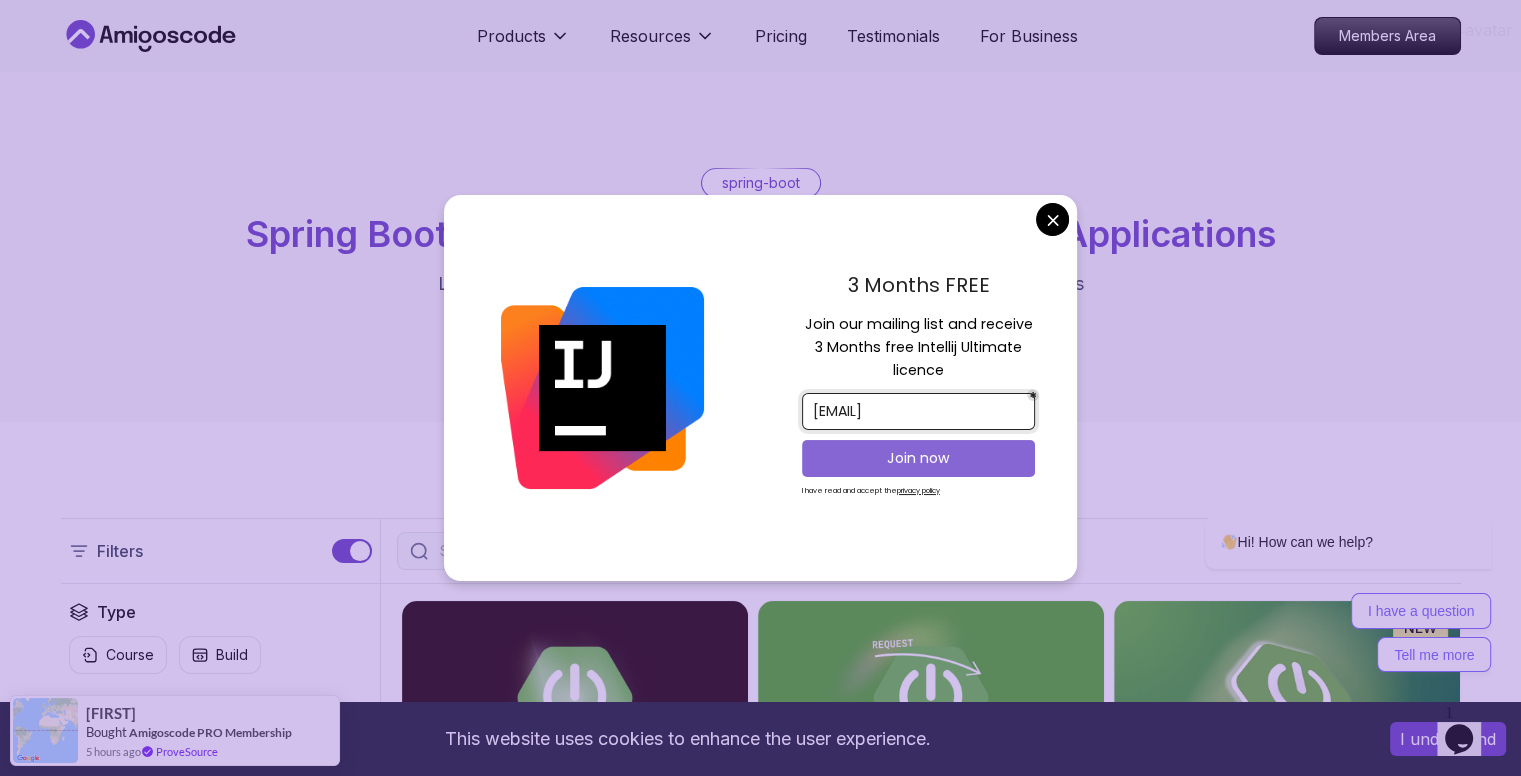 type on "hari381937vamsi@gmail.com" 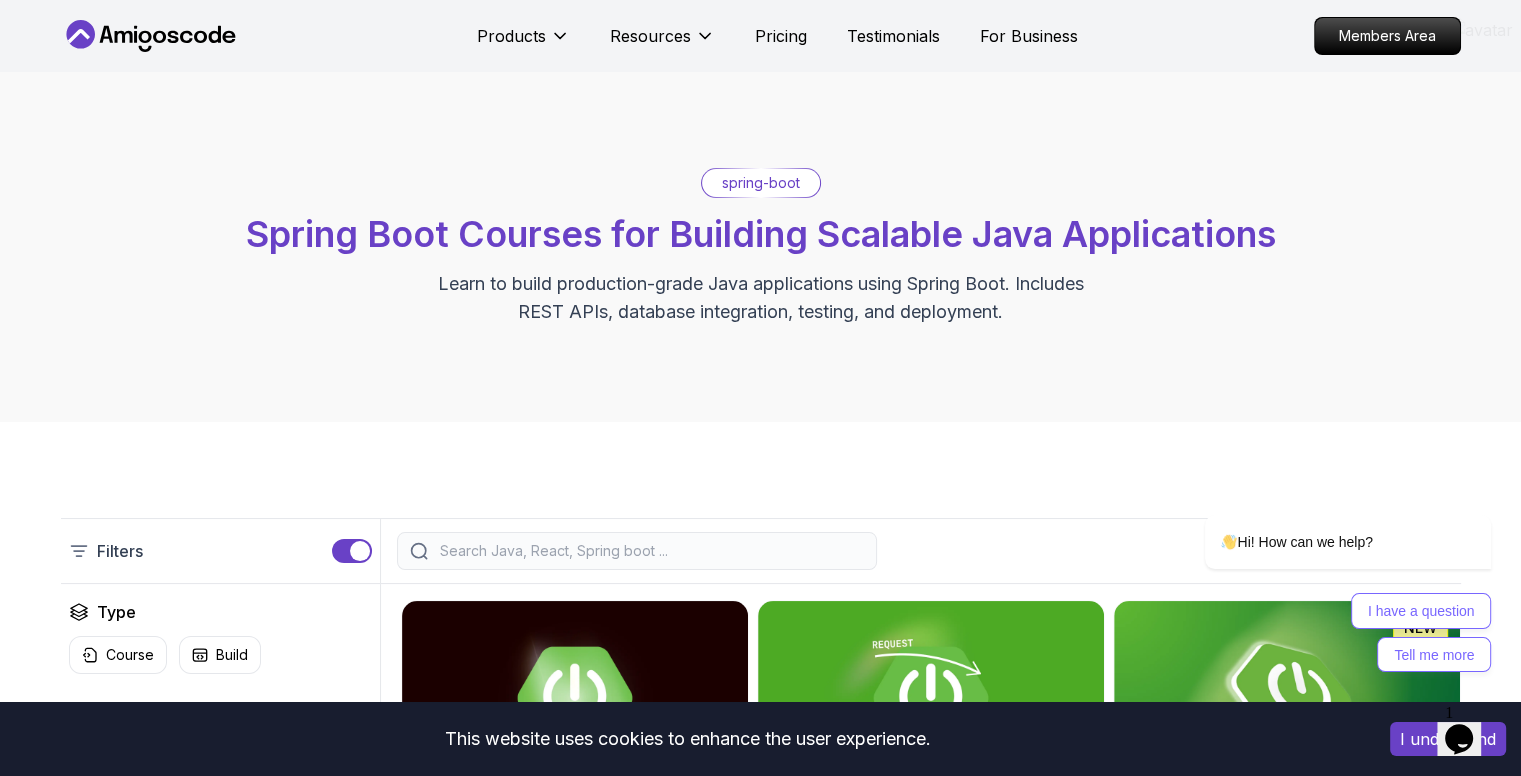 click on "This website uses cookies to enhance the user experience. I understand Products Resources Pricing Testimonials For Business Members Area Products Resources Pricing Testimonials For Business Members Area spring-boot Spring Boot Courses for Building Scalable Java Applications Learn to build production-grade Java applications using Spring Boot. Includes REST APIs, database integration, testing, and deployment. Filters Filters Type Course Build Price Pro Free Instructors Nelson Djalo Richard Abz Duration 0-1 Hour 1-3 Hours +3 Hours Track Front End Back End Dev Ops Full Stack Level Junior Mid-level Senior 5.18h Advanced Spring Boot Pro Dive deep into Spring Boot with our advanced course, designed to take your skills from intermediate to expert level. 3.30h Building APIs with Spring Boot Pro Learn to build robust, scalable APIs with Spring Boot, mastering REST principles, JSON handling, and embedded server configuration. 1.67h NEW Spring Boot for Beginners 6.65h NEW Spring Data JPA Pro 2.73h JUST RELEASED Pro 1.45h" at bounding box center [760, 1633] 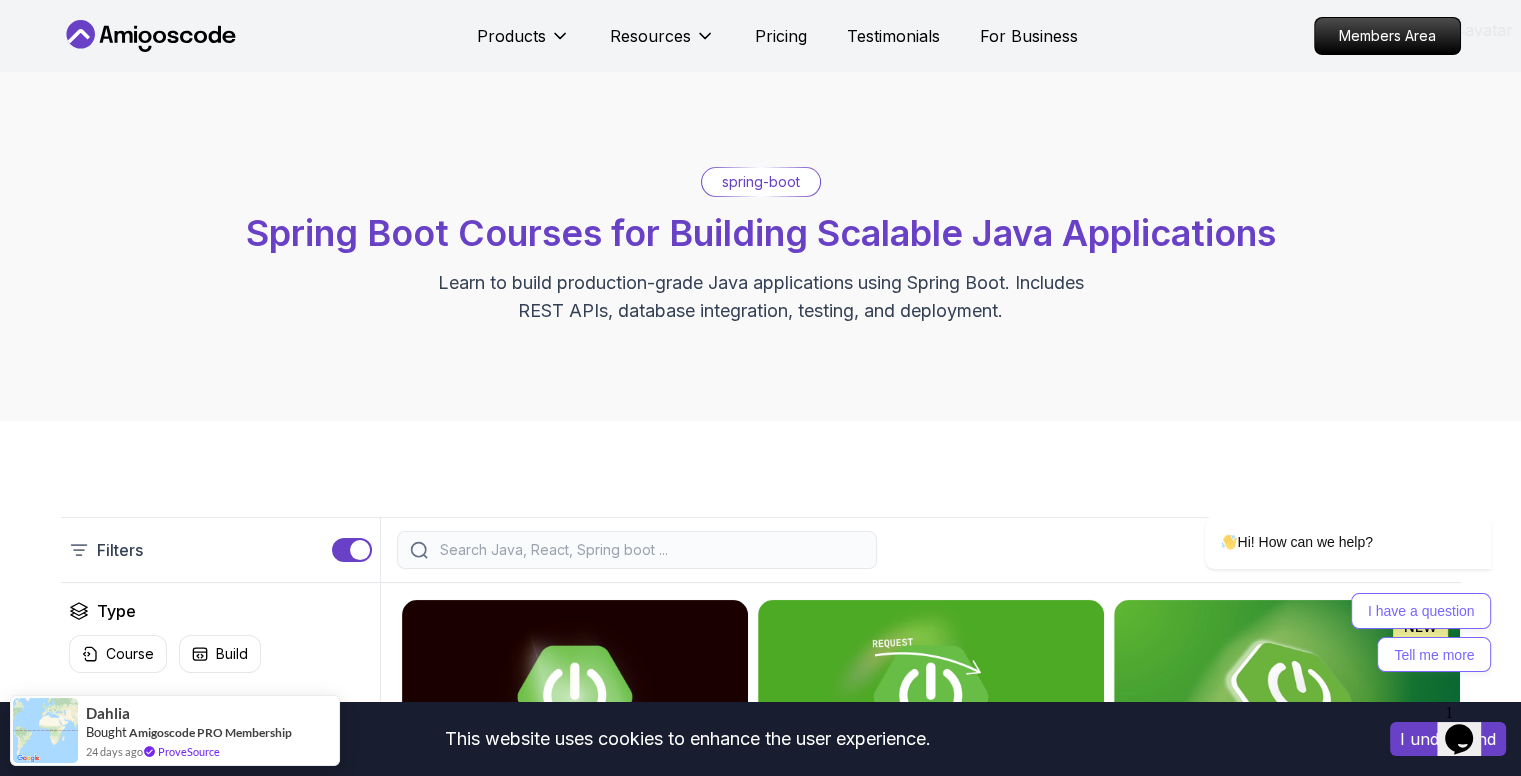 scroll, scrollTop: 266, scrollLeft: 0, axis: vertical 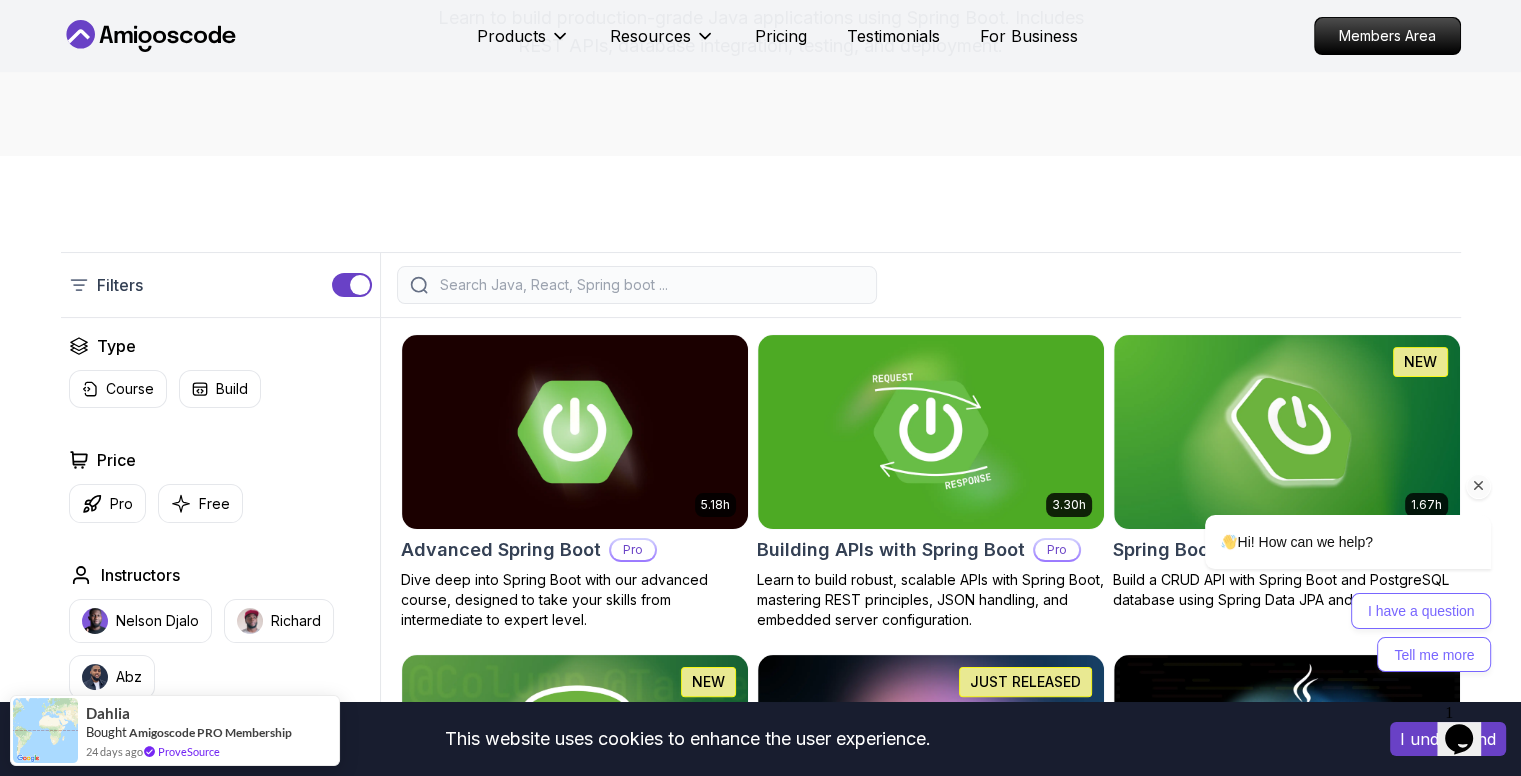 click on "Hi! How can we help? I have a question Tell me more" at bounding box center [1321, 506] 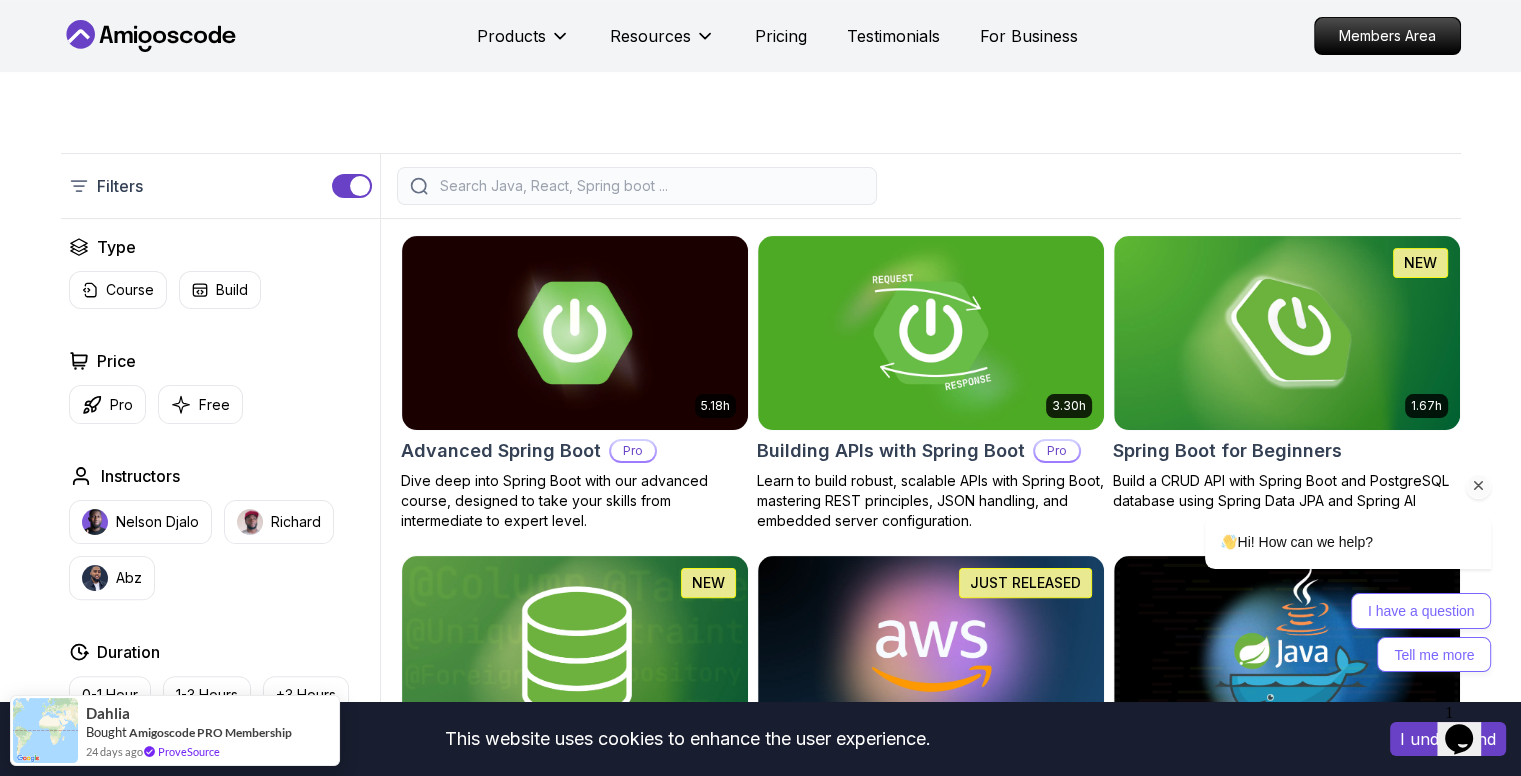 scroll, scrollTop: 400, scrollLeft: 0, axis: vertical 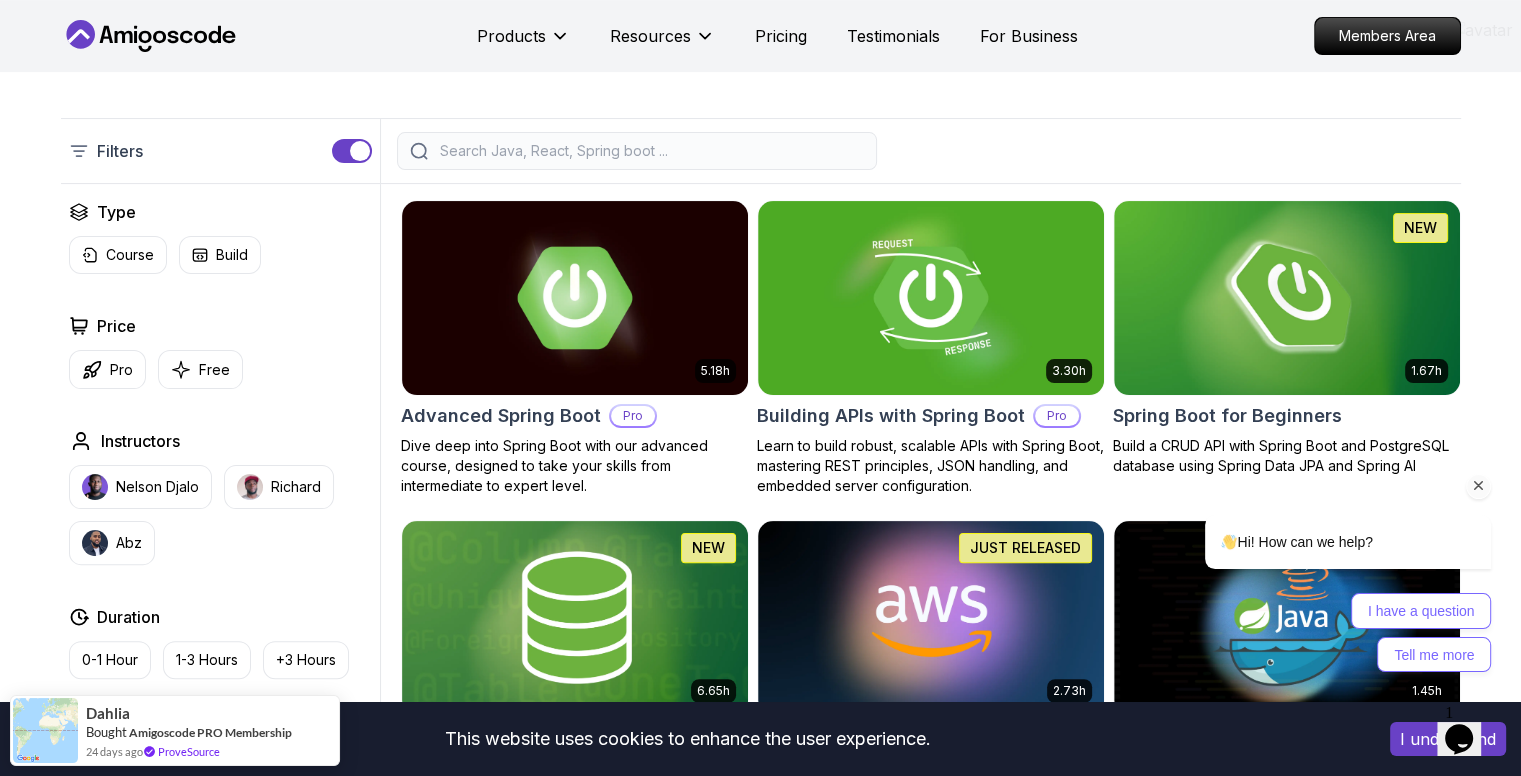 click on "Hi! How can we help? I have a question Tell me more" at bounding box center [1321, 506] 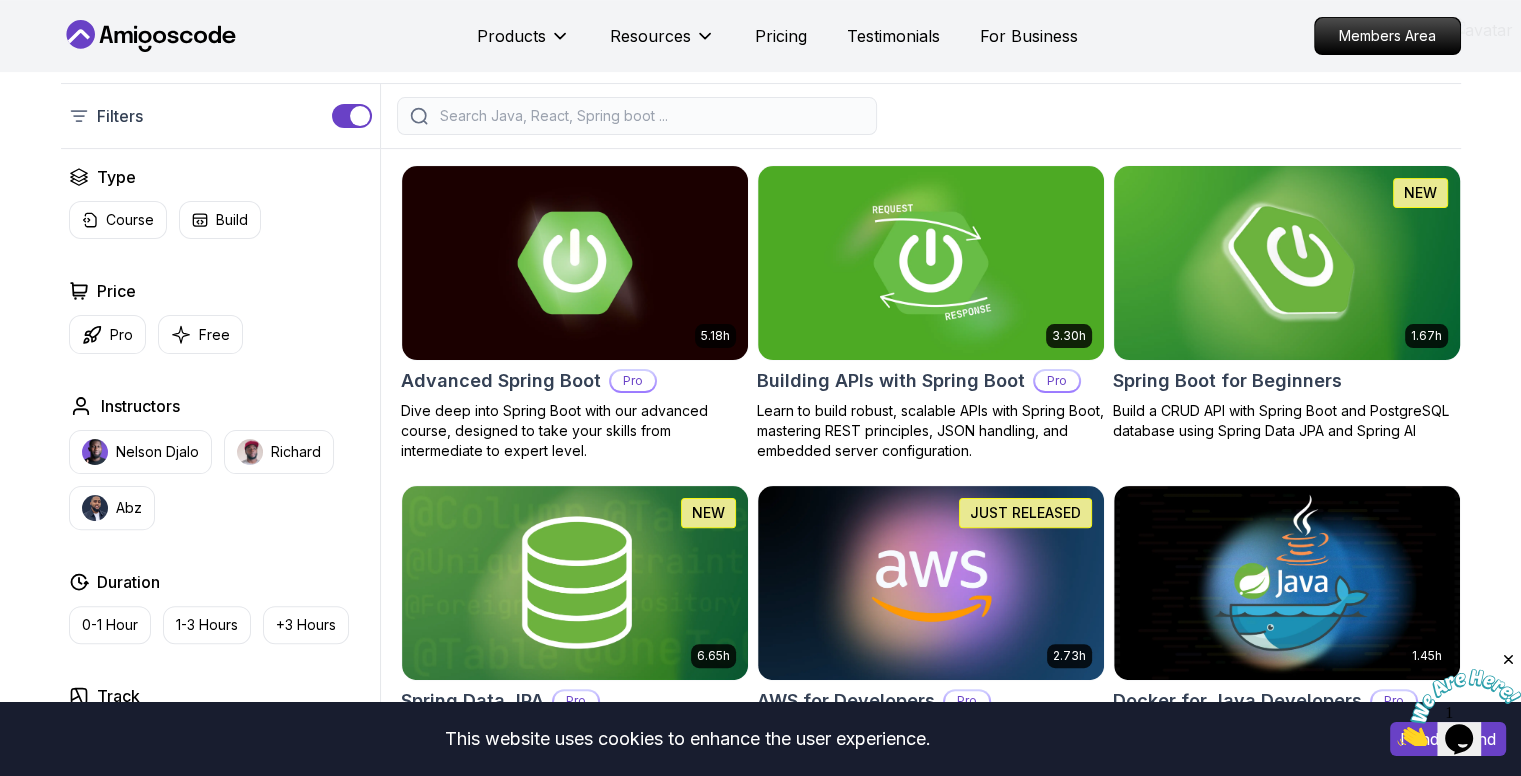 scroll, scrollTop: 400, scrollLeft: 0, axis: vertical 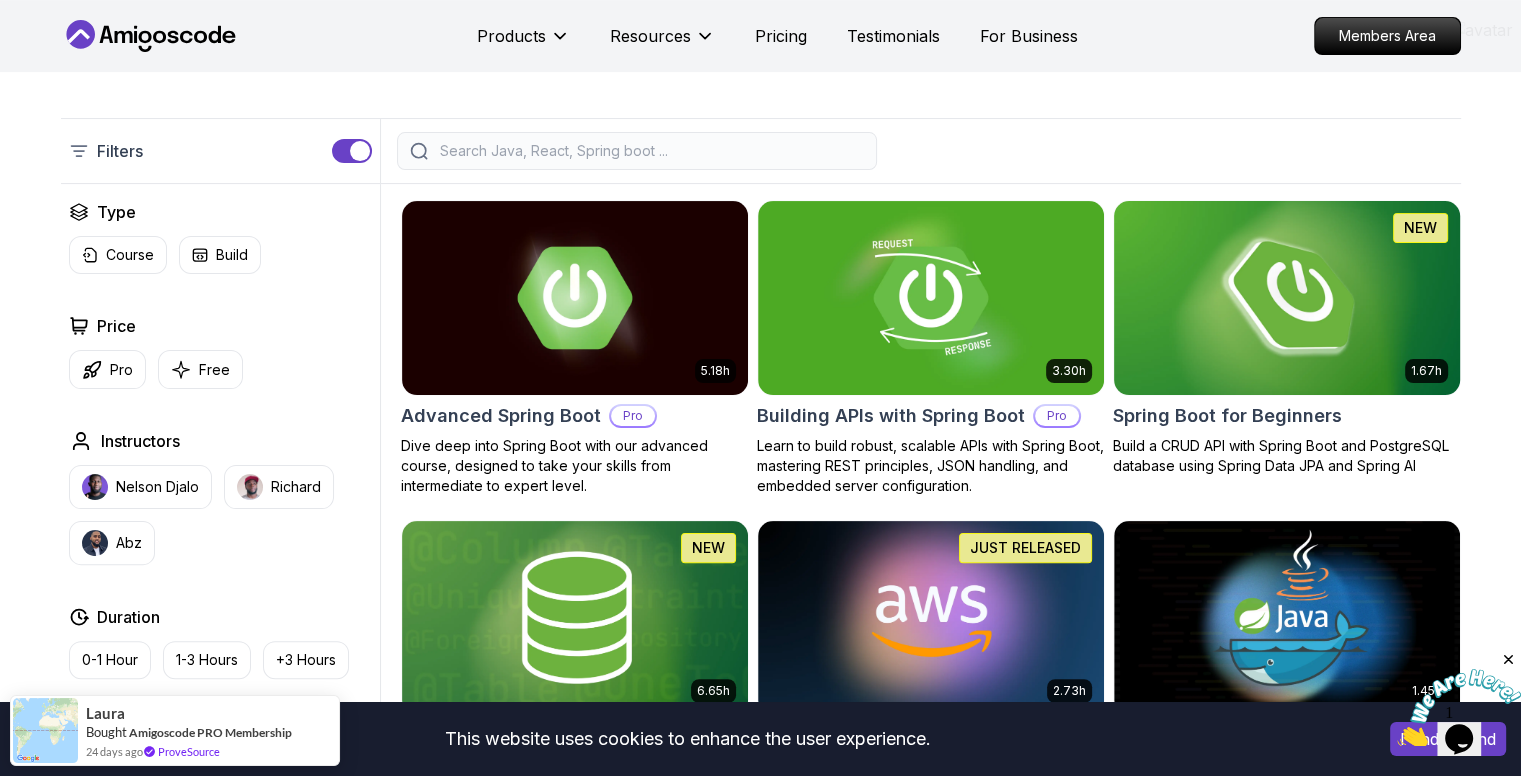 click at bounding box center [1286, 297] 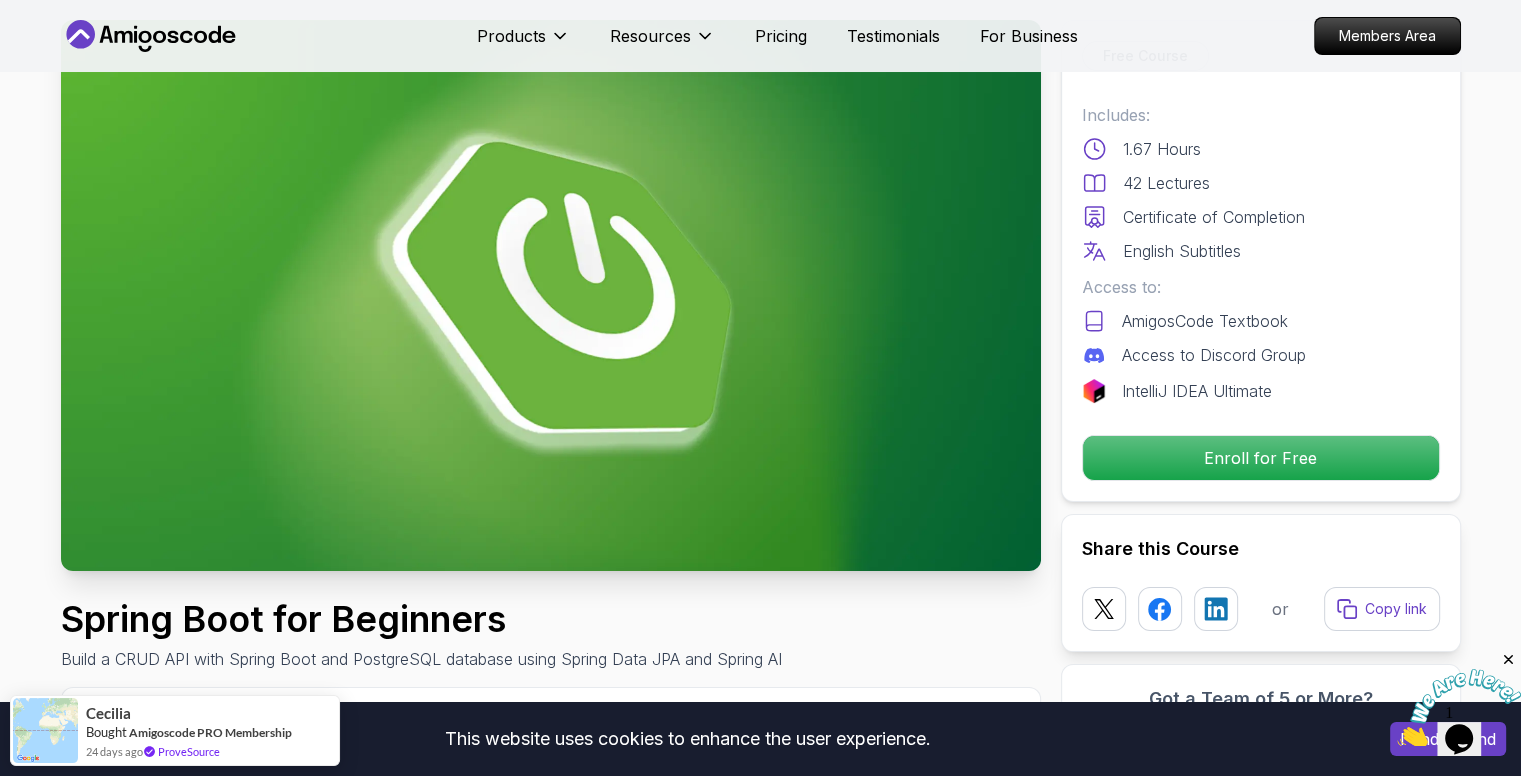 scroll, scrollTop: 66, scrollLeft: 0, axis: vertical 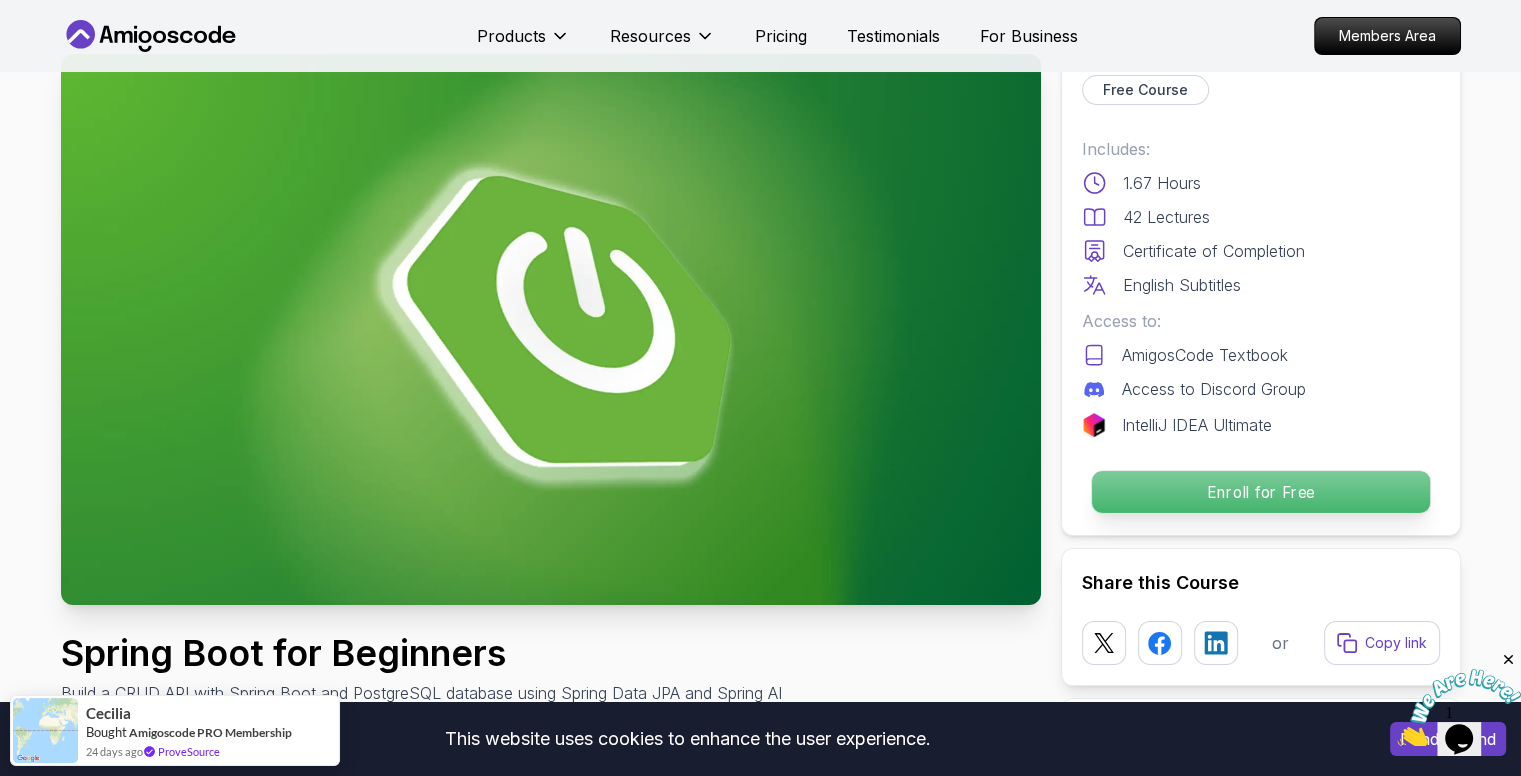 click on "Enroll for Free" at bounding box center (1260, 492) 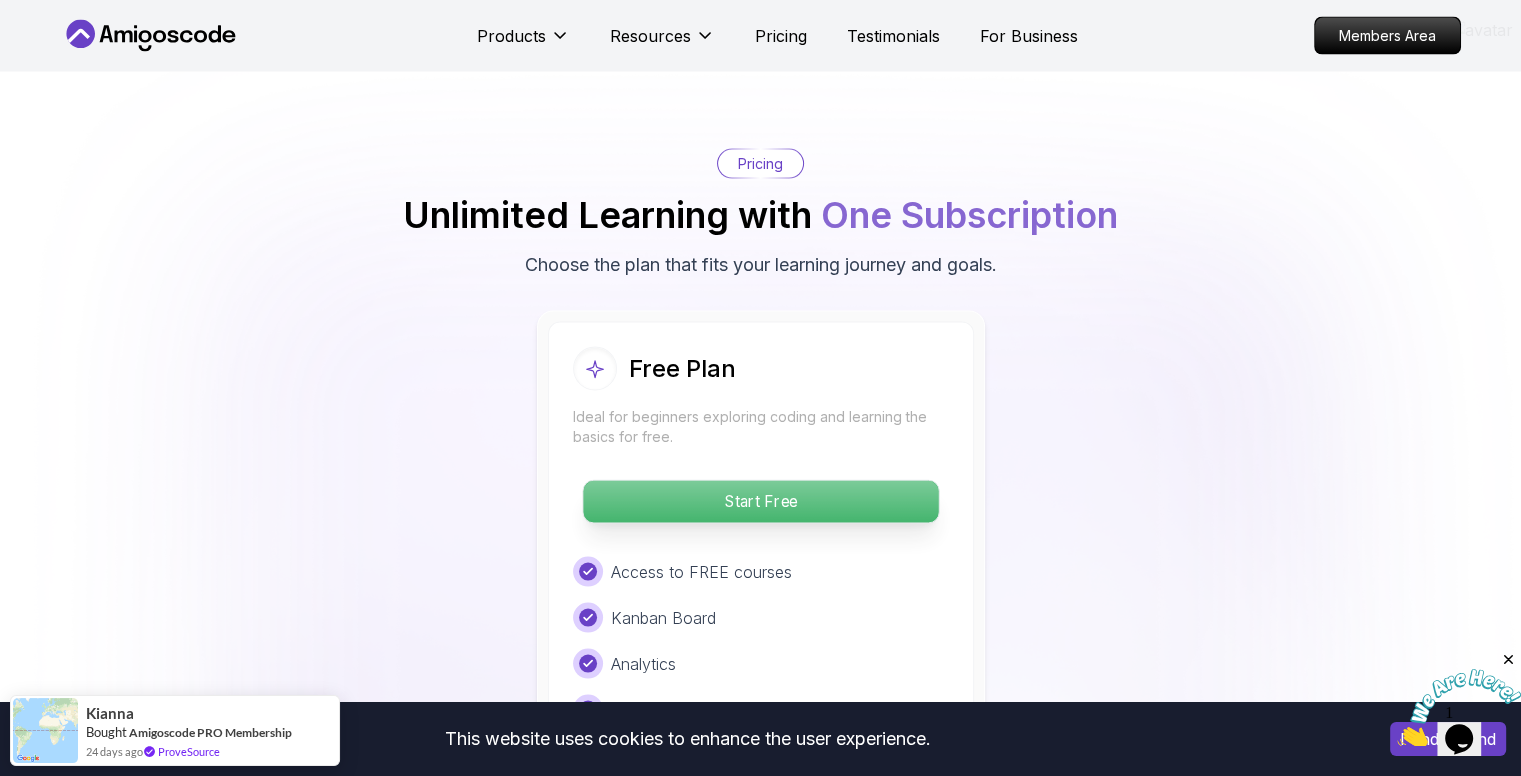 scroll, scrollTop: 3920, scrollLeft: 0, axis: vertical 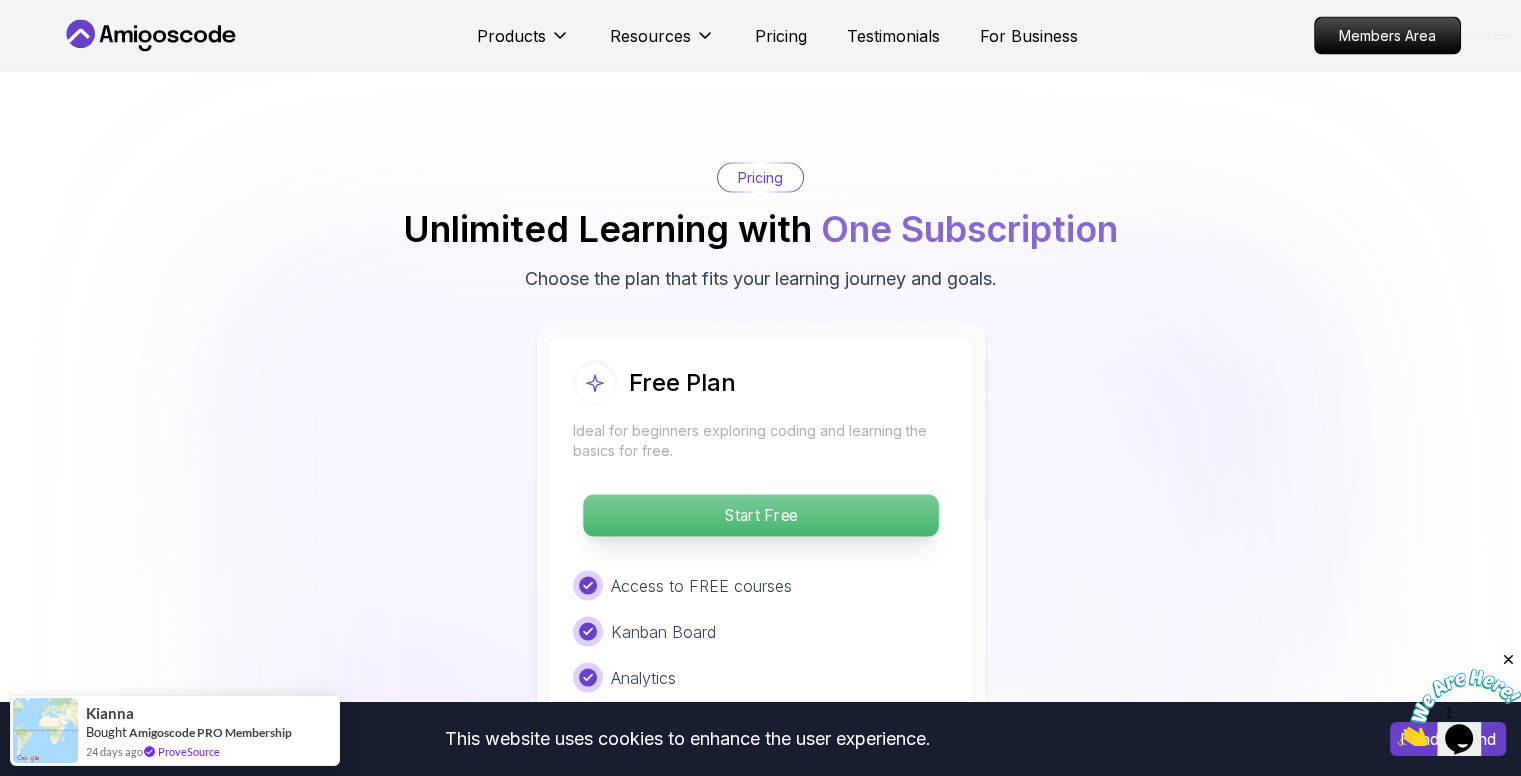 click on "Start Free" at bounding box center [760, 516] 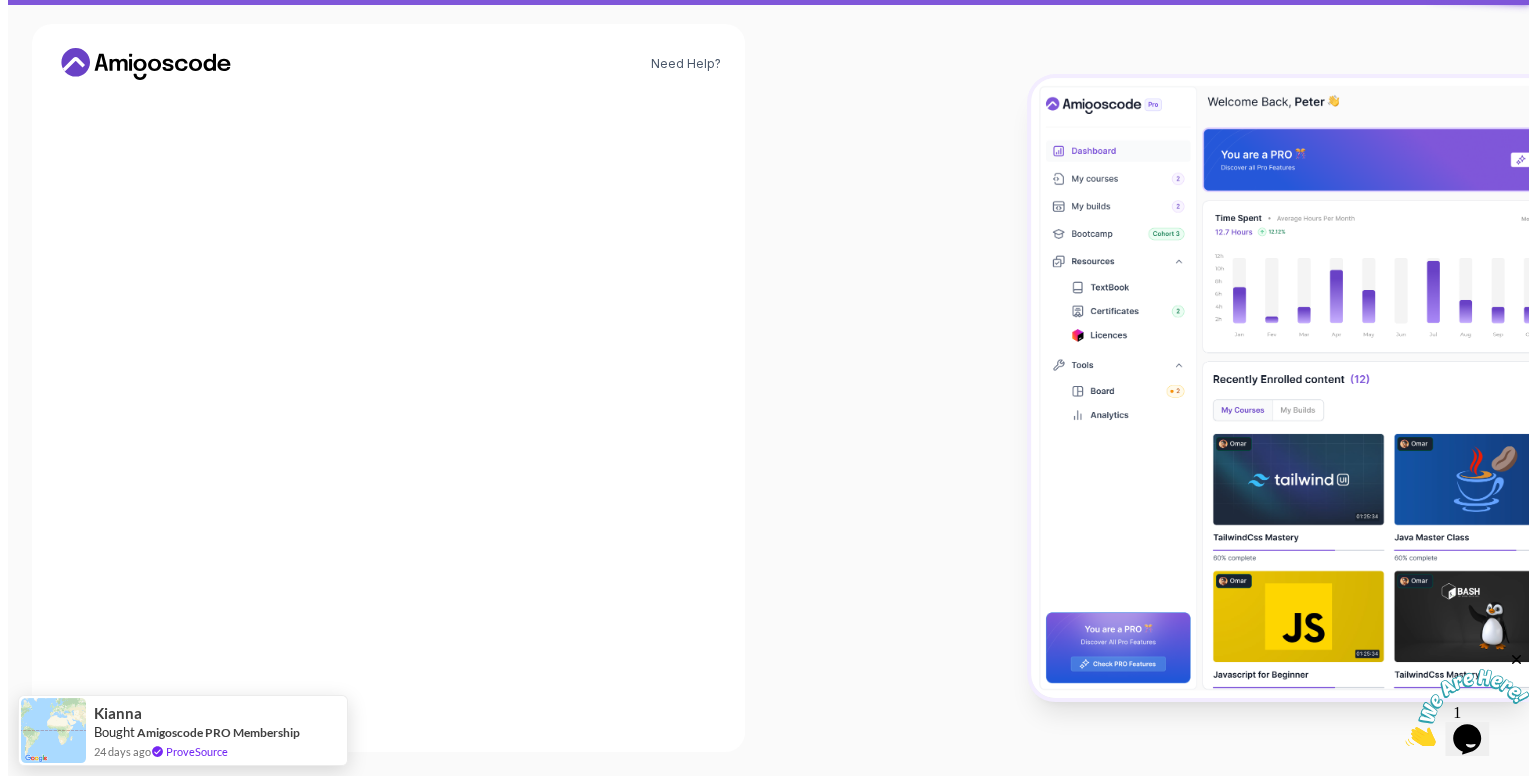 scroll, scrollTop: 0, scrollLeft: 0, axis: both 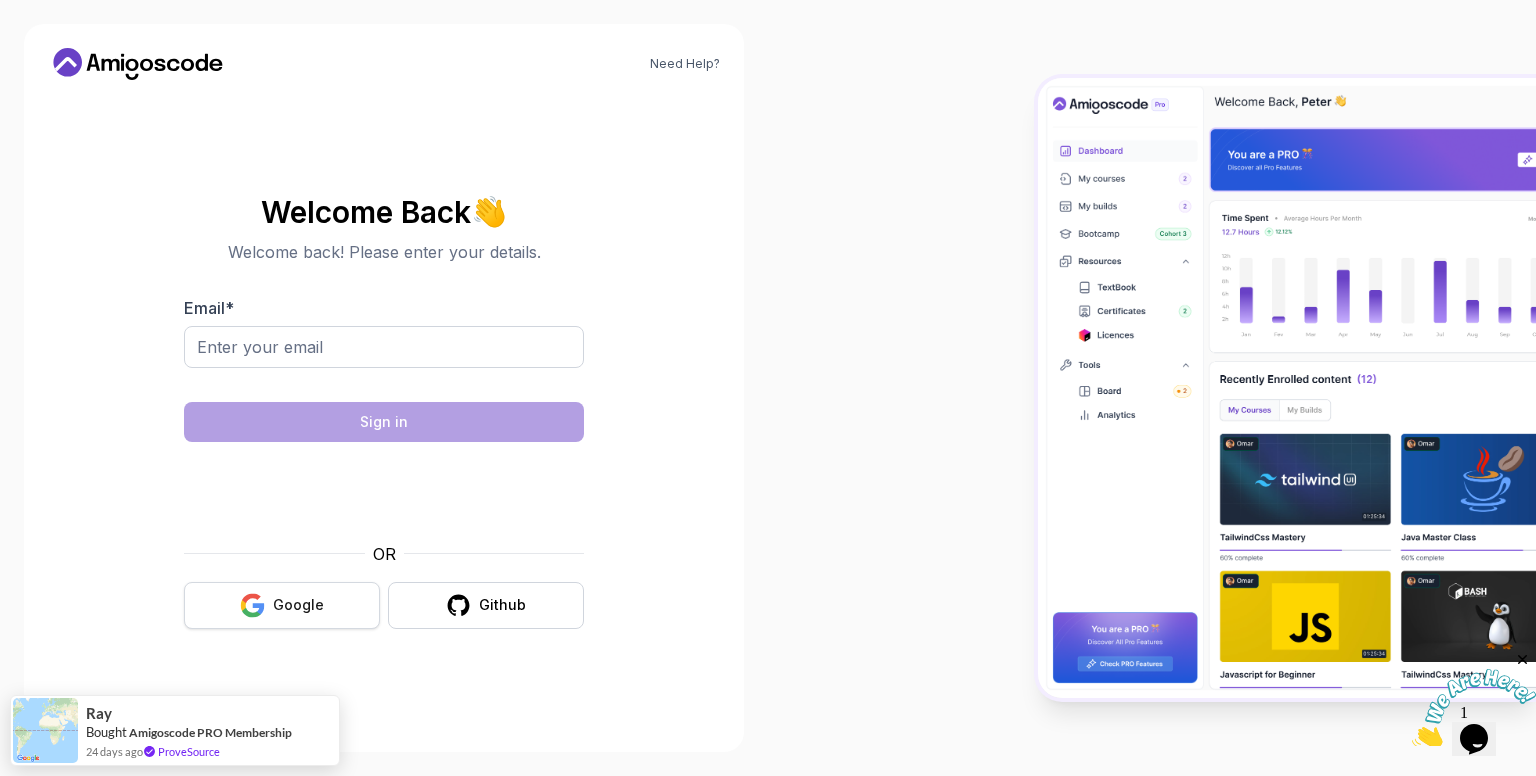 click on "Google" at bounding box center [282, 605] 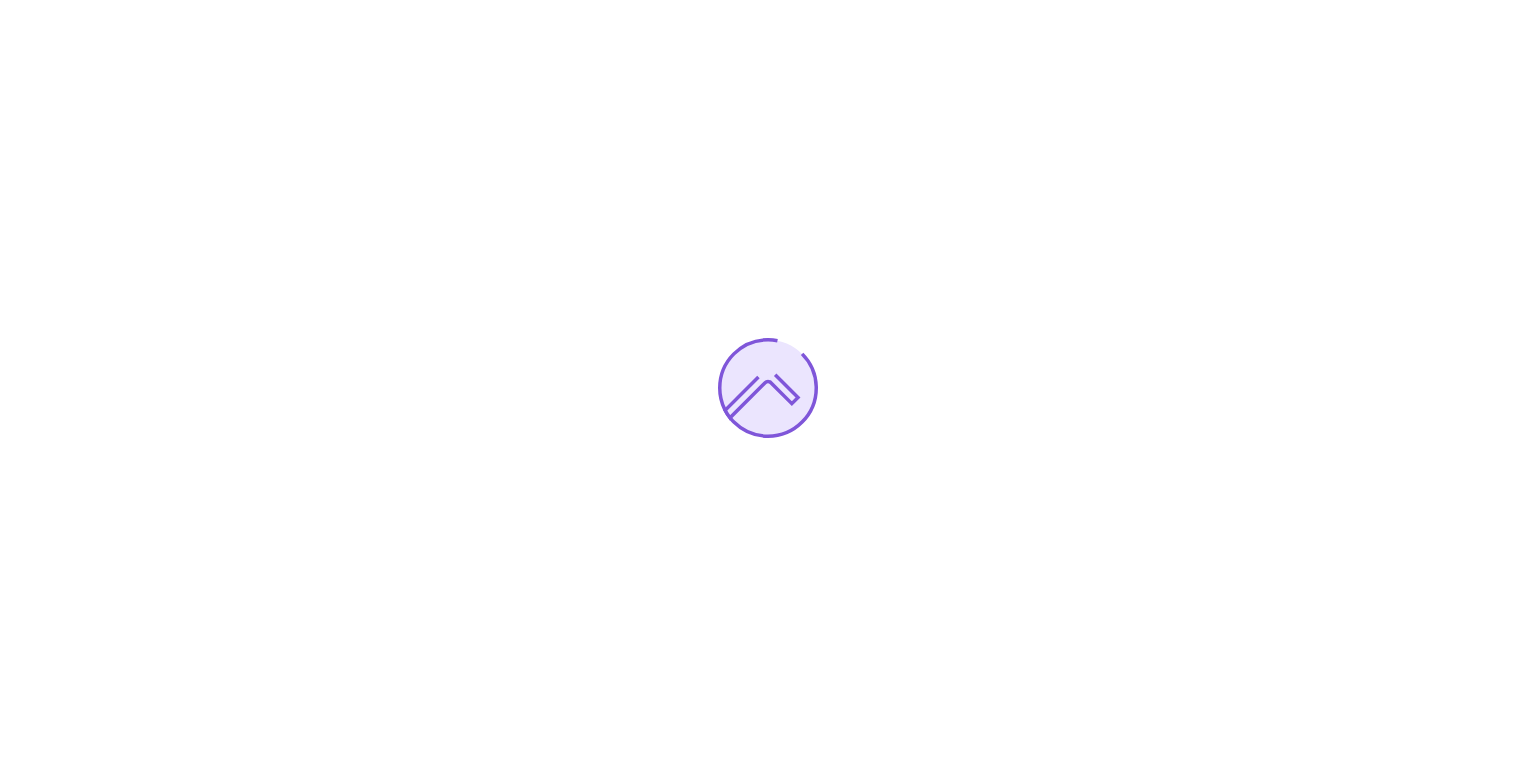 scroll, scrollTop: 0, scrollLeft: 0, axis: both 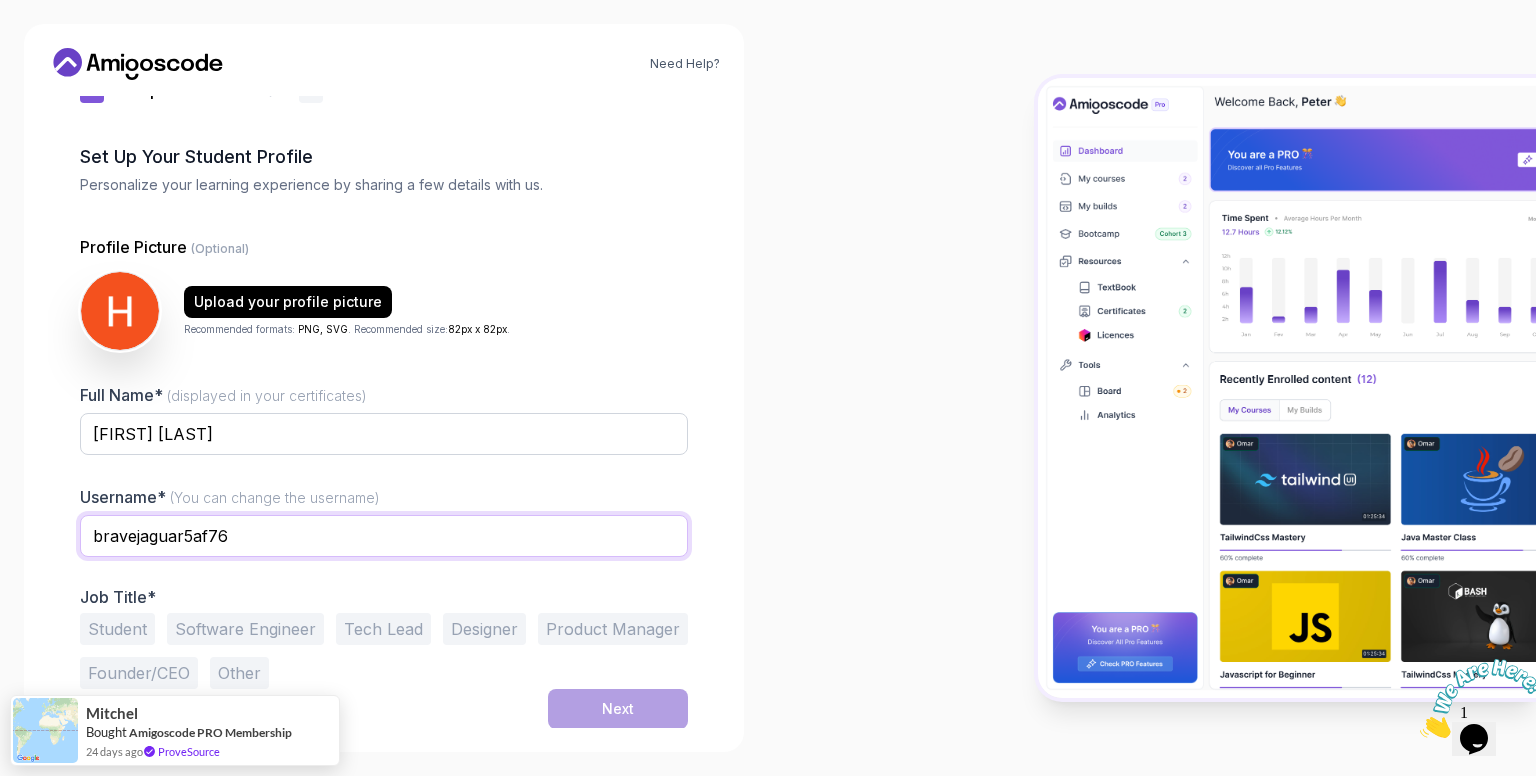 drag, startPoint x: 228, startPoint y: 540, endPoint x: 5, endPoint y: 540, distance: 223 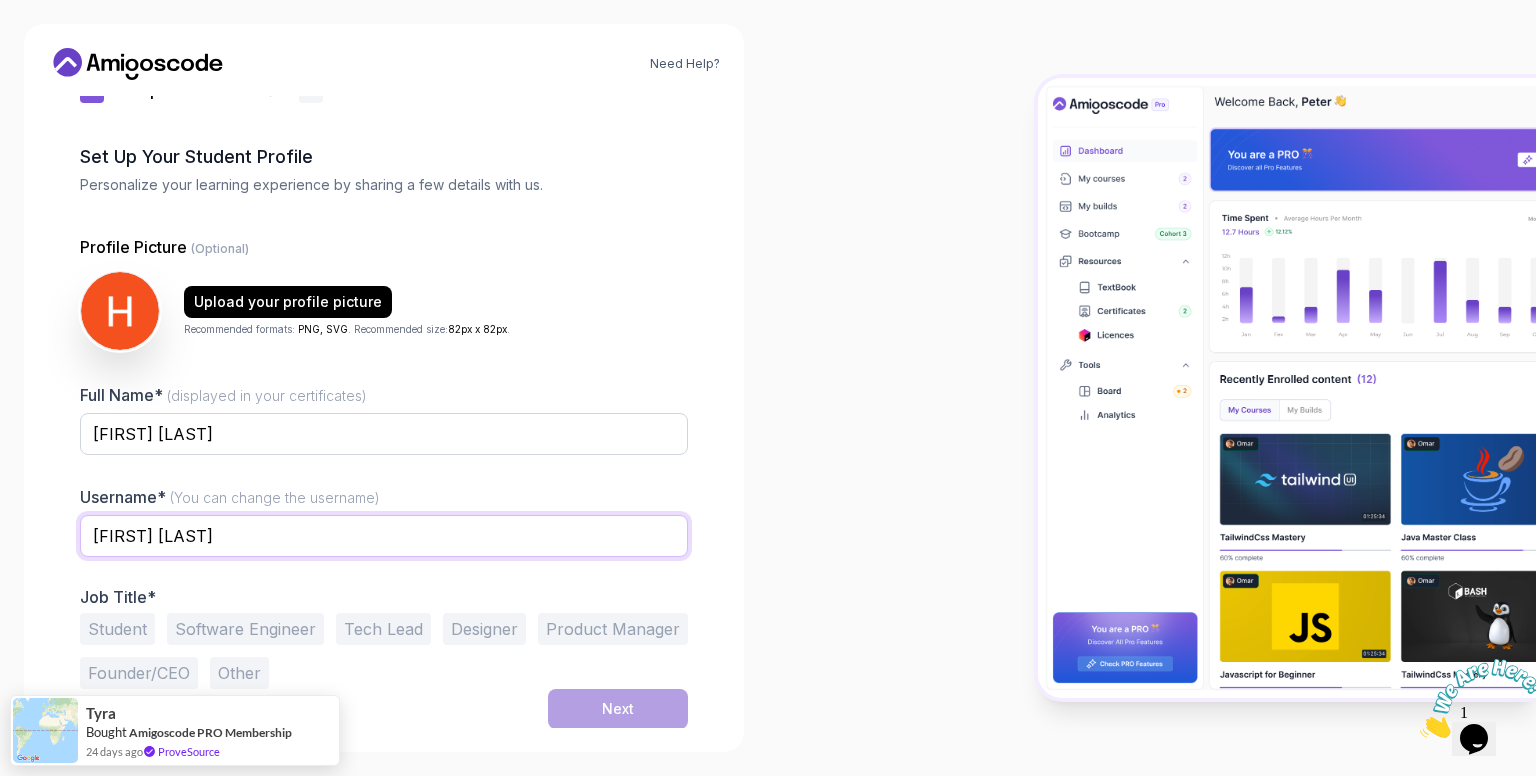 type on "Hari vamsi" 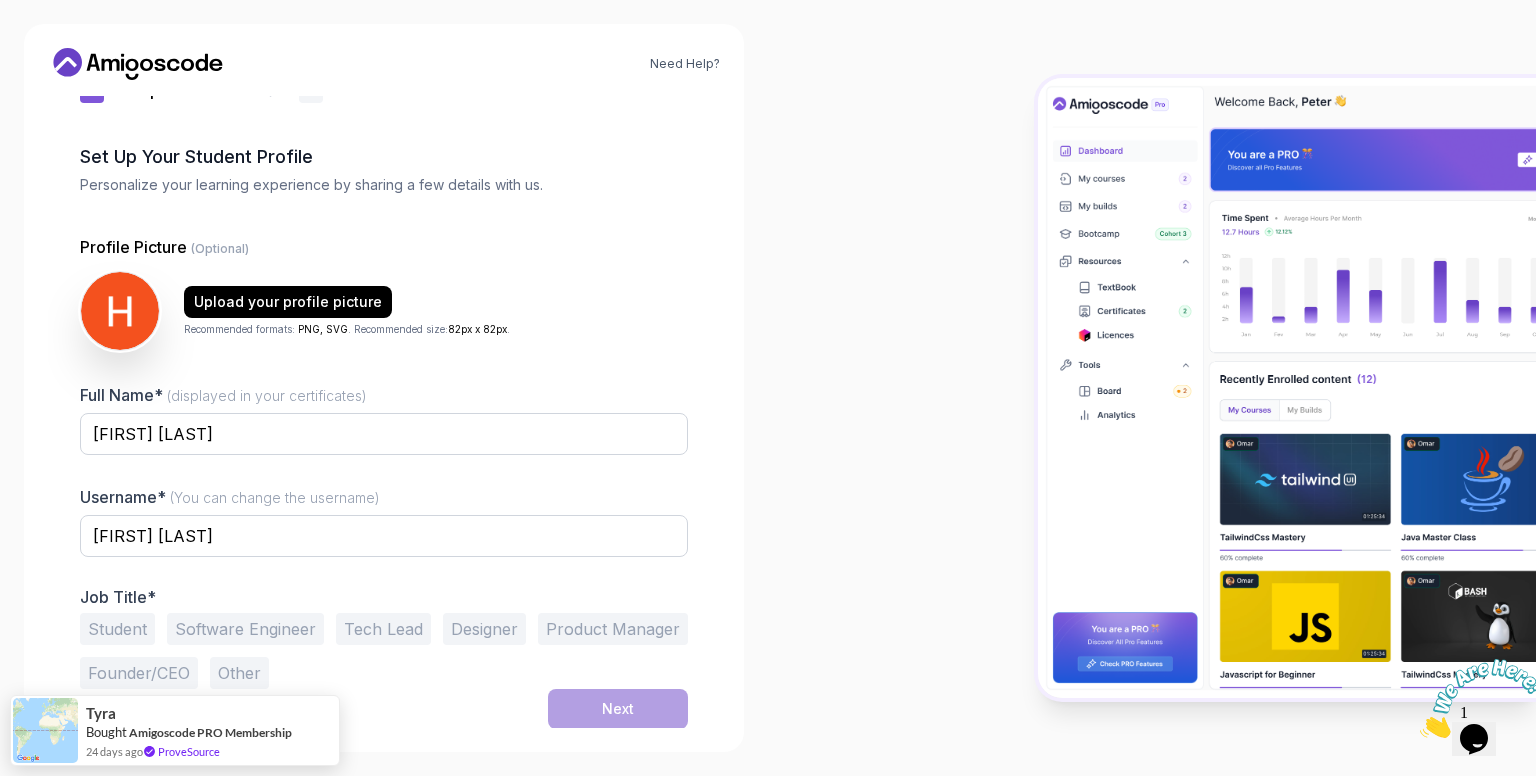 click on "Student" at bounding box center (117, 629) 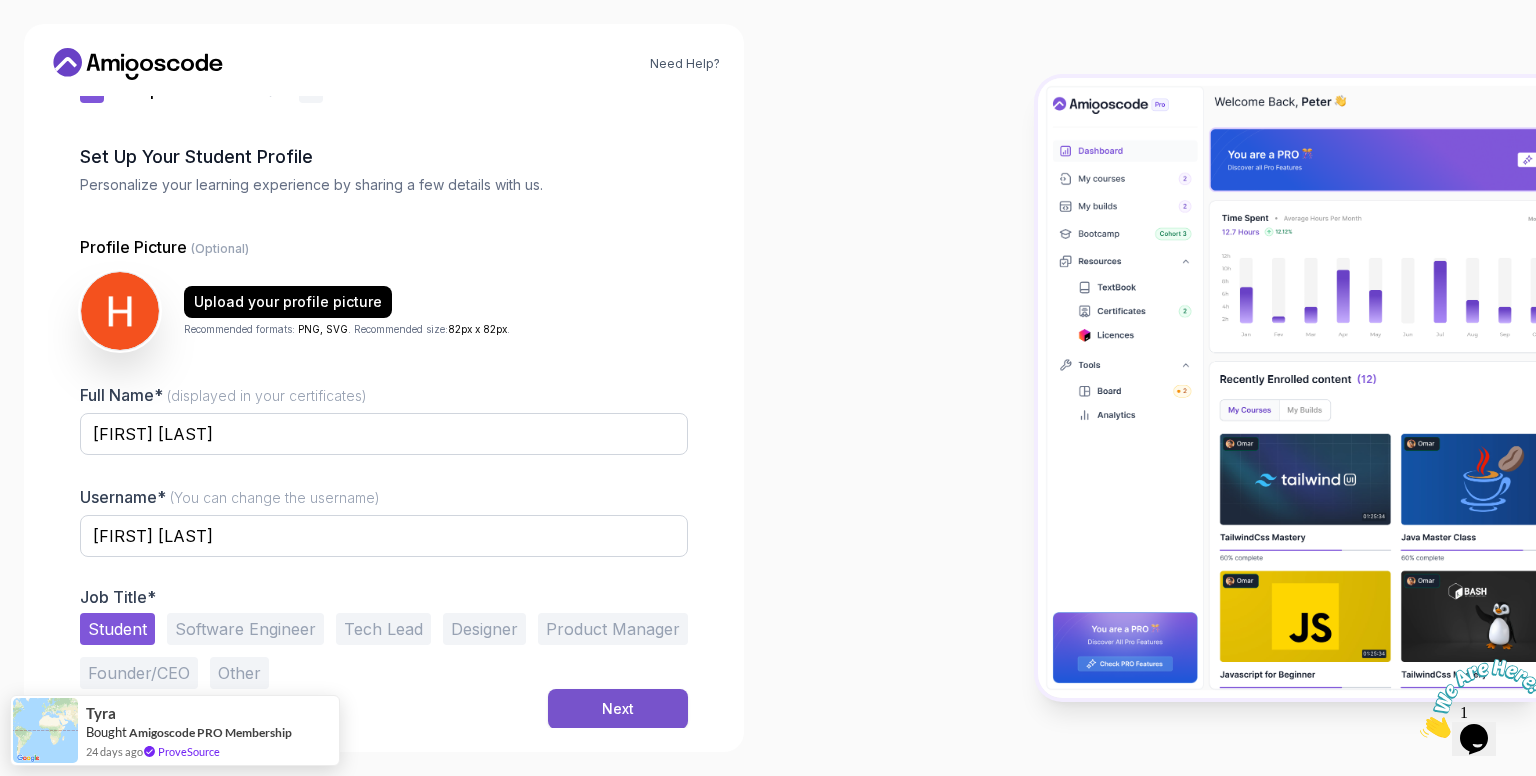 click on "Next" at bounding box center [618, 709] 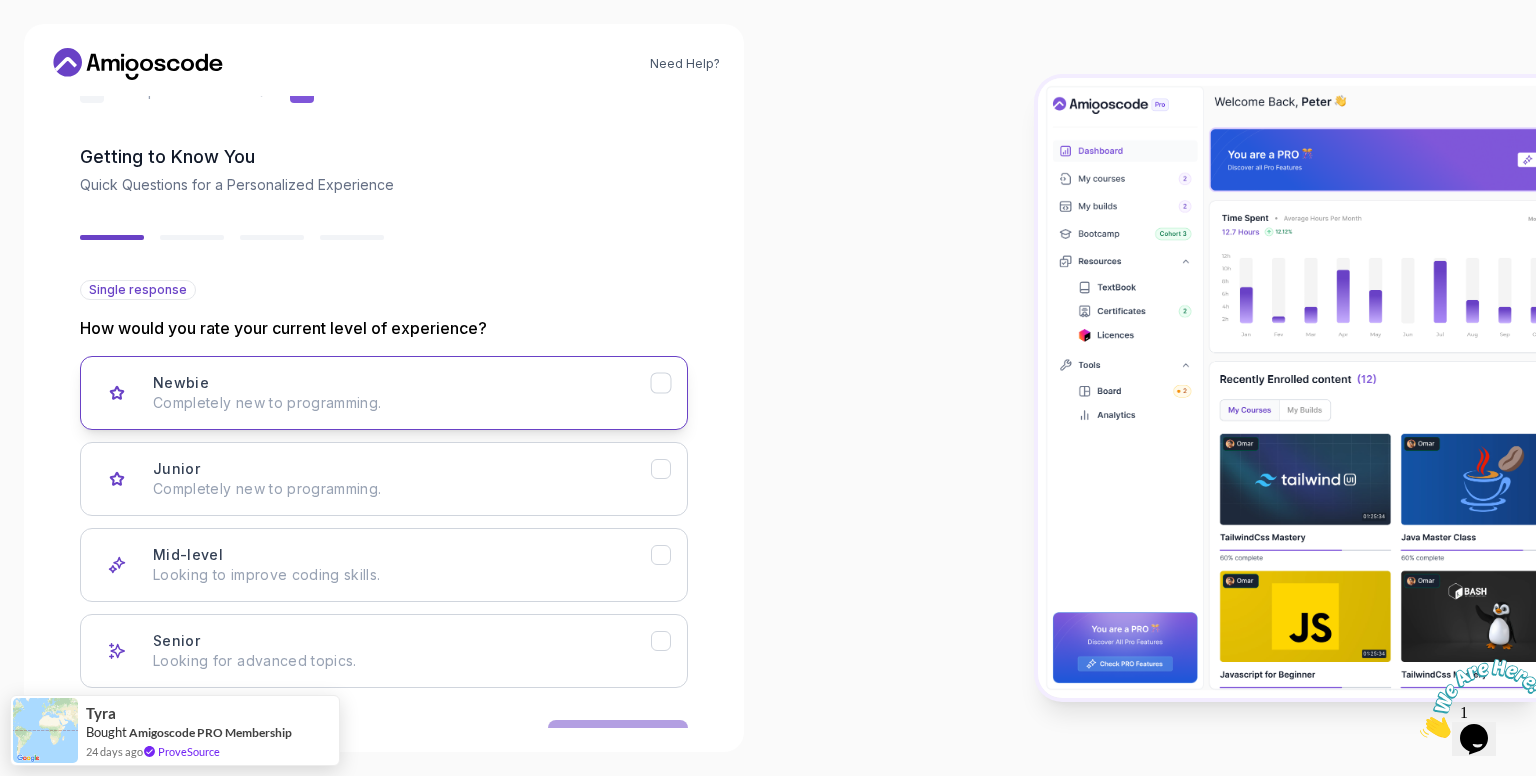 click on "Newbie Completely new to programming." at bounding box center [402, 393] 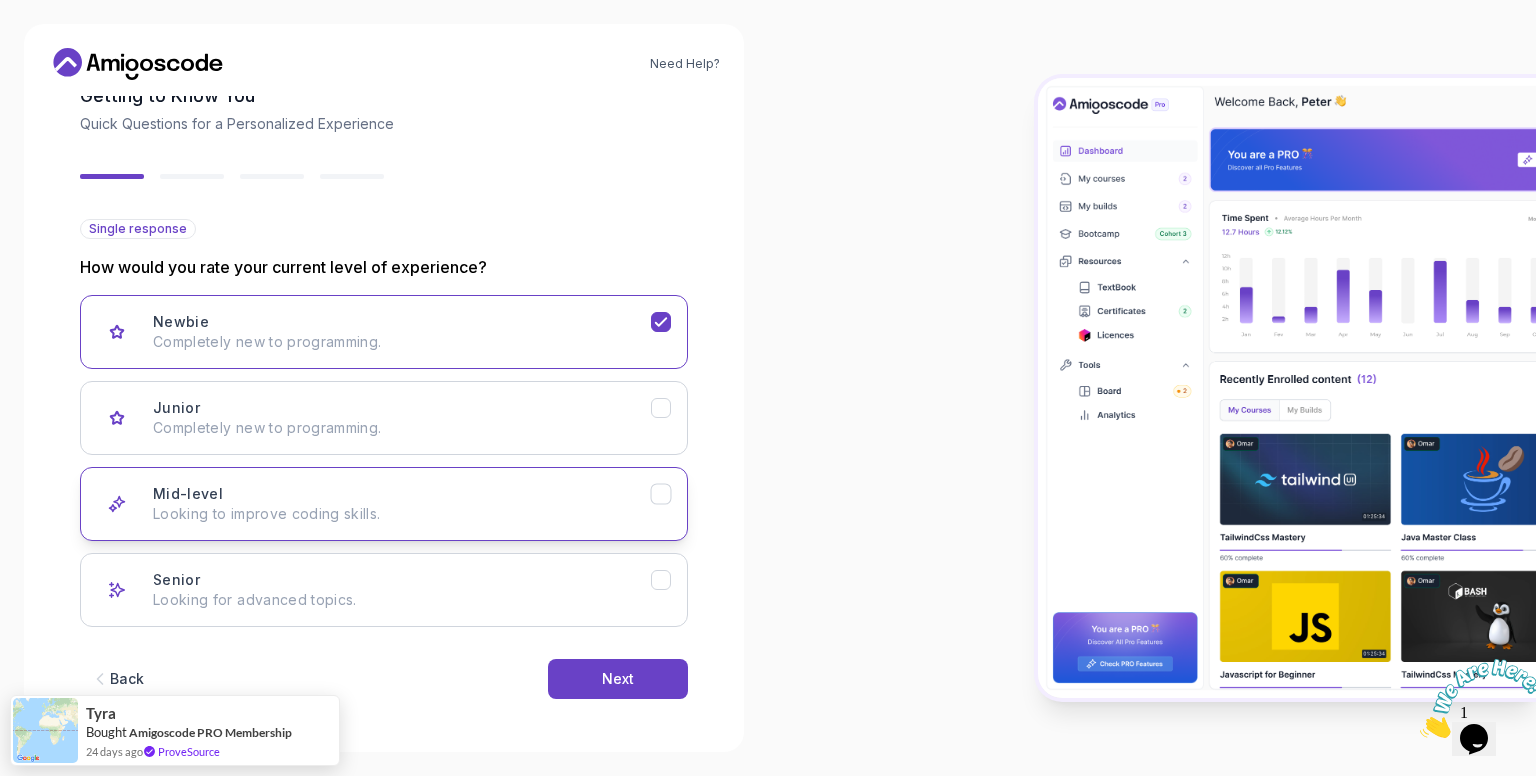 scroll, scrollTop: 119, scrollLeft: 0, axis: vertical 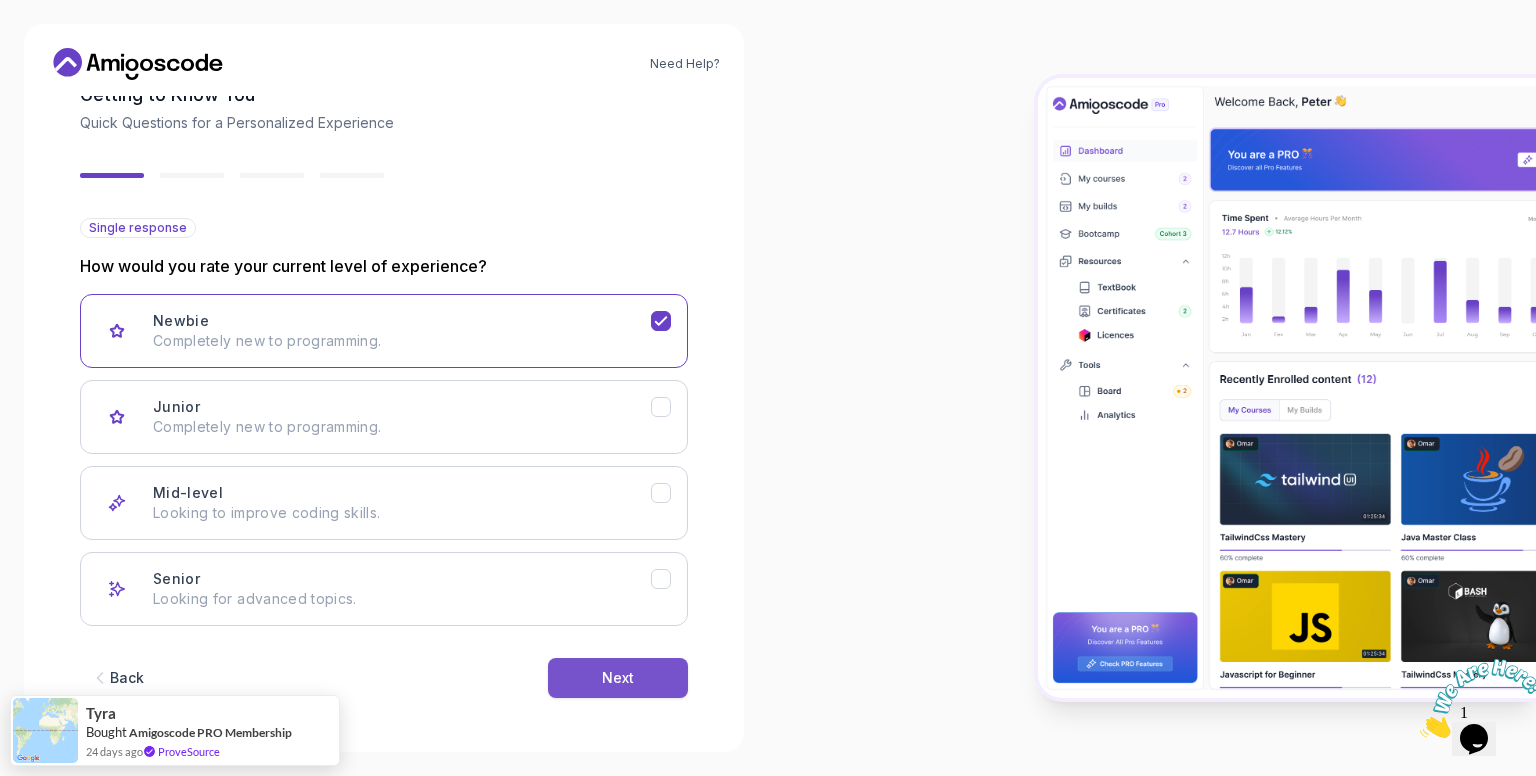 click on "Next" at bounding box center (618, 678) 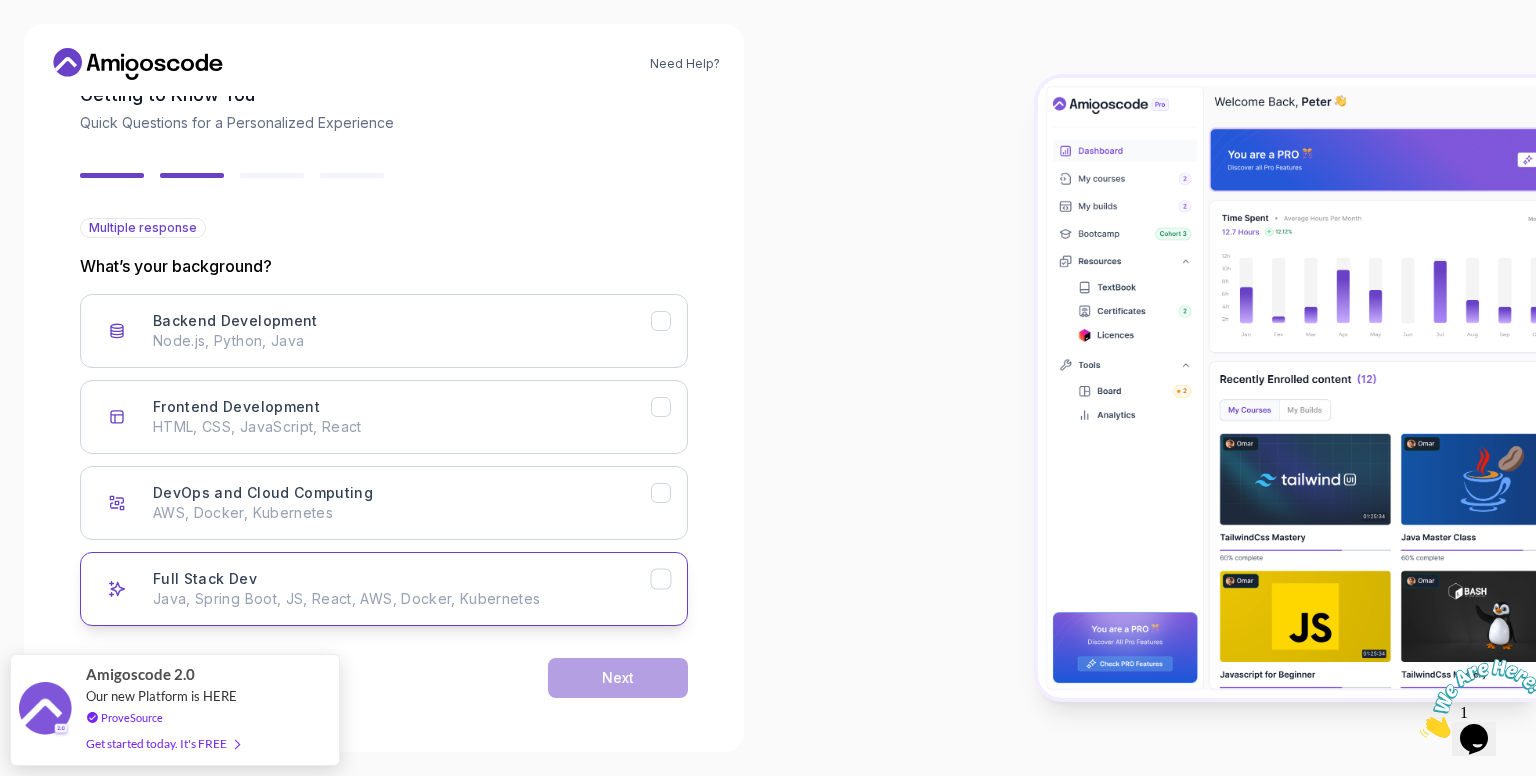 click on "Full Stack Dev Java, Spring Boot, JS, React, AWS, Docker, Kubernetes" at bounding box center [402, 589] 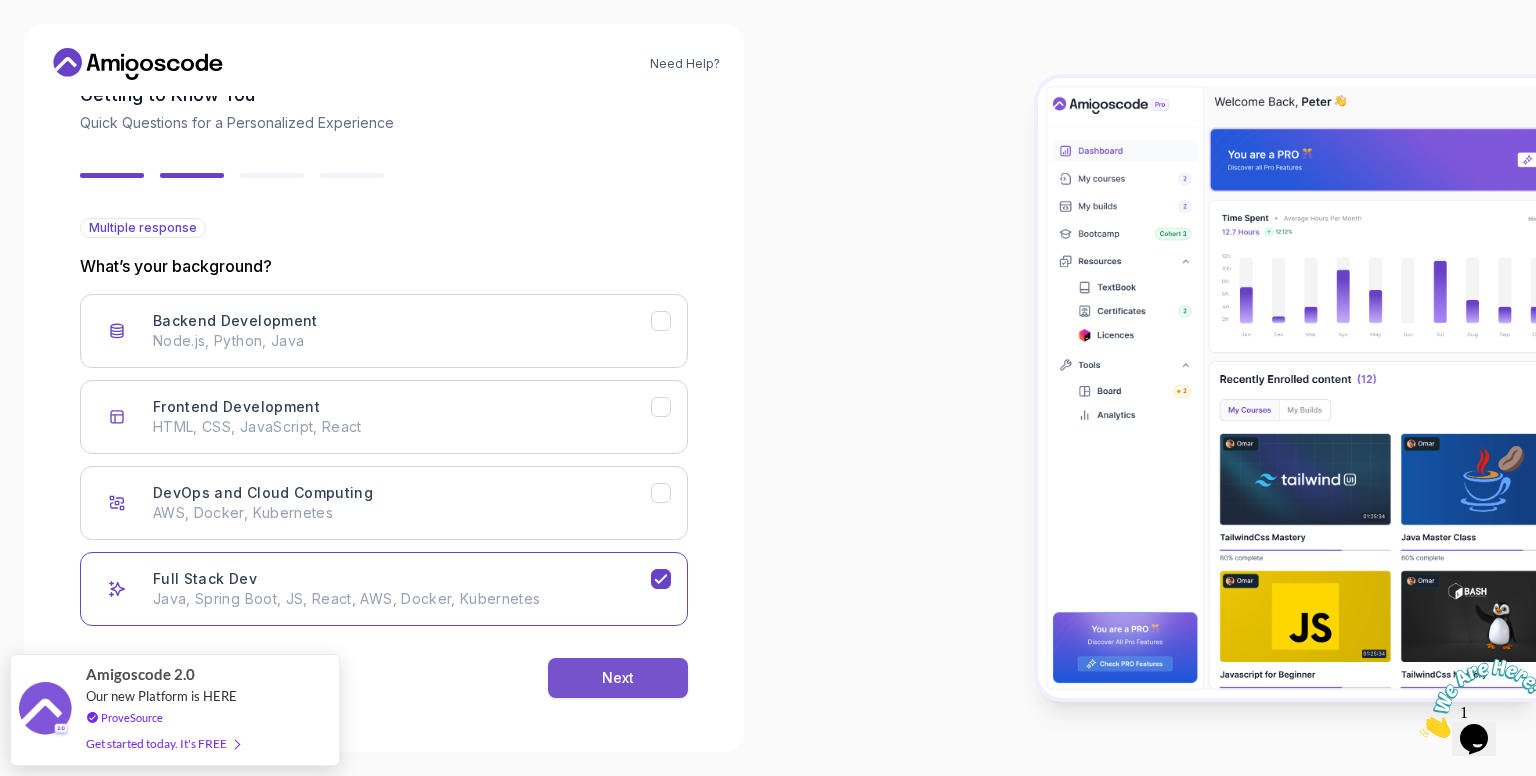 click on "Next" at bounding box center [618, 678] 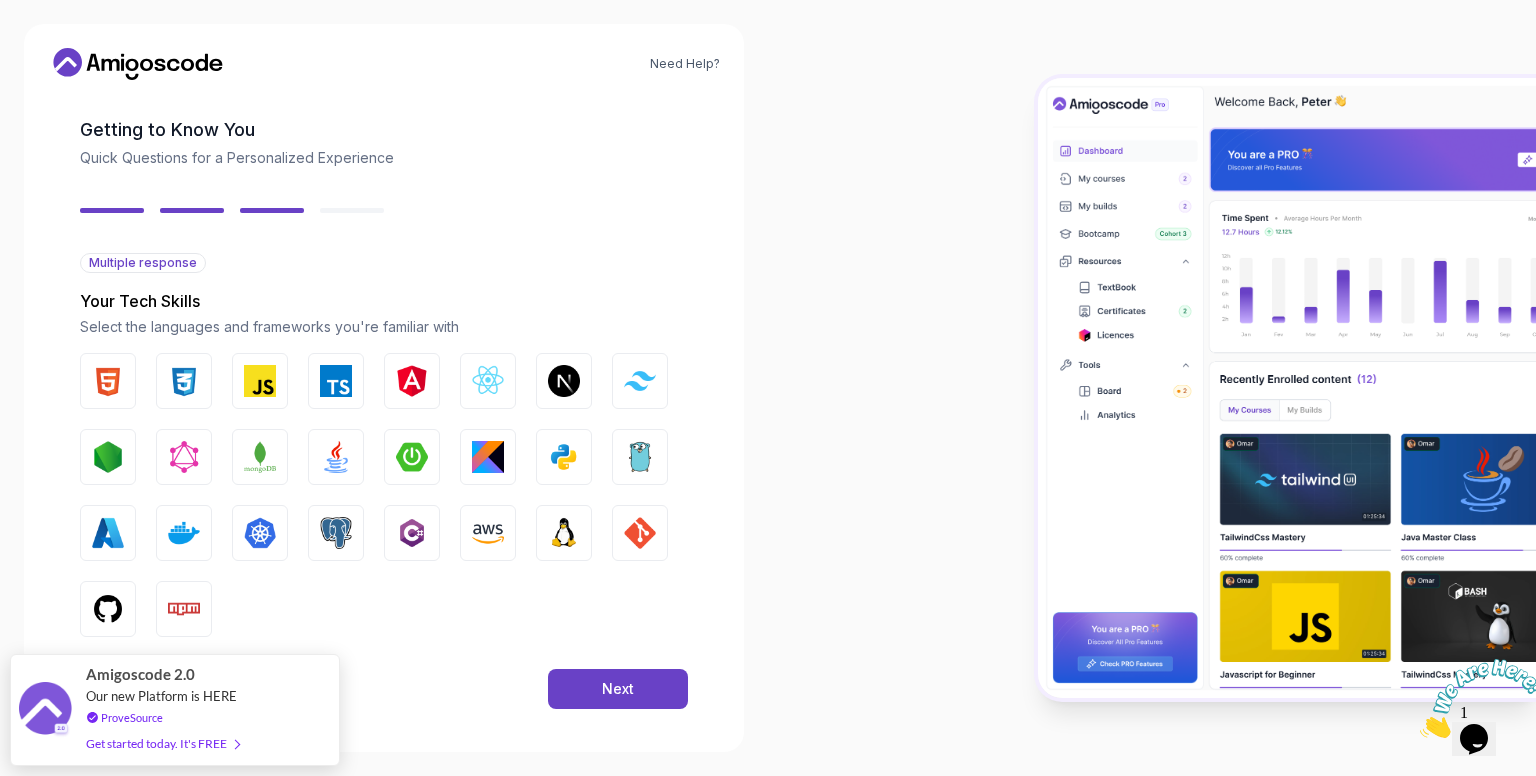 scroll, scrollTop: 96, scrollLeft: 0, axis: vertical 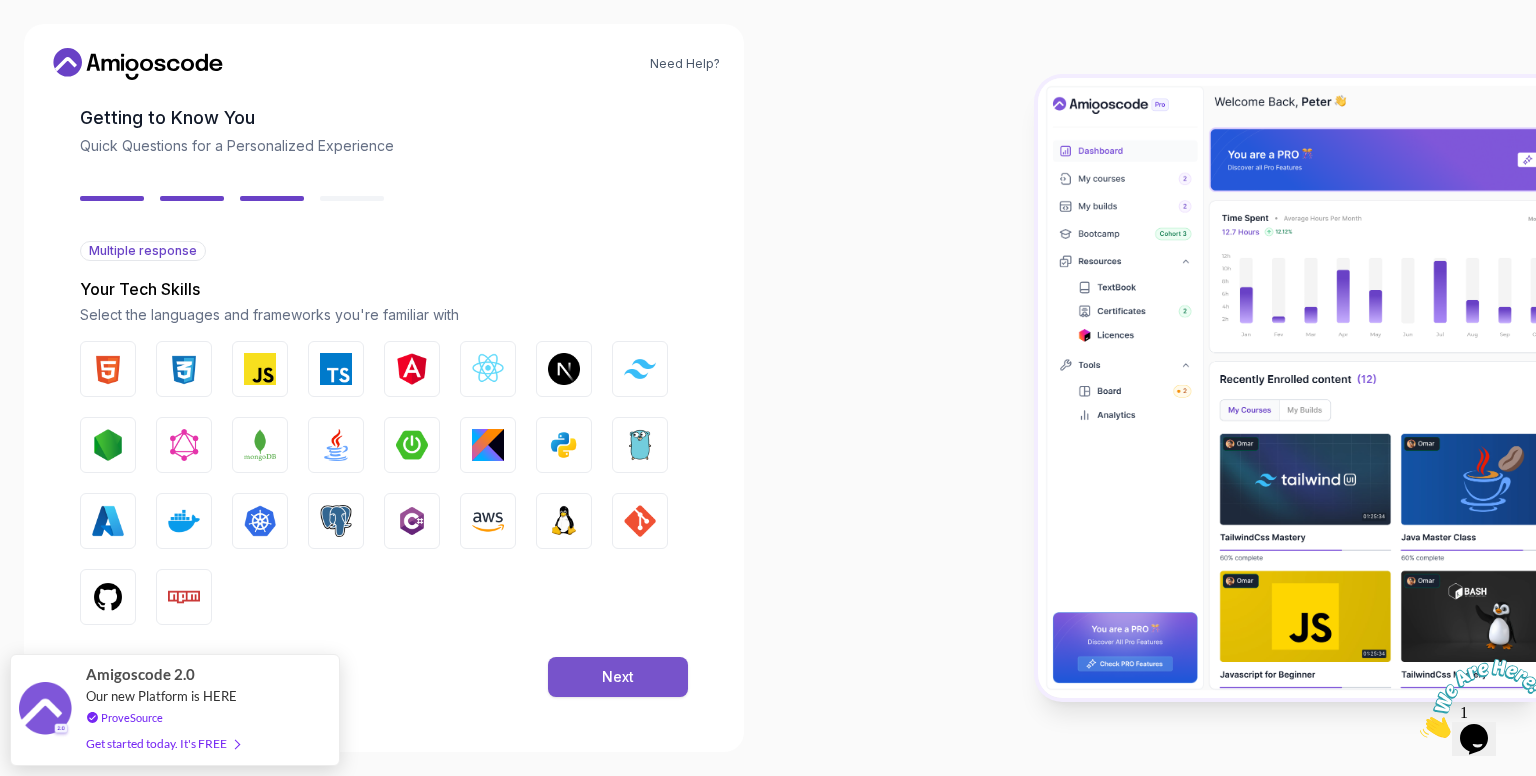 click on "Next" at bounding box center (618, 677) 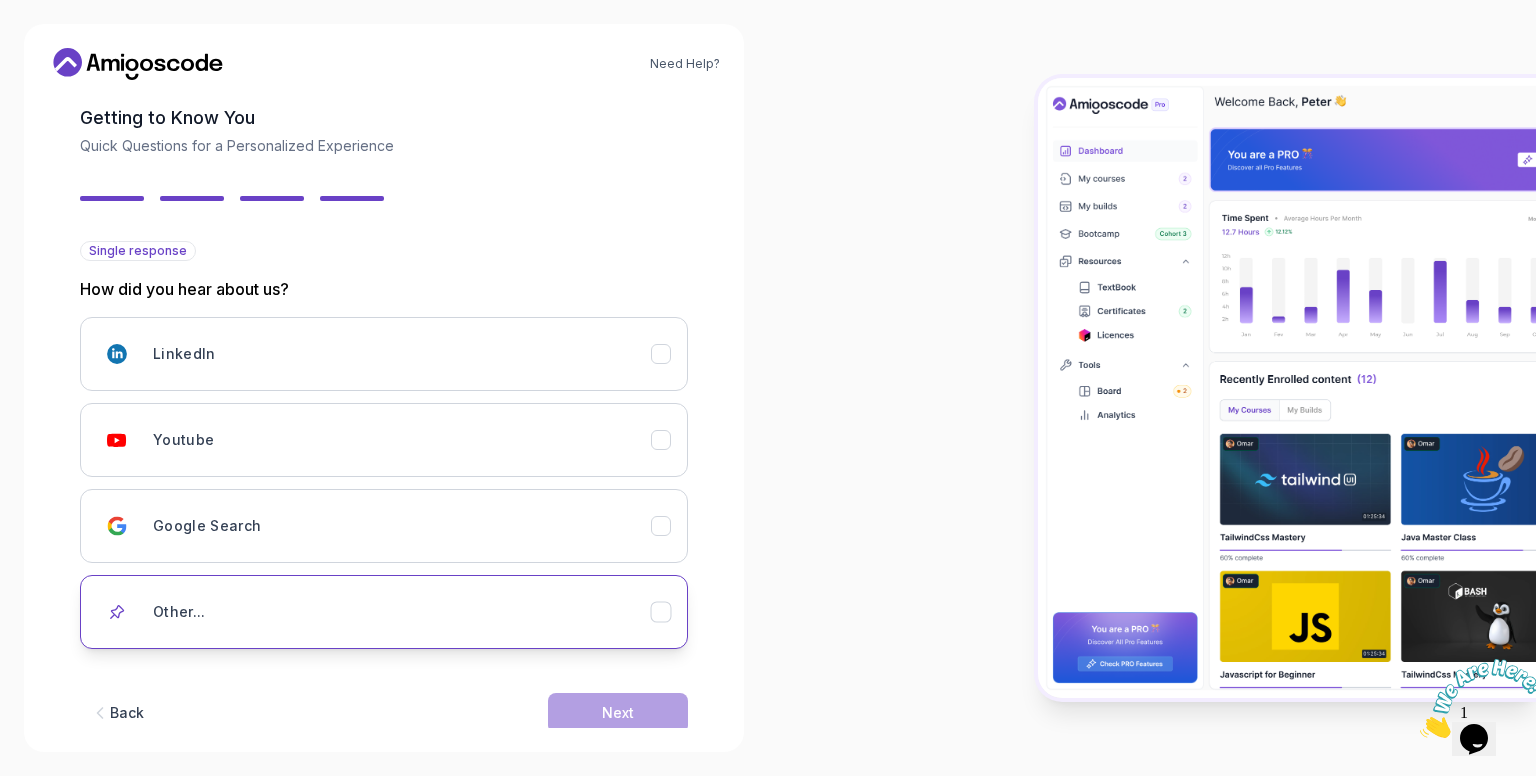 click on "Other..." at bounding box center [402, 612] 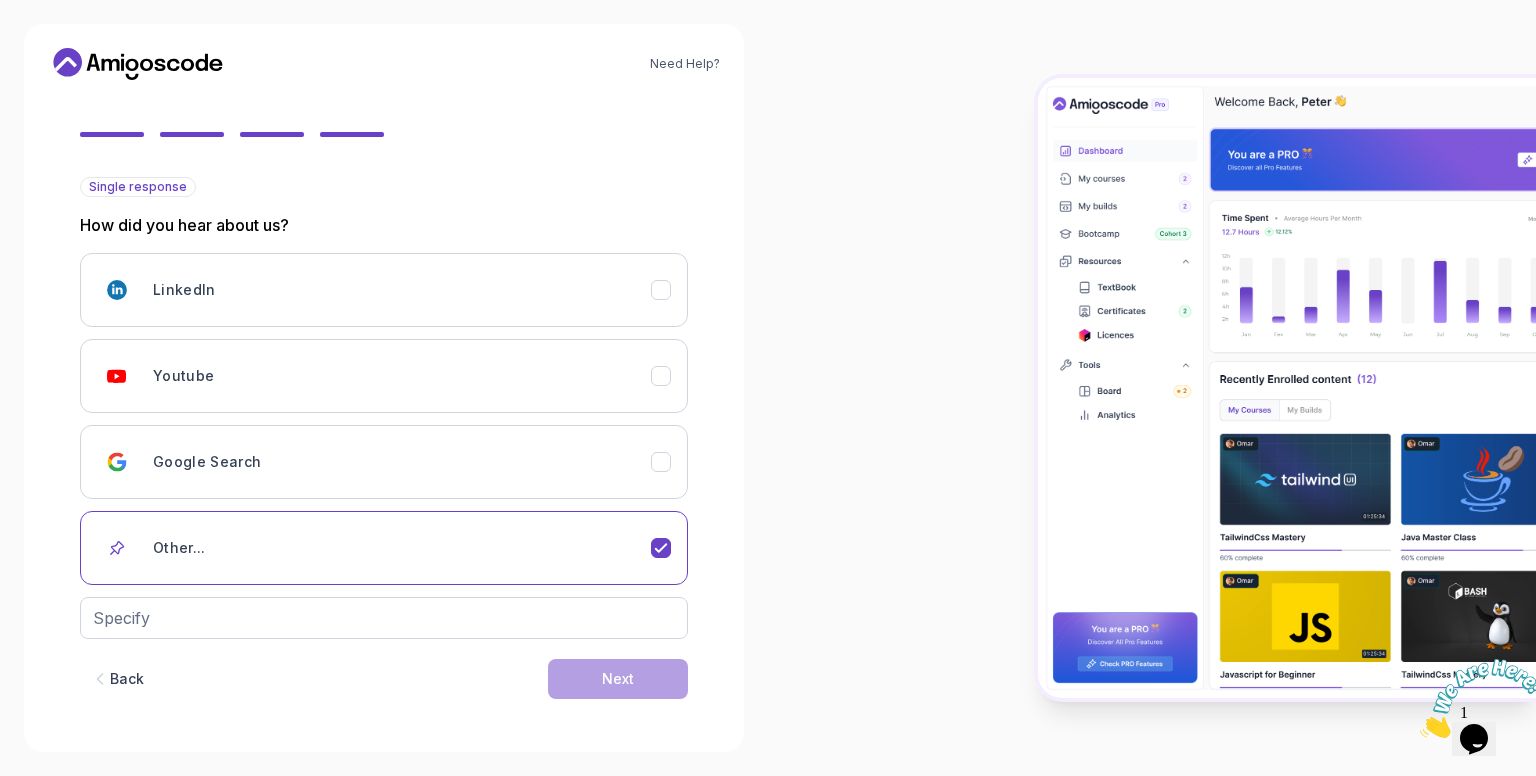 scroll, scrollTop: 161, scrollLeft: 0, axis: vertical 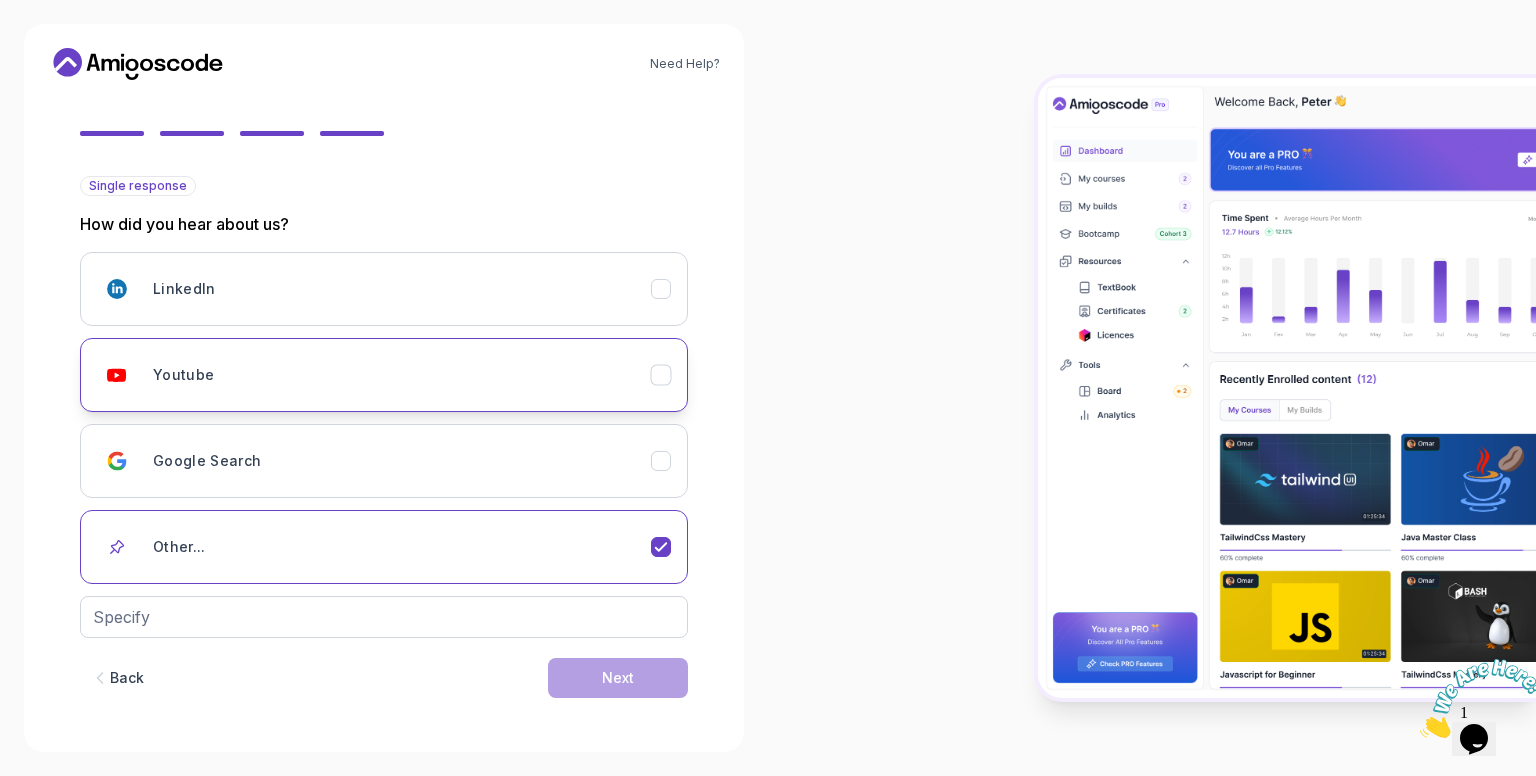 click on "Youtube" at bounding box center (402, 375) 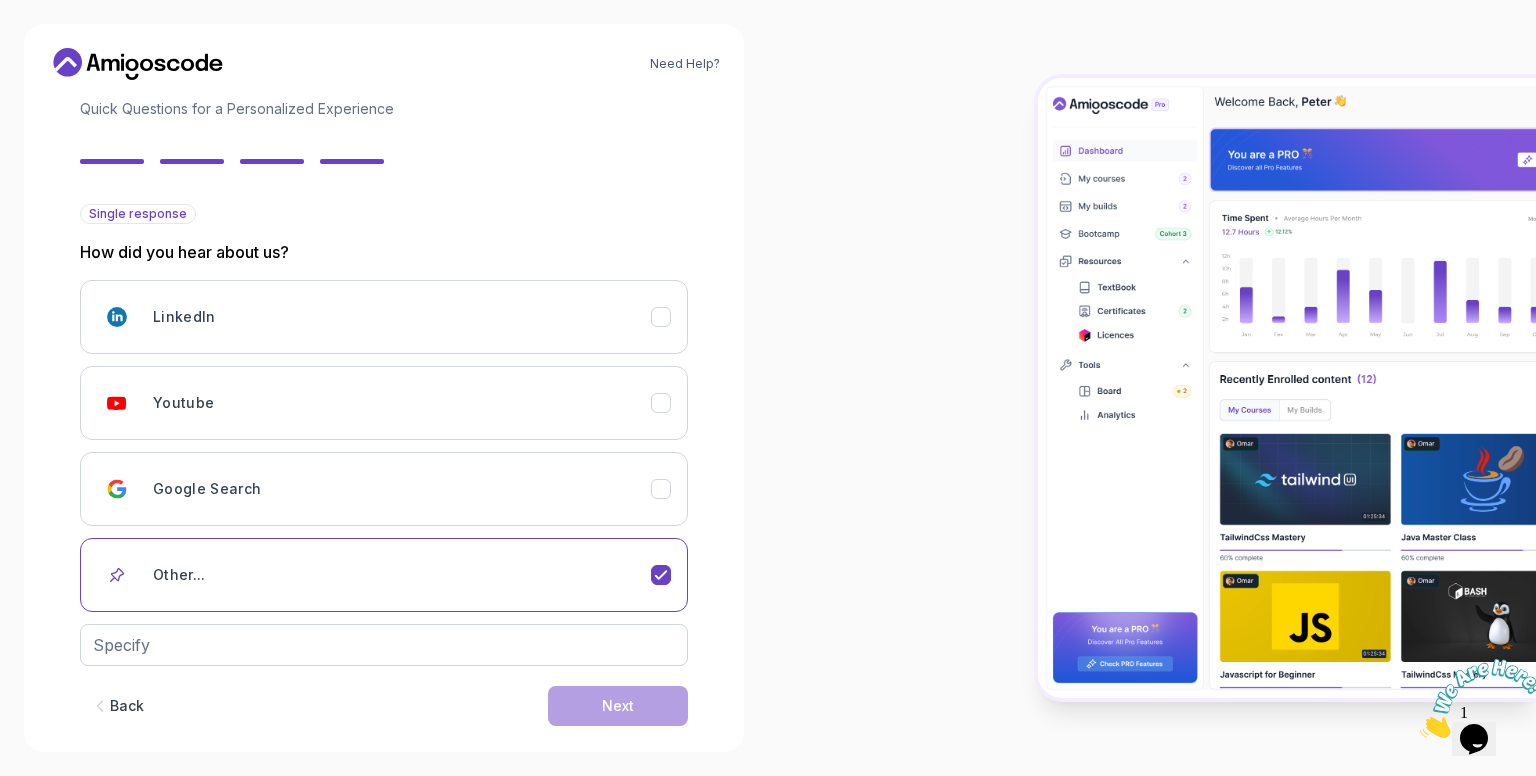 scroll, scrollTop: 131, scrollLeft: 0, axis: vertical 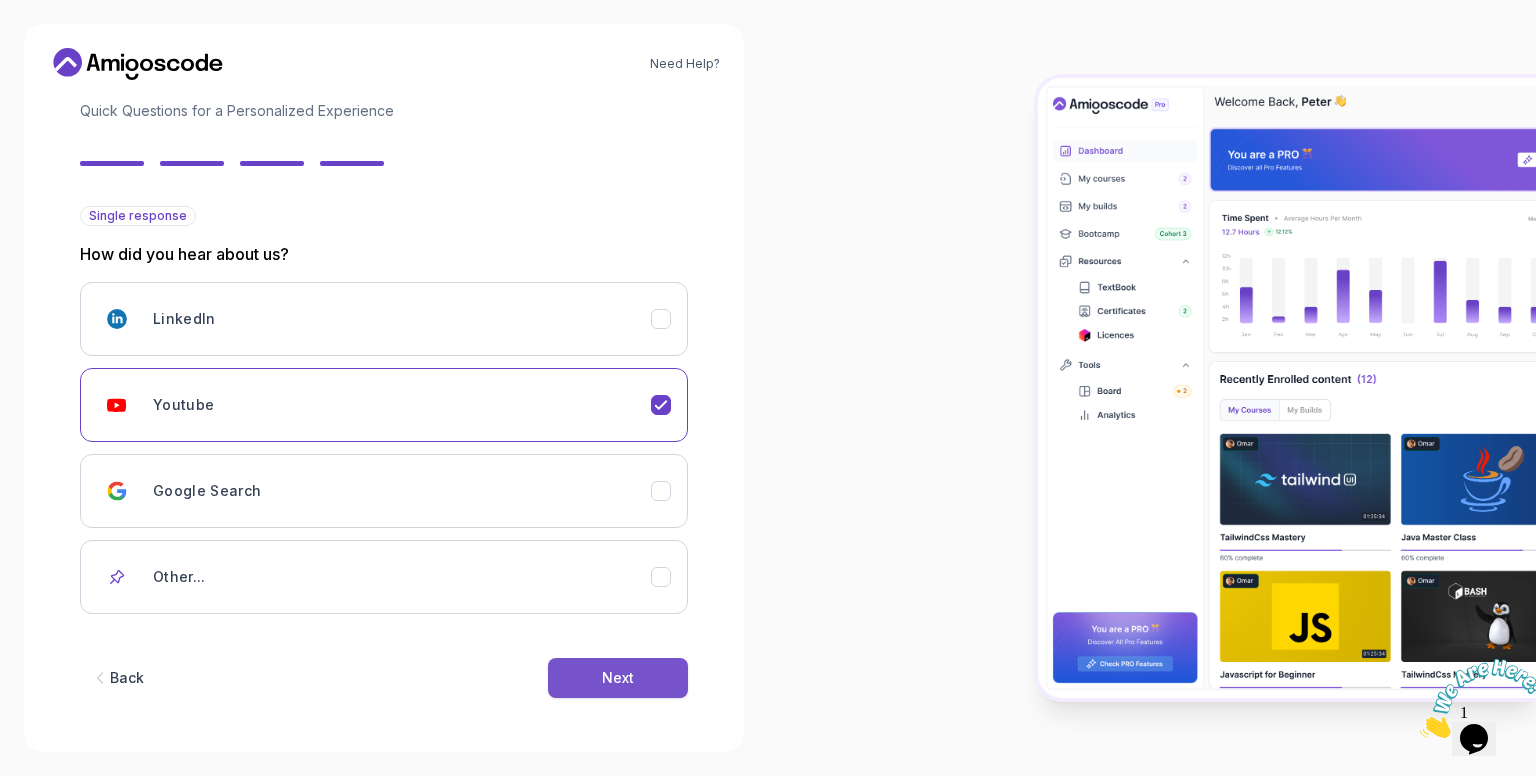 click on "Back Next" at bounding box center [384, 678] 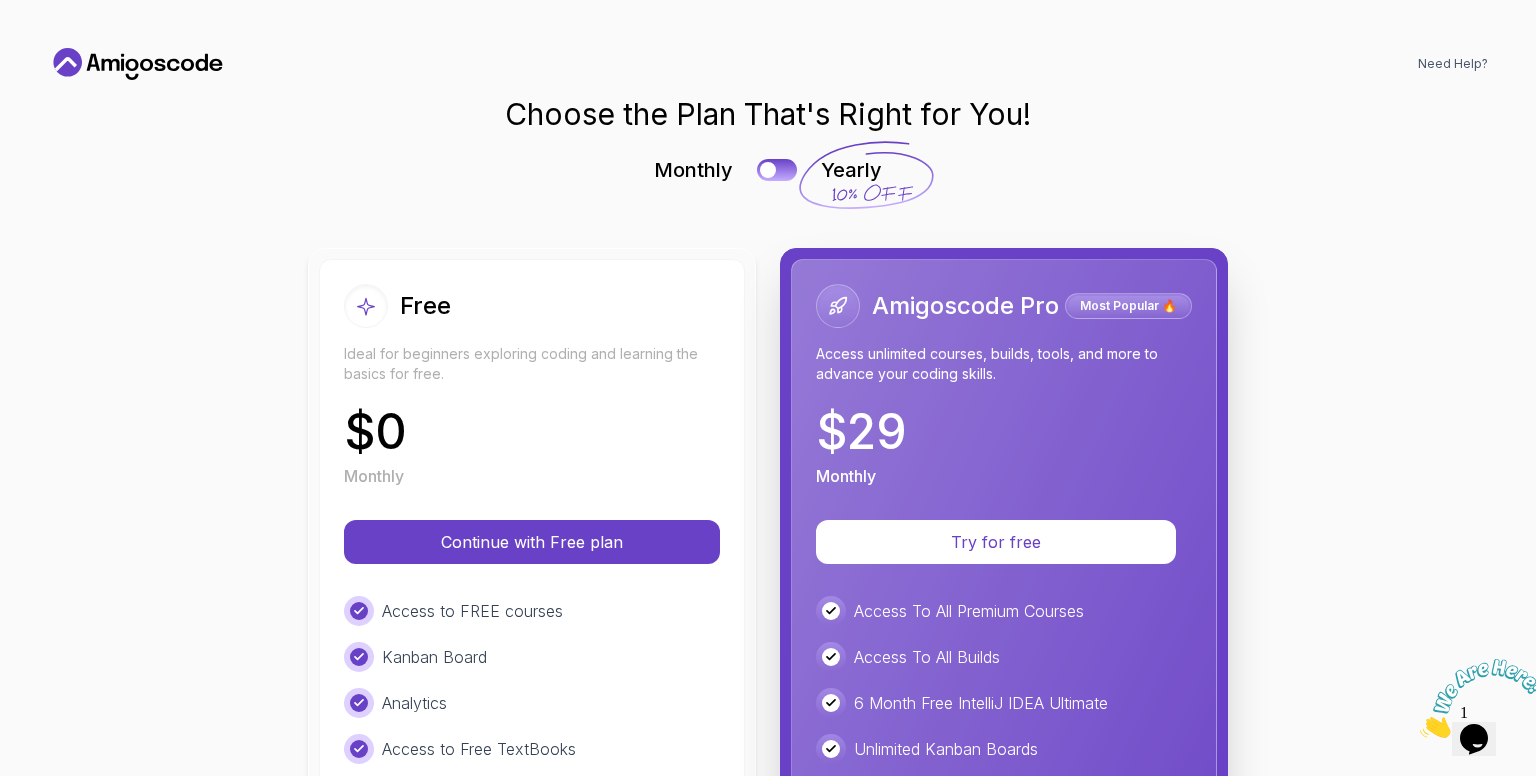 scroll, scrollTop: 0, scrollLeft: 0, axis: both 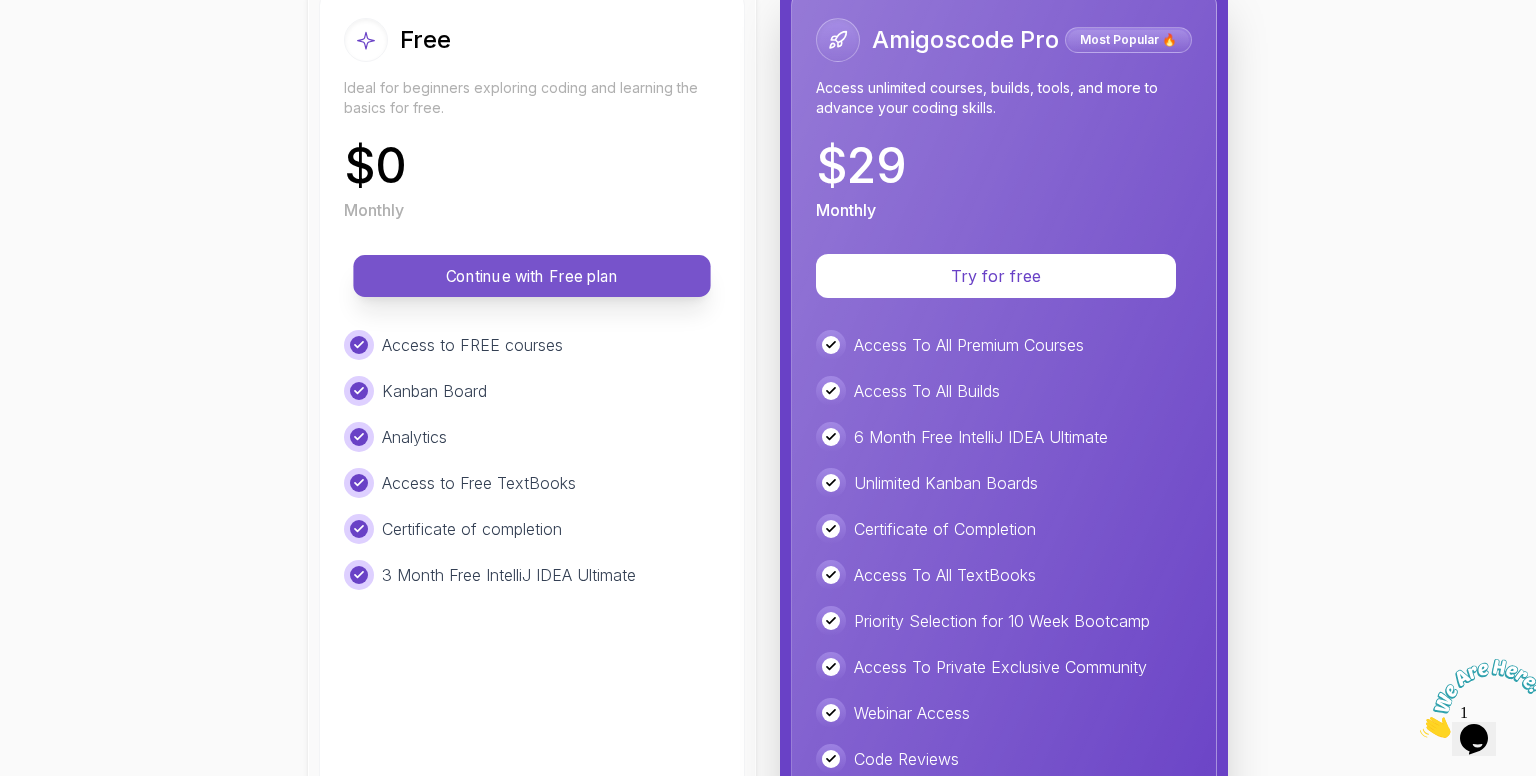 click on "Continue with Free plan" at bounding box center (531, 276) 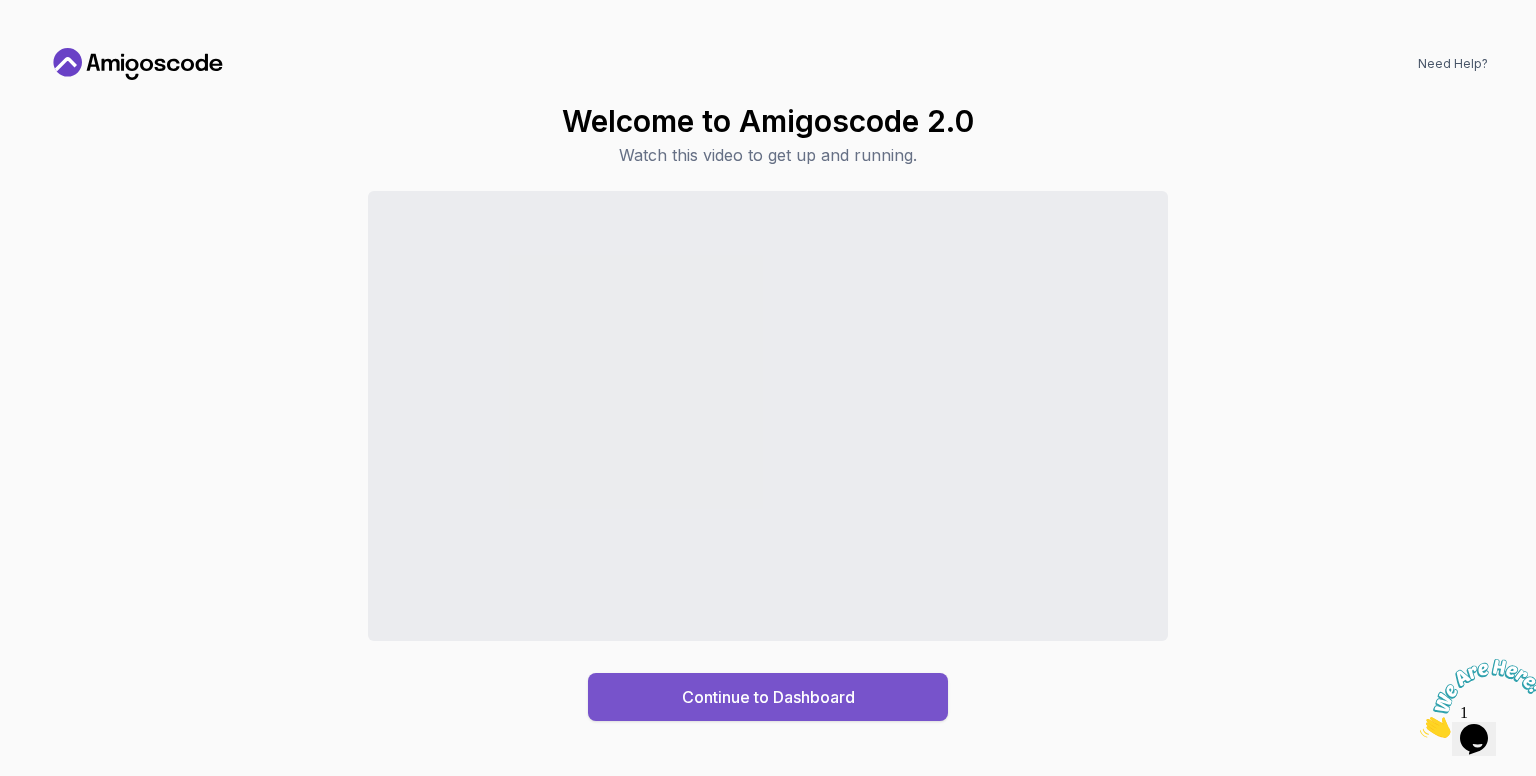 click on "Continue to Dashboard" at bounding box center (768, 697) 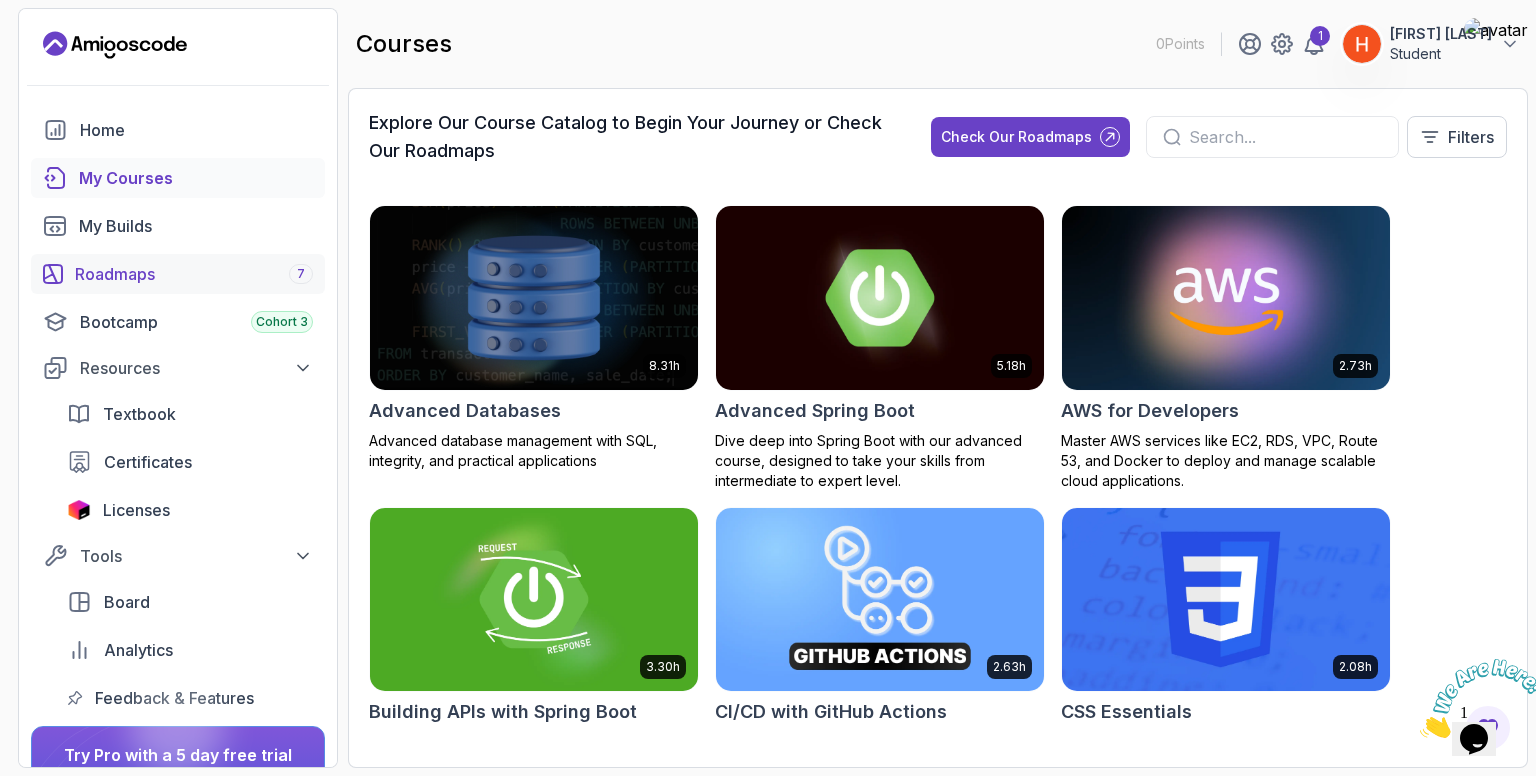 click on "Roadmaps 7" at bounding box center [194, 274] 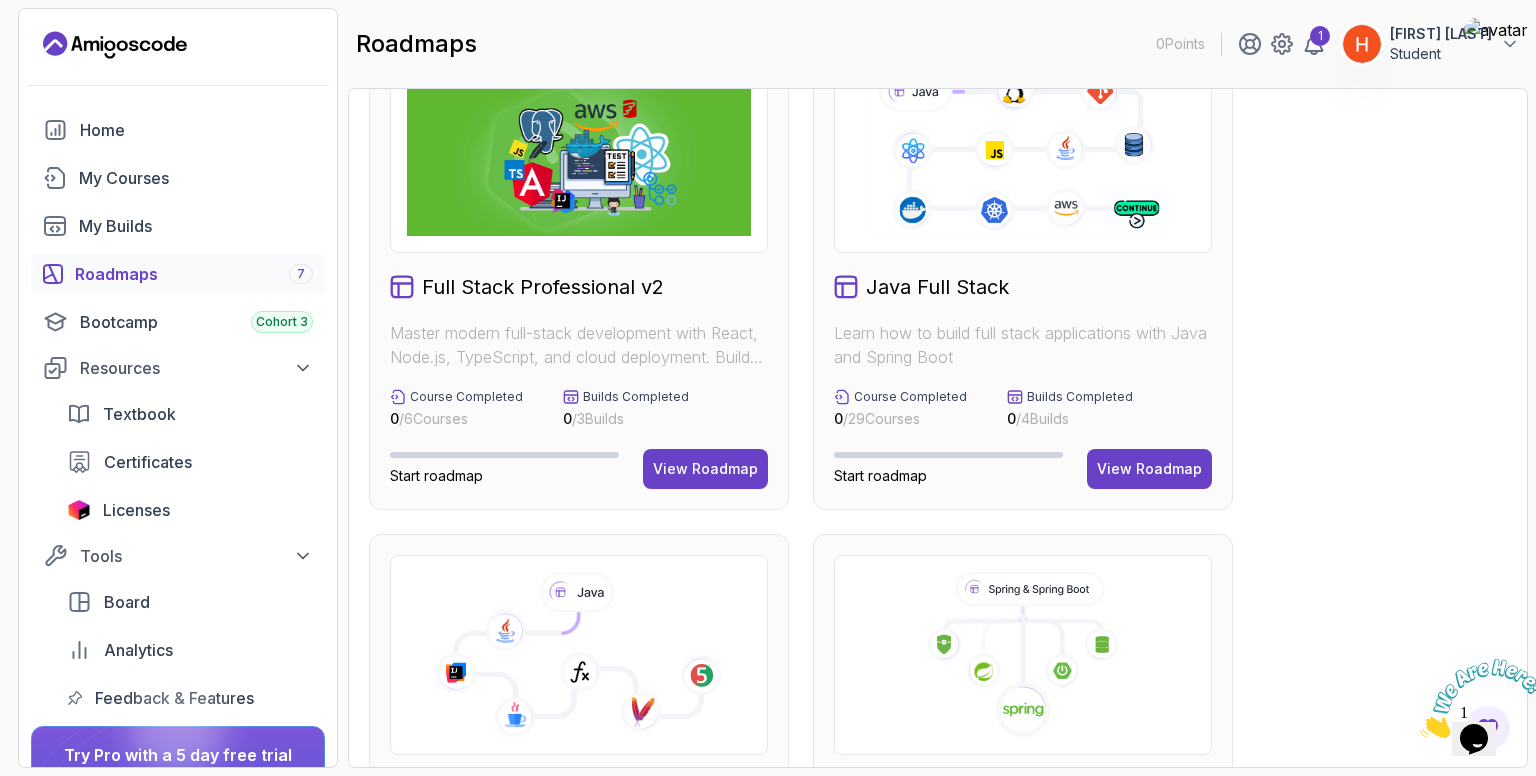 scroll, scrollTop: 0, scrollLeft: 0, axis: both 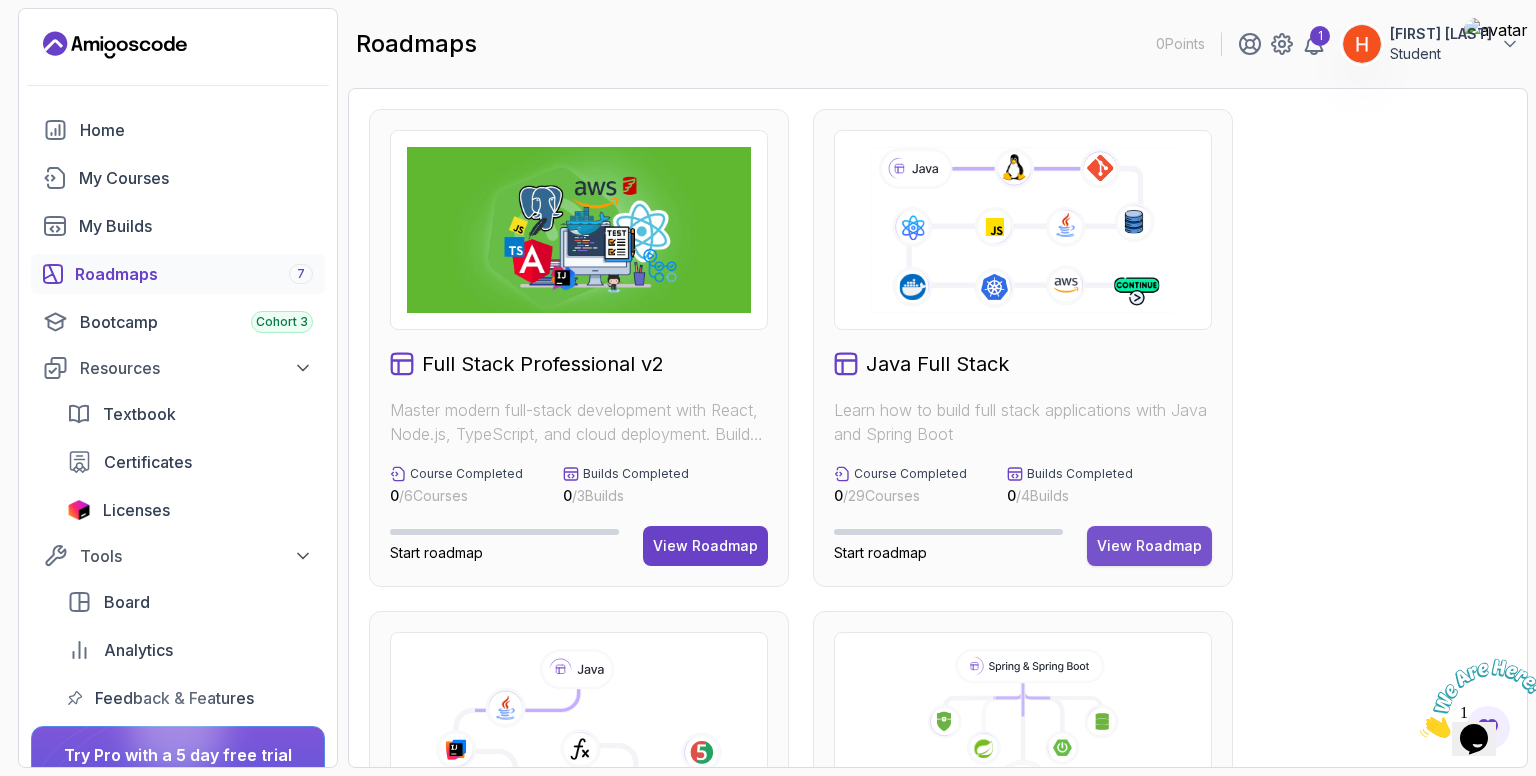 click on "View Roadmap" at bounding box center (1149, 546) 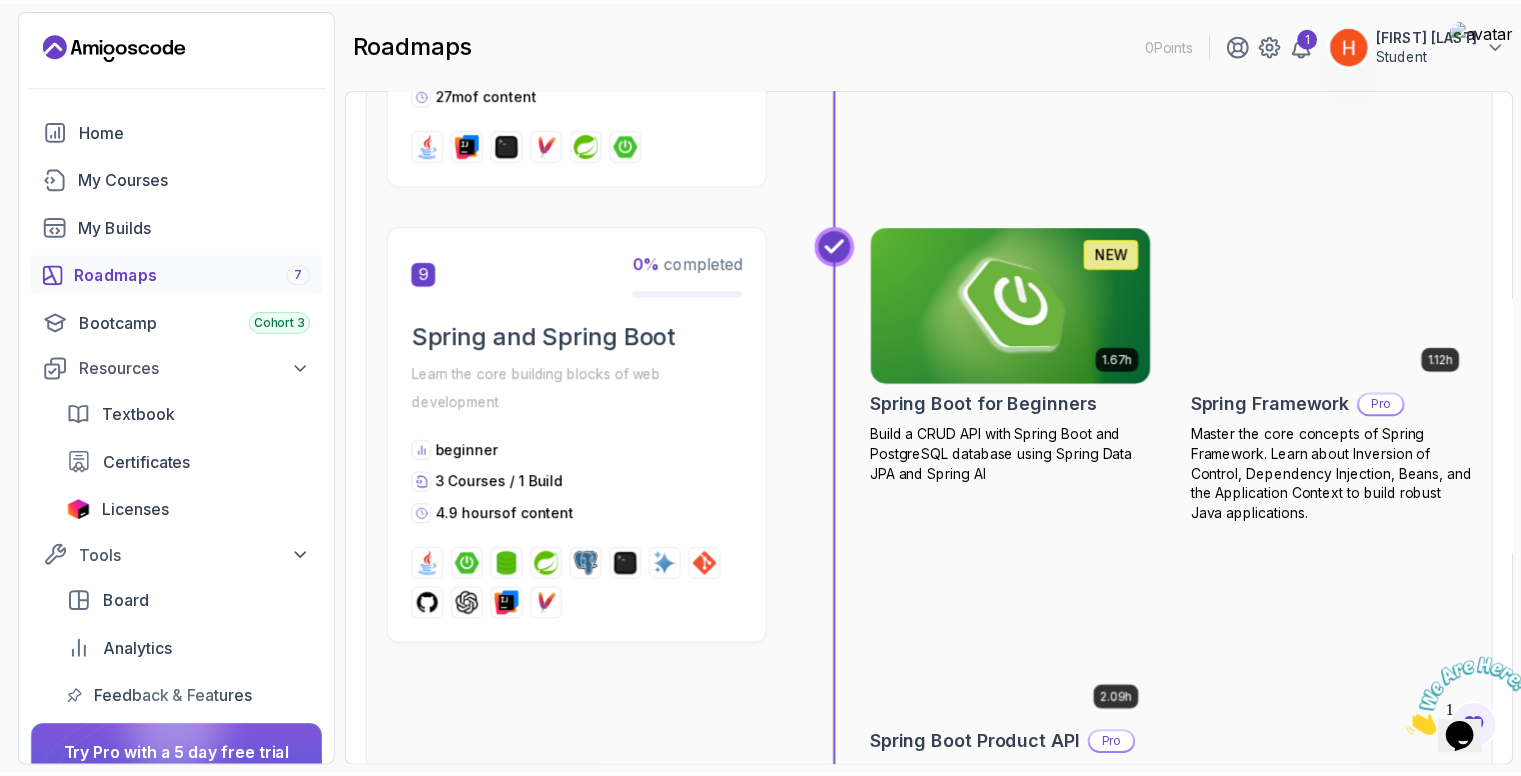 scroll, scrollTop: 3533, scrollLeft: 0, axis: vertical 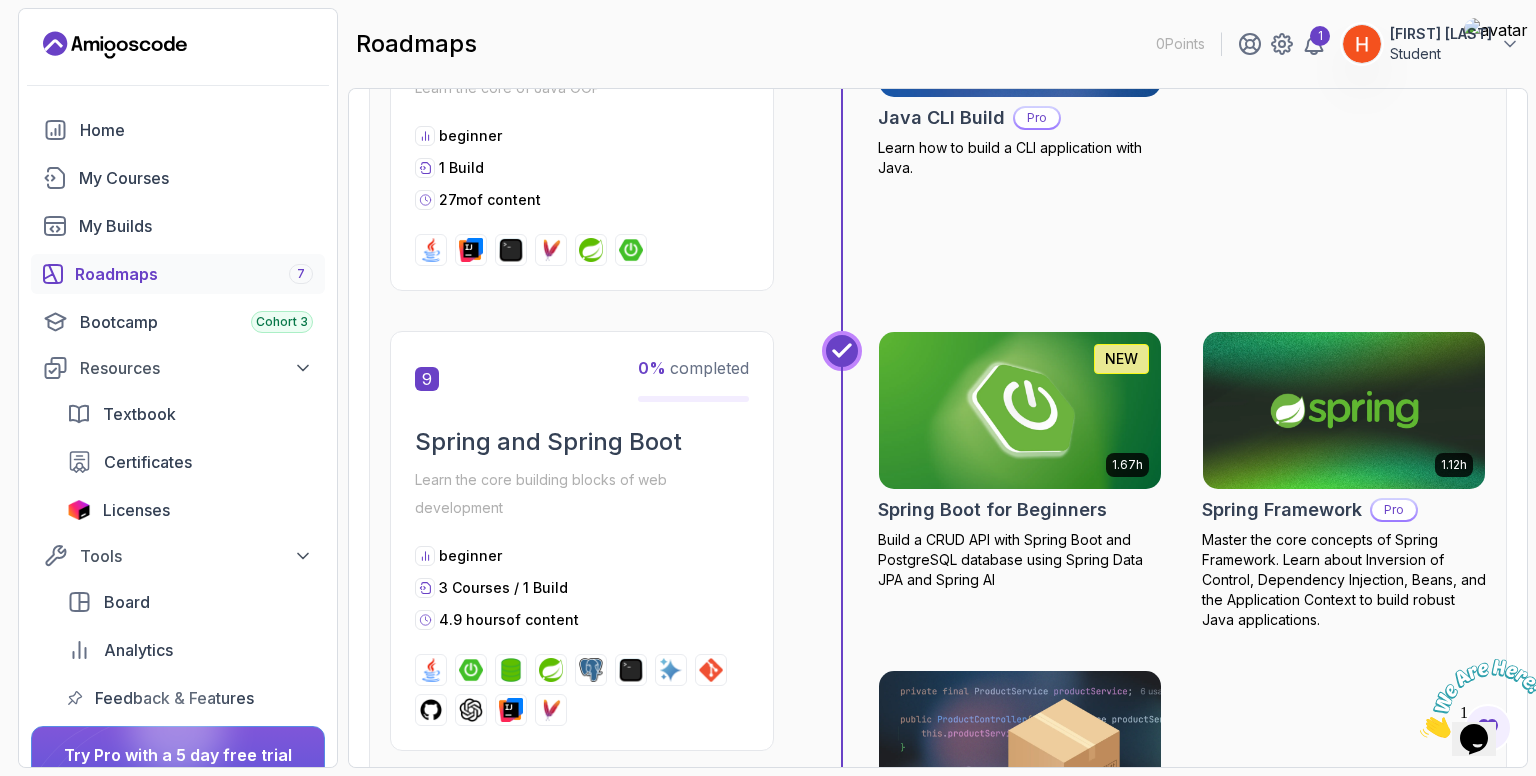 click at bounding box center (1020, 411) 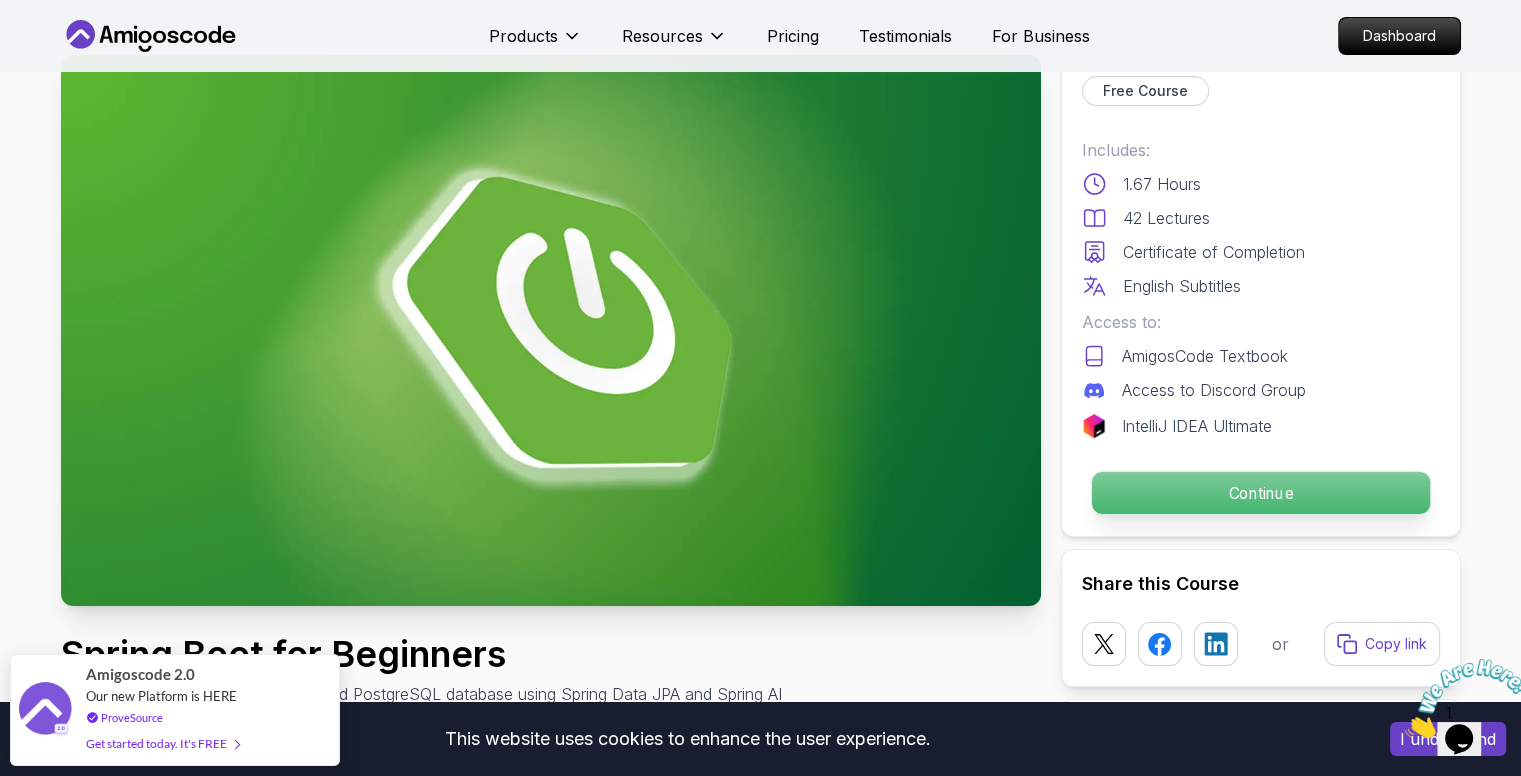 scroll, scrollTop: 66, scrollLeft: 0, axis: vertical 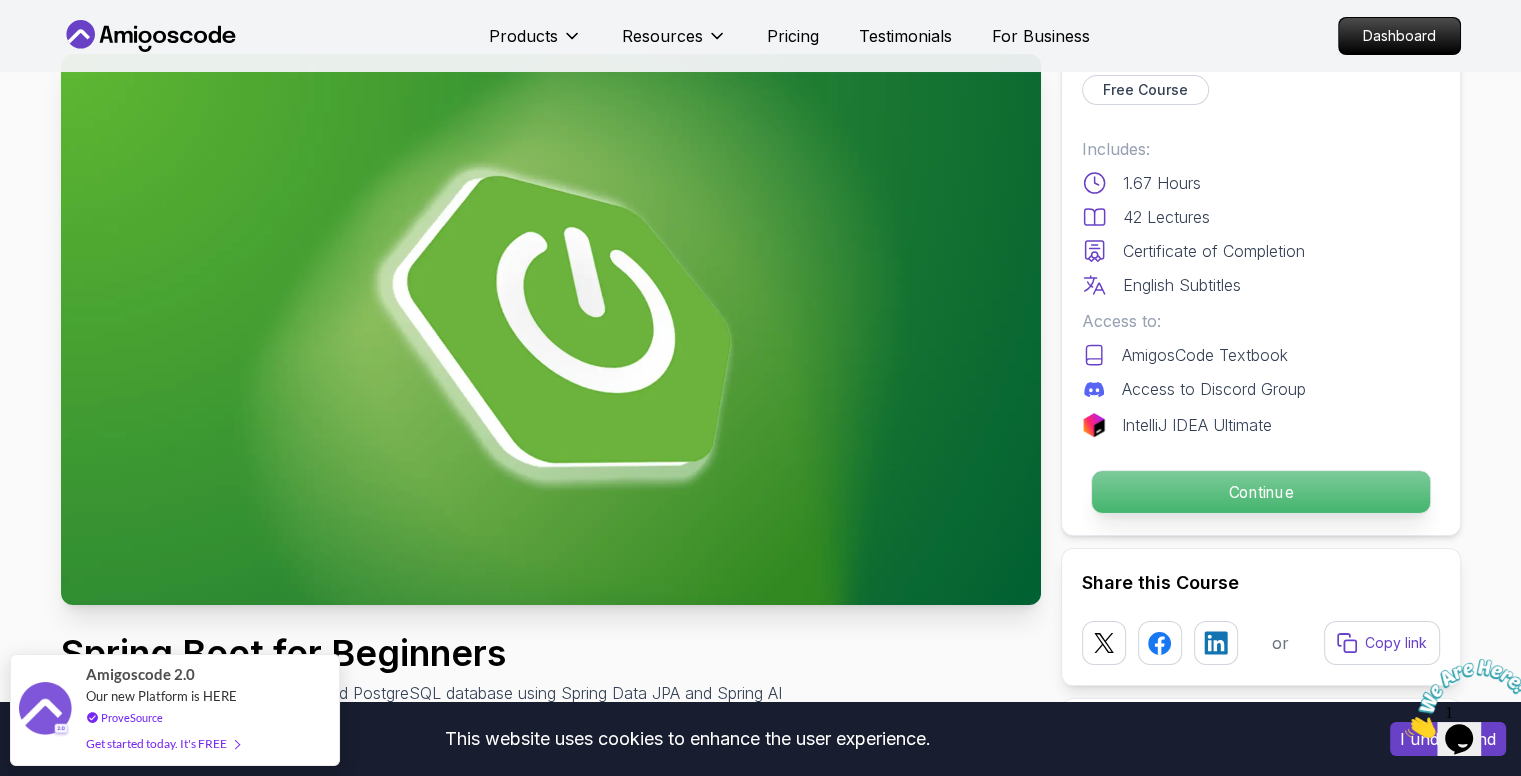 click on "Continue" at bounding box center [1260, 492] 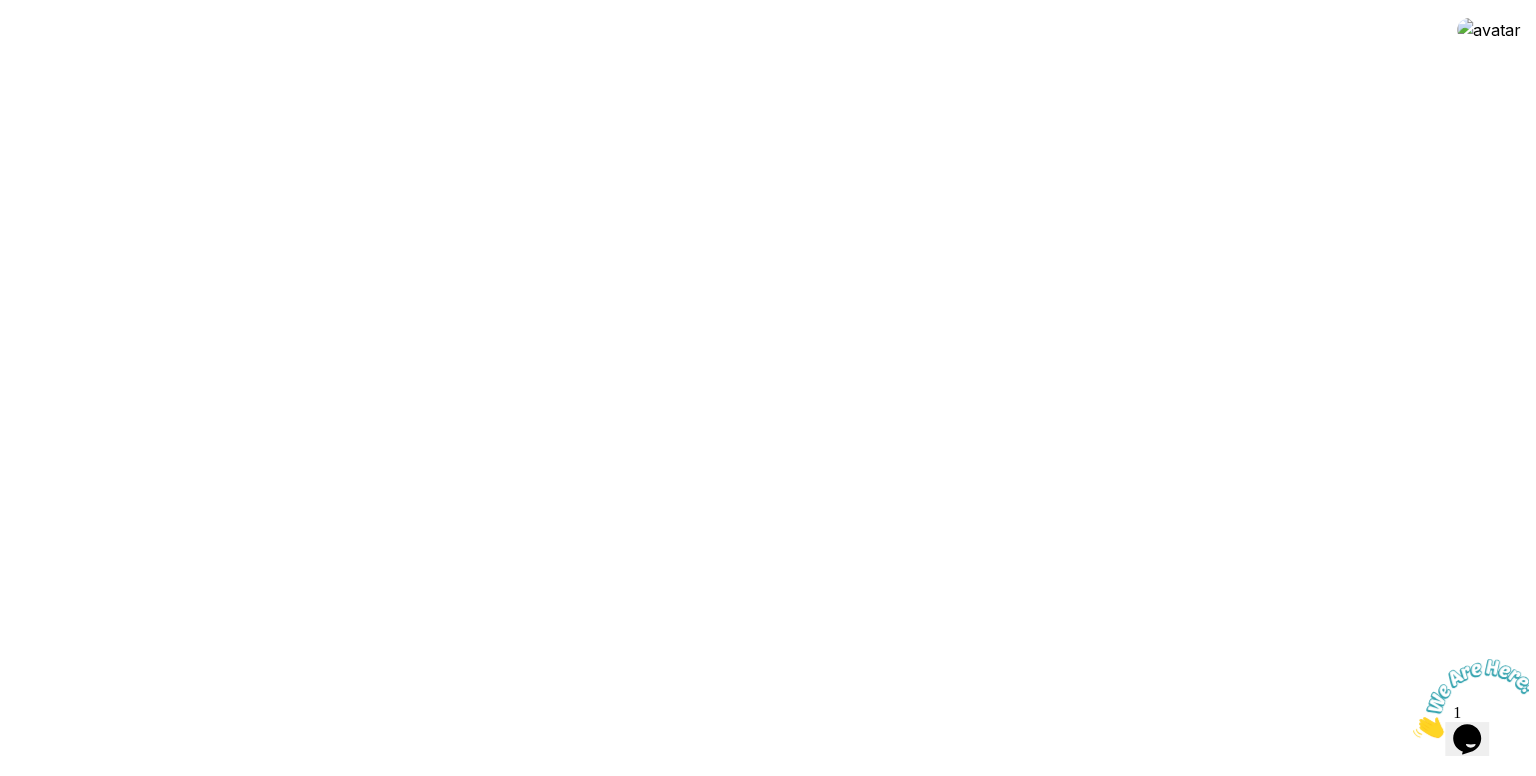 scroll, scrollTop: 0, scrollLeft: 0, axis: both 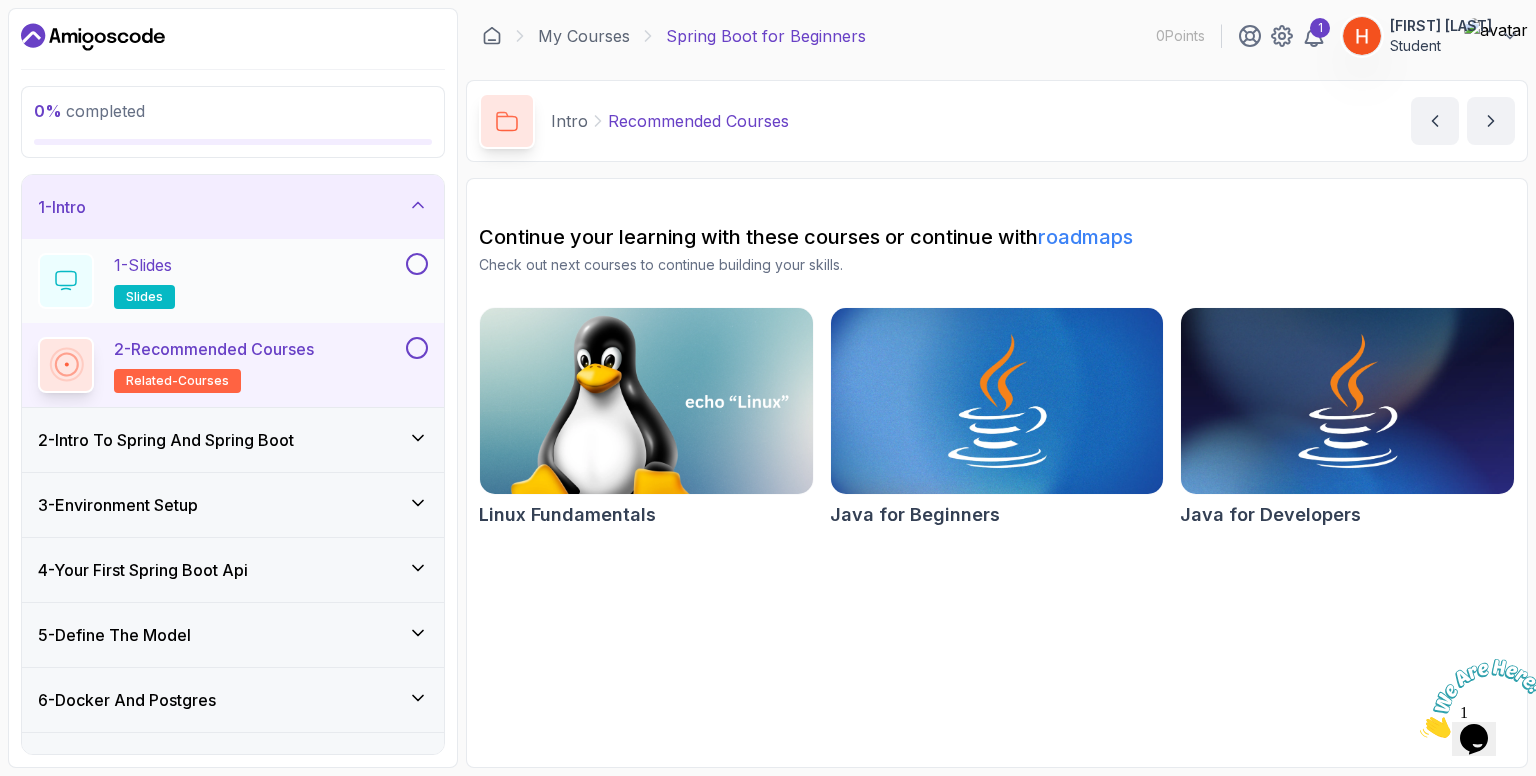 click on "1  -  Slides slides" at bounding box center [220, 281] 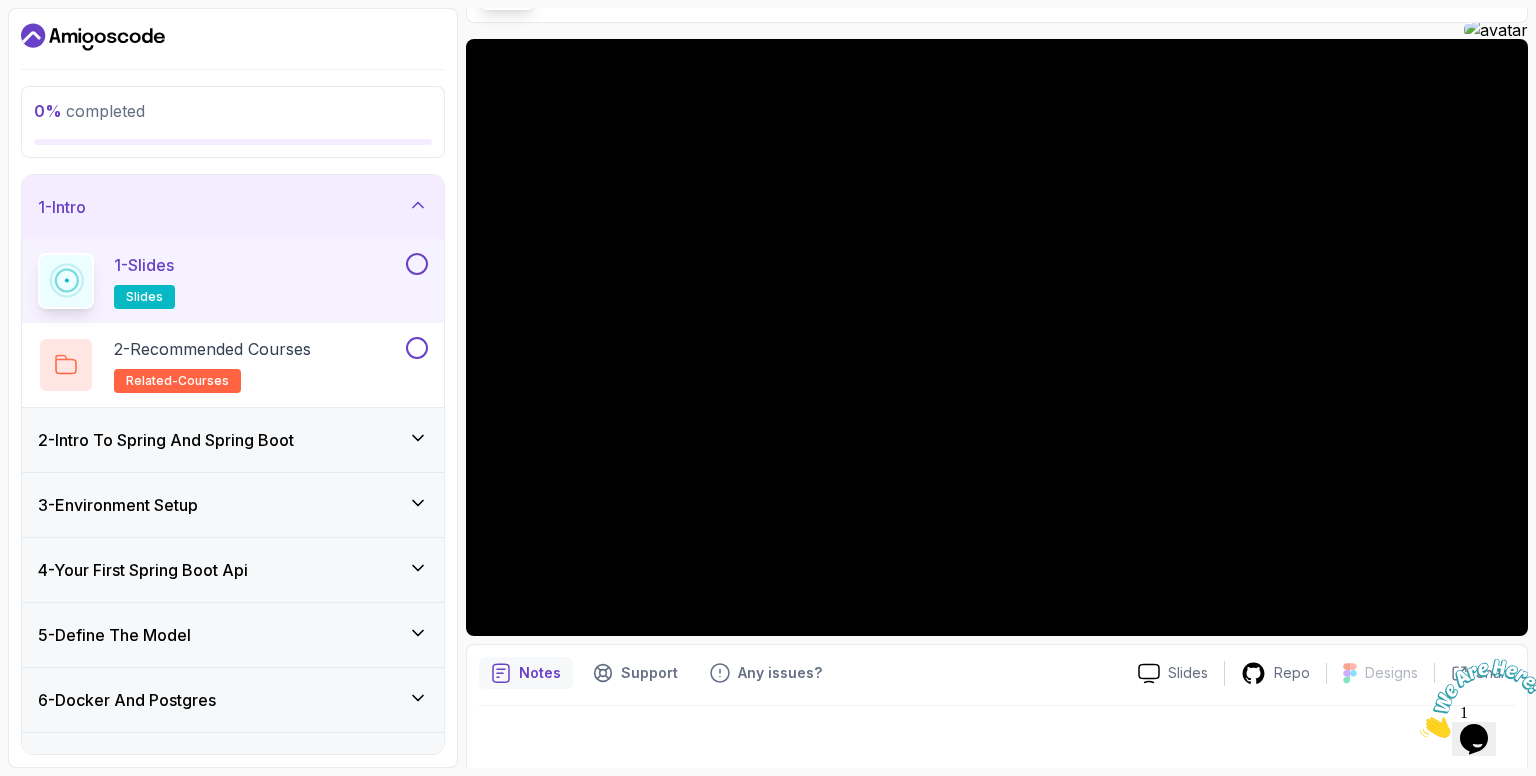 scroll, scrollTop: 145, scrollLeft: 0, axis: vertical 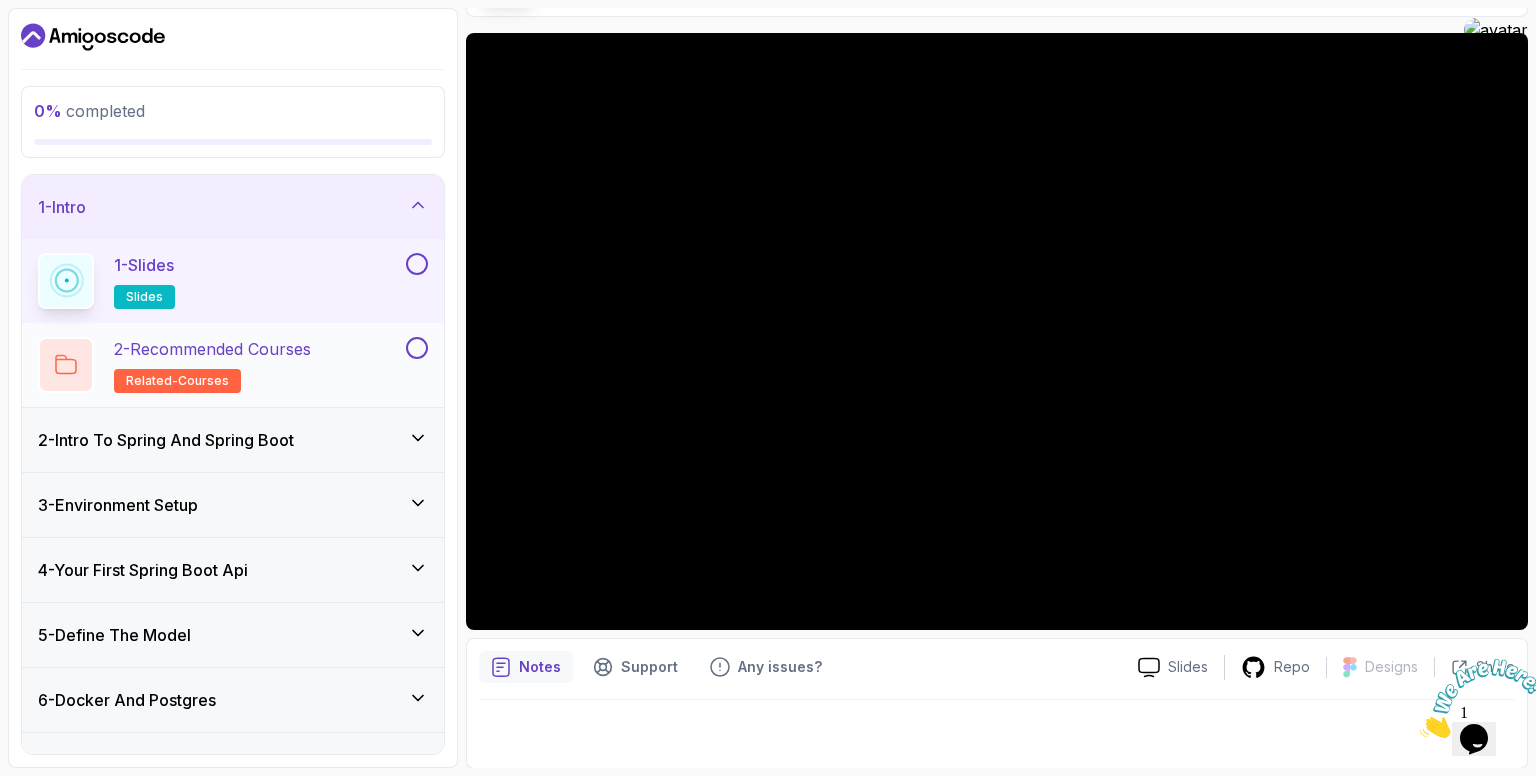 click on "2  -  Recommended Courses" at bounding box center [212, 349] 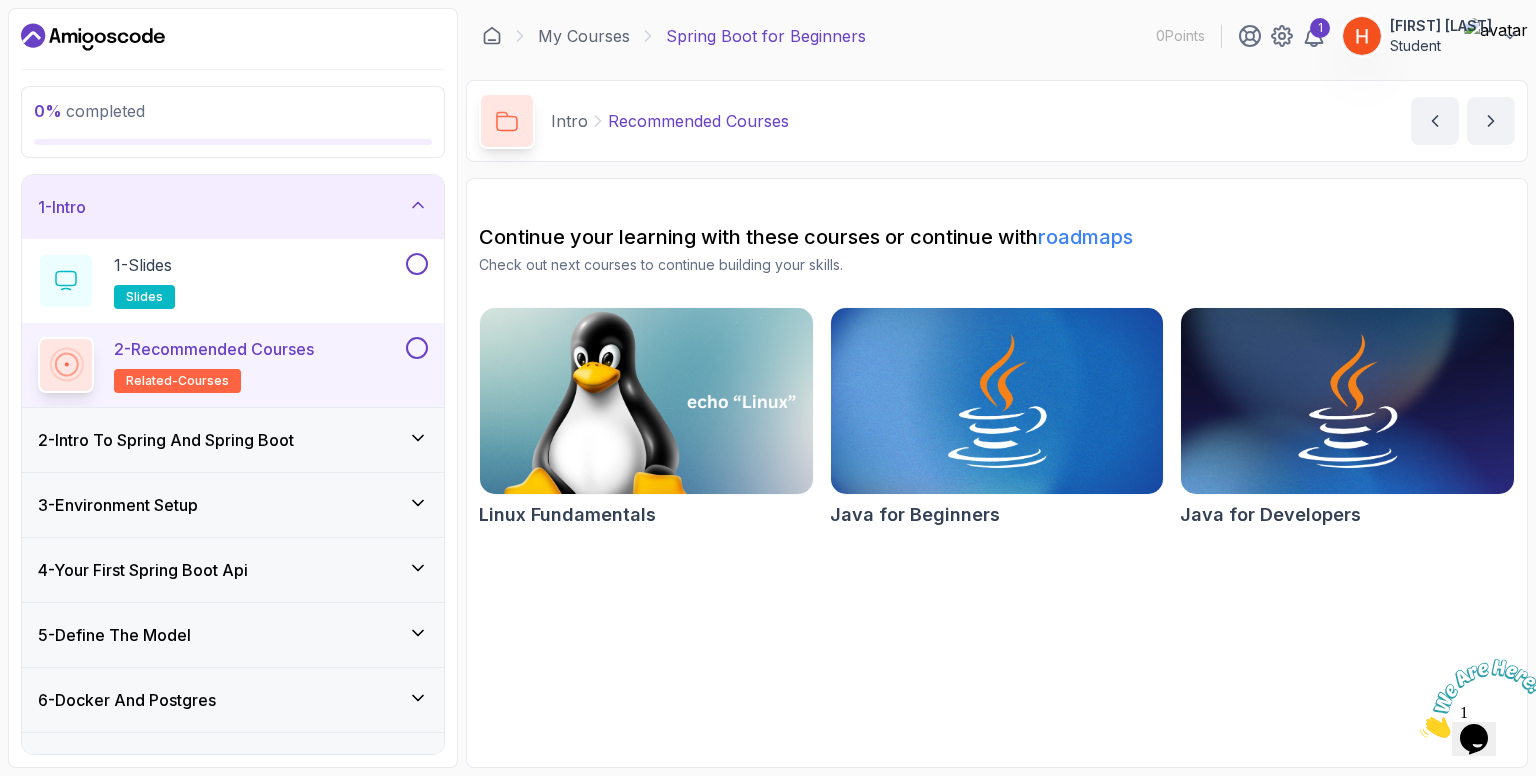 click at bounding box center [646, 401] 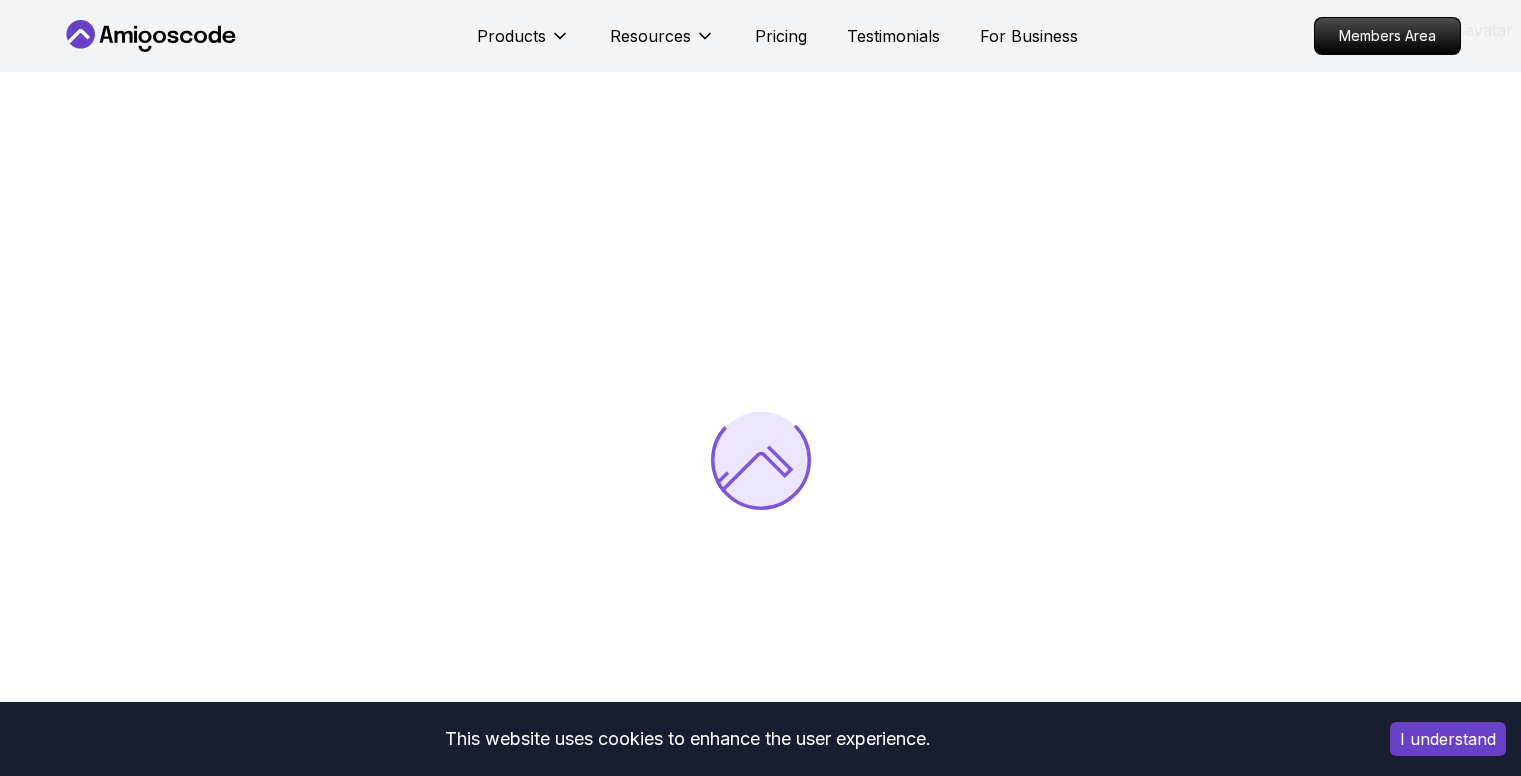 scroll, scrollTop: 0, scrollLeft: 0, axis: both 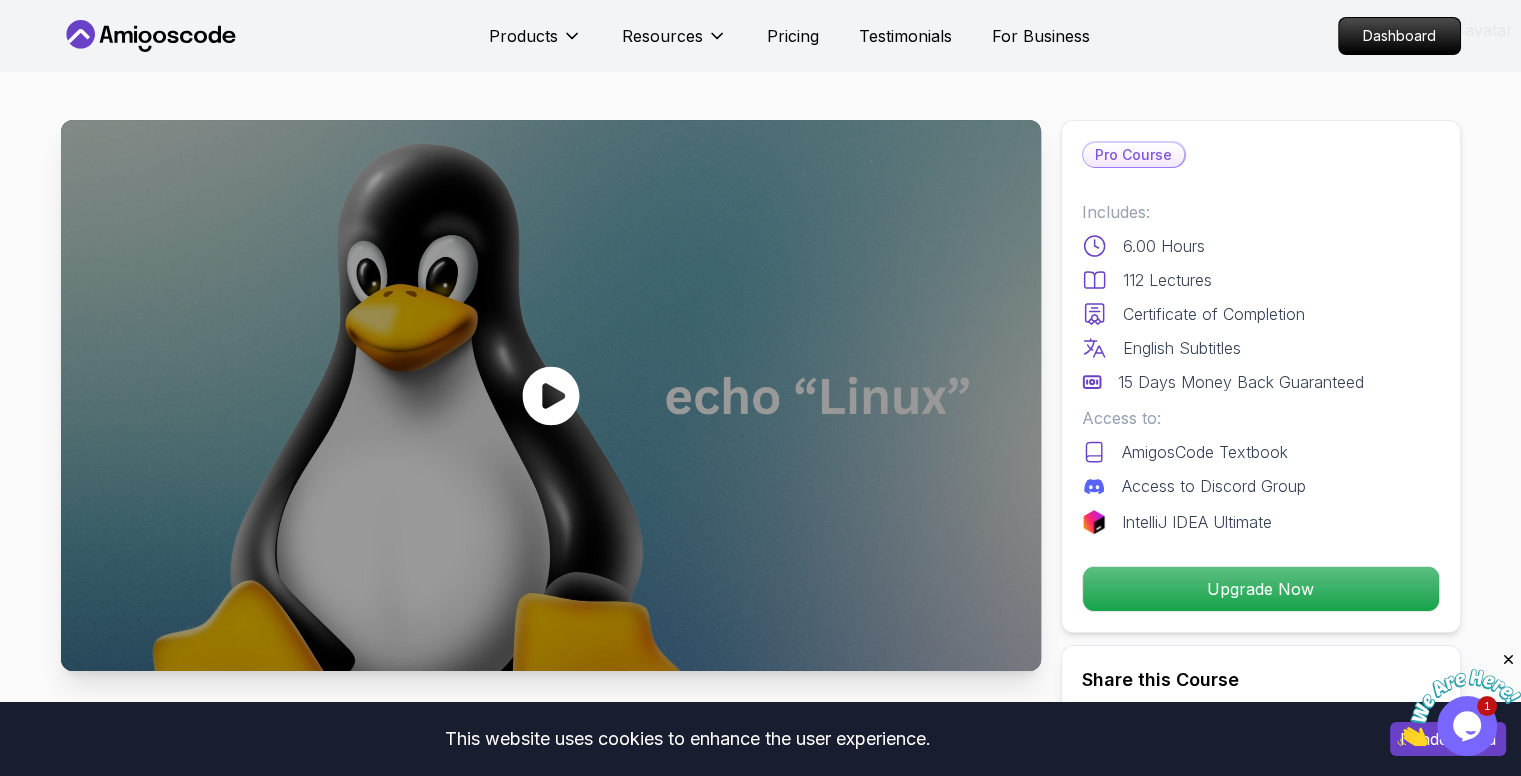 click 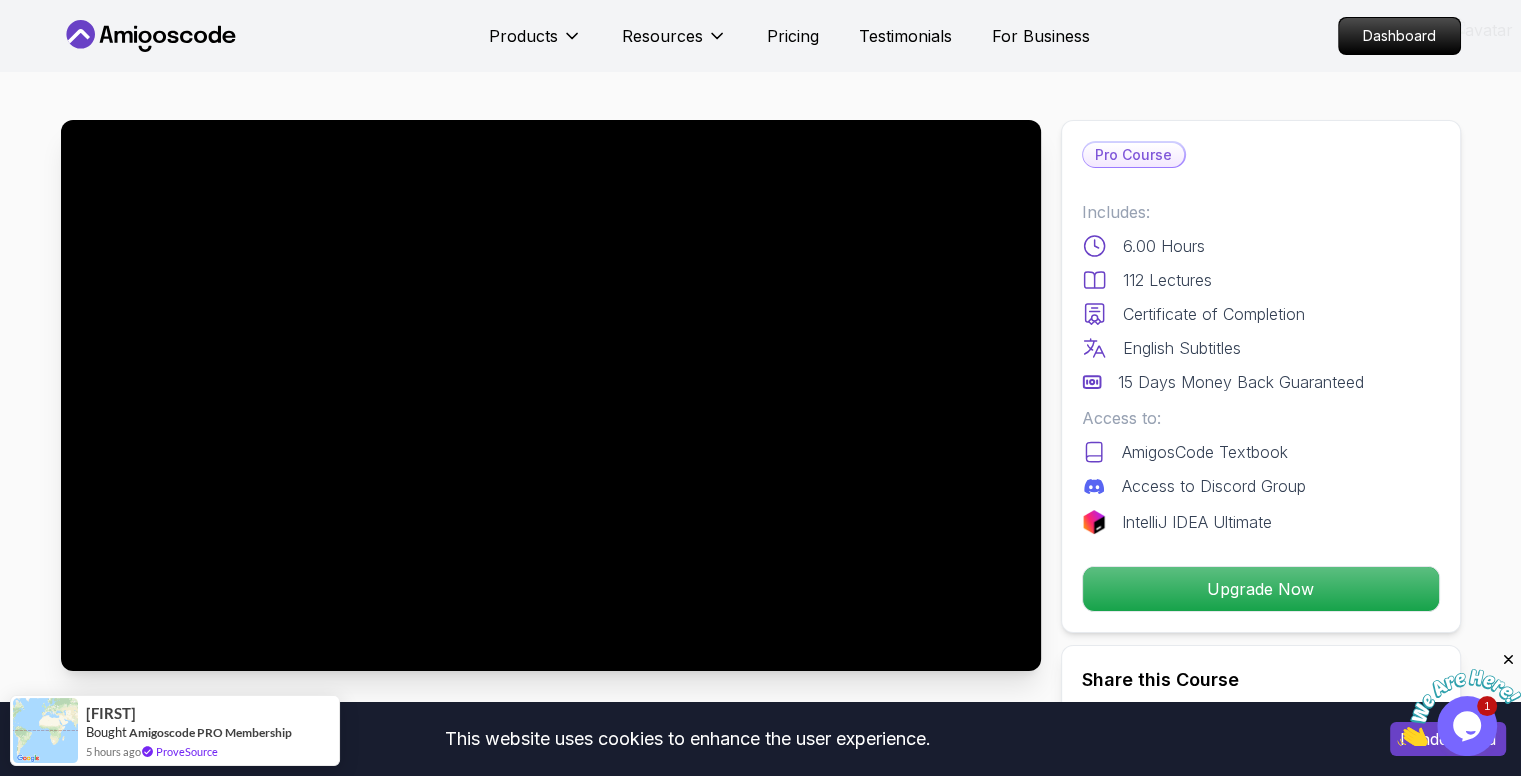 click on "This website uses cookies to enhance the user experience. I understand Products Resources Pricing Testimonials For Business Dashboard Products Resources Pricing Testimonials For Business Dashboard Linux Fundamentals Learn the fundamentals of Linux and how to use the command line Mama Samba Braima Djalo  /   Instructor Pro Course Includes: 6.00 Hours 112 Lectures Certificate of Completion English Subtitles 15 Days Money Back Guaranteed Access to: AmigosCode Textbook Access to Discord Group IntelliJ IDEA Ultimate Upgrade Now Share this Course or Copy link Got a Team of 5 or More? With one subscription, give your entire team access to all courses and features. Check our Business Plan Mama Samba Braima Djalo  /   Instructor What you will learn linux ubuntu terminal bash Getting Started with Linux - An introduction to the Linux operating system and its history. Linux Installation (Mac, Windows, Linux) - Step-by-step guide to installing Linux on different platforms.
Why Should You Take This Course" at bounding box center (760, 4212) 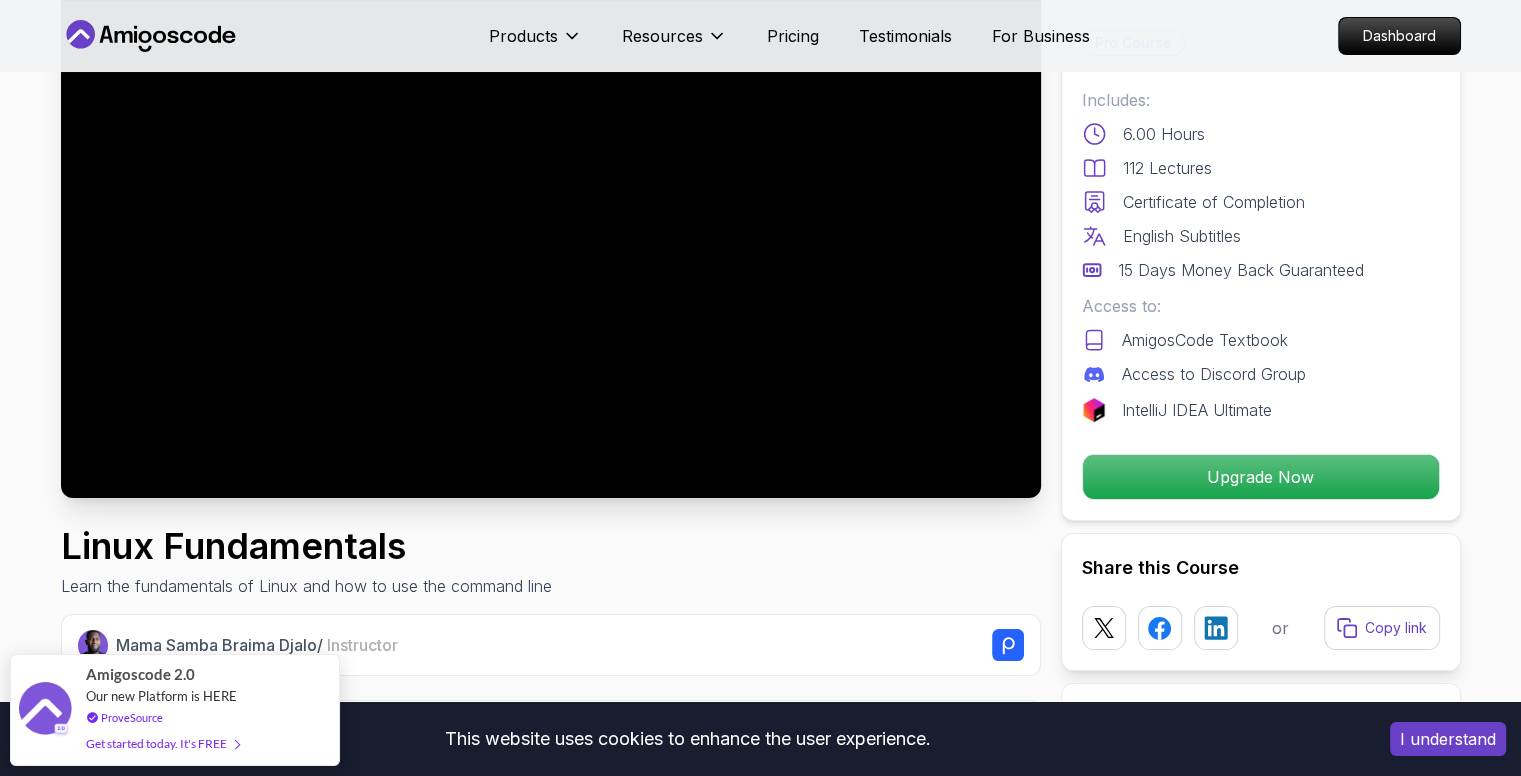 scroll, scrollTop: 200, scrollLeft: 0, axis: vertical 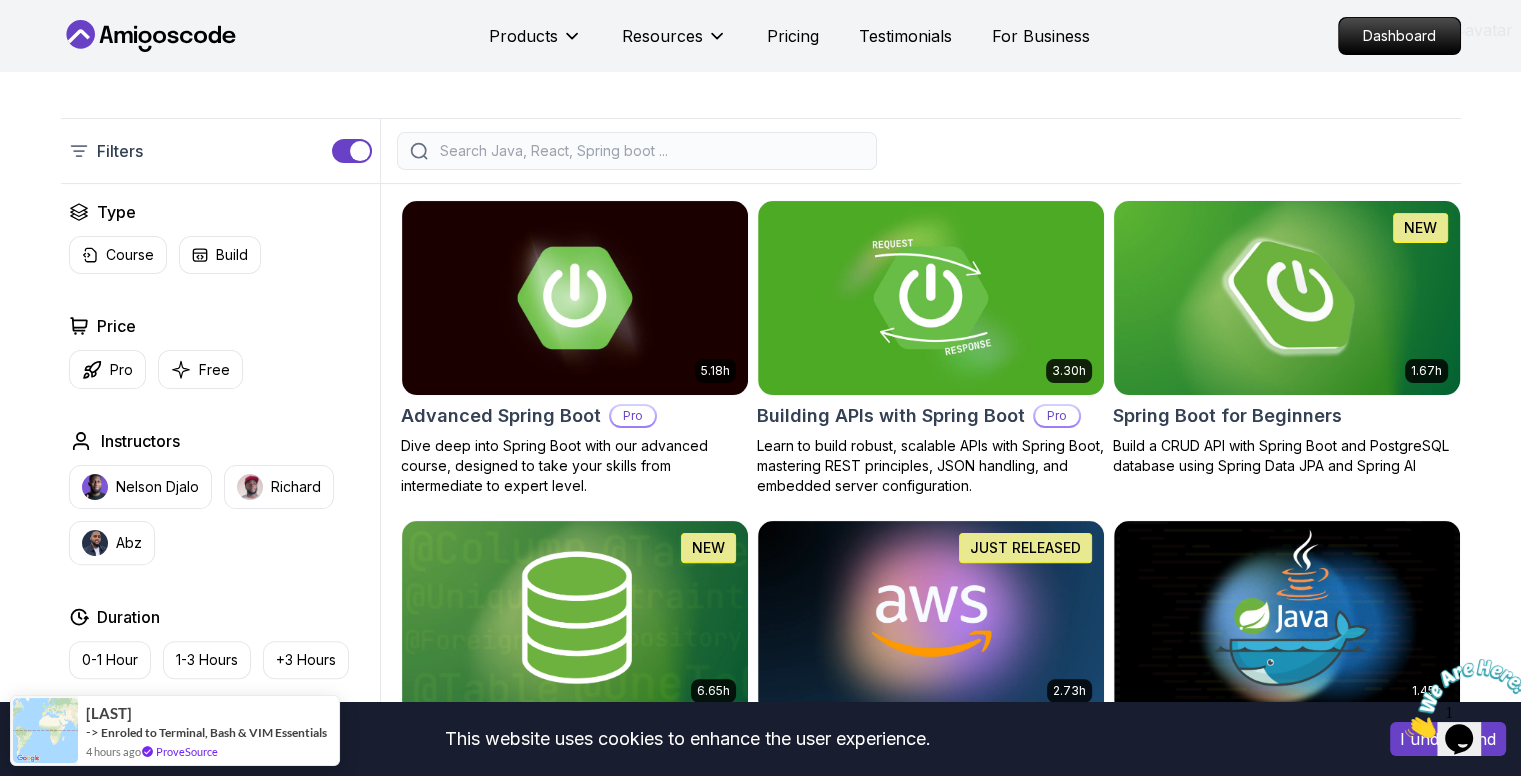 click at bounding box center [1286, 297] 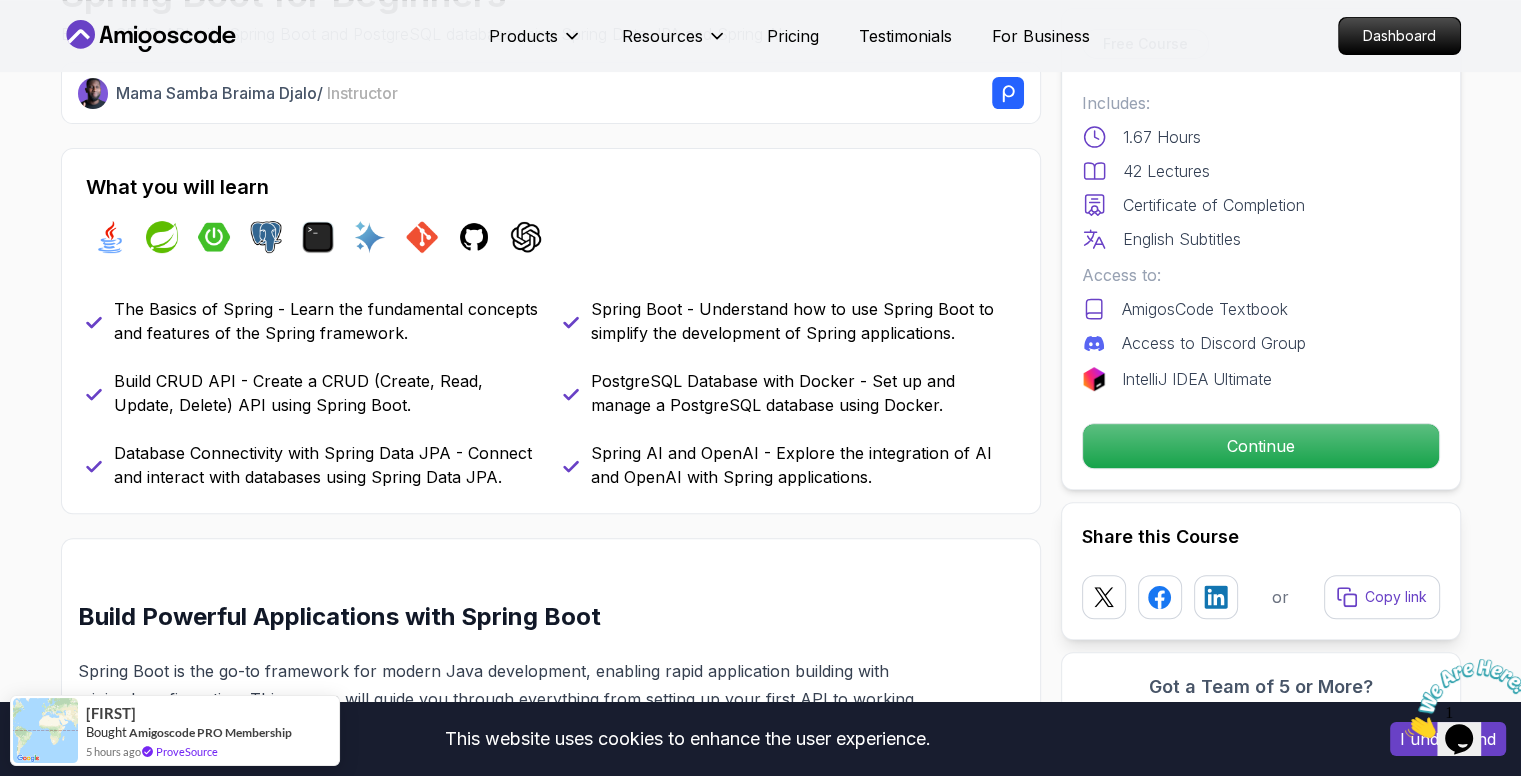 scroll, scrollTop: 933, scrollLeft: 0, axis: vertical 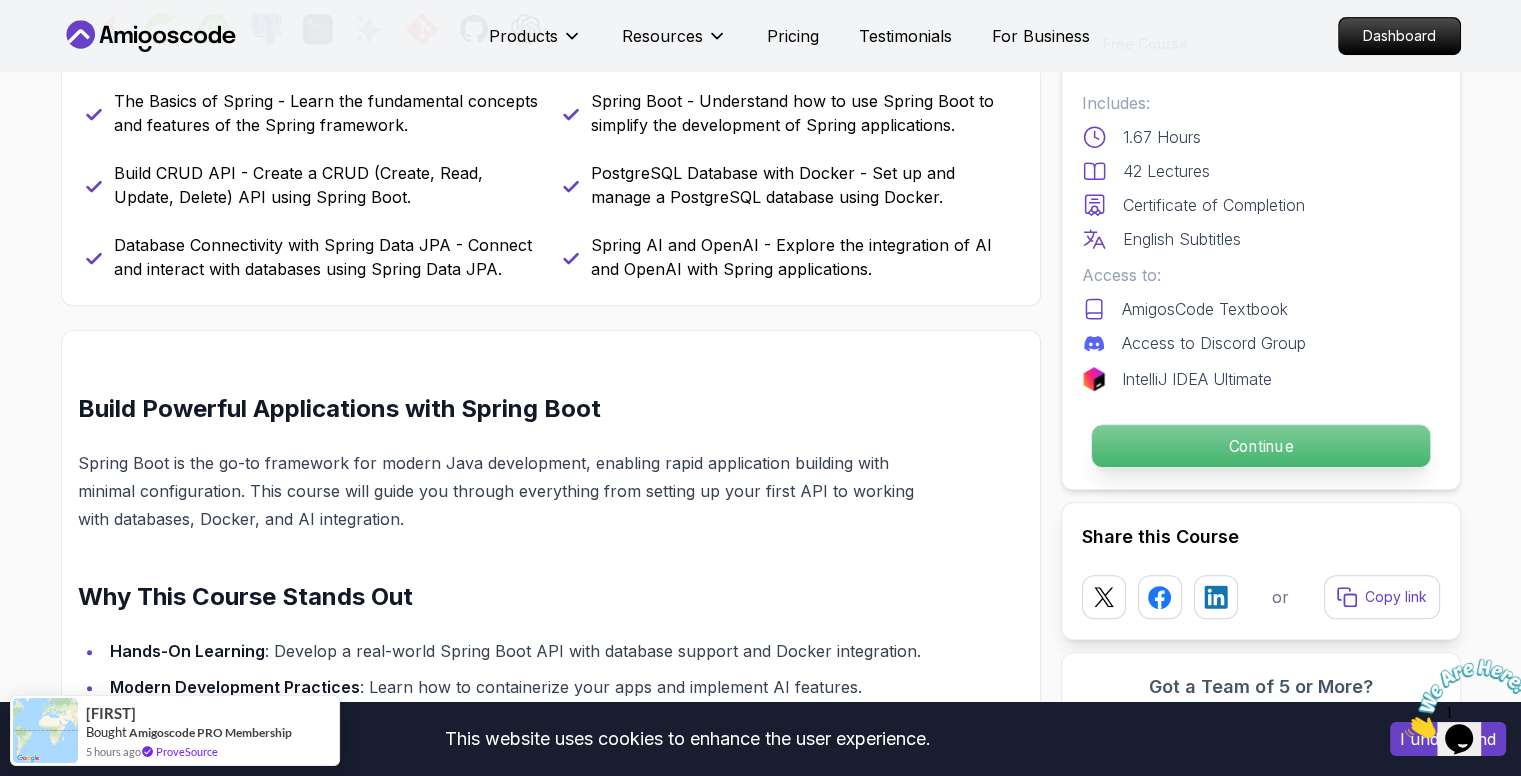click on "Continue" at bounding box center (1260, 446) 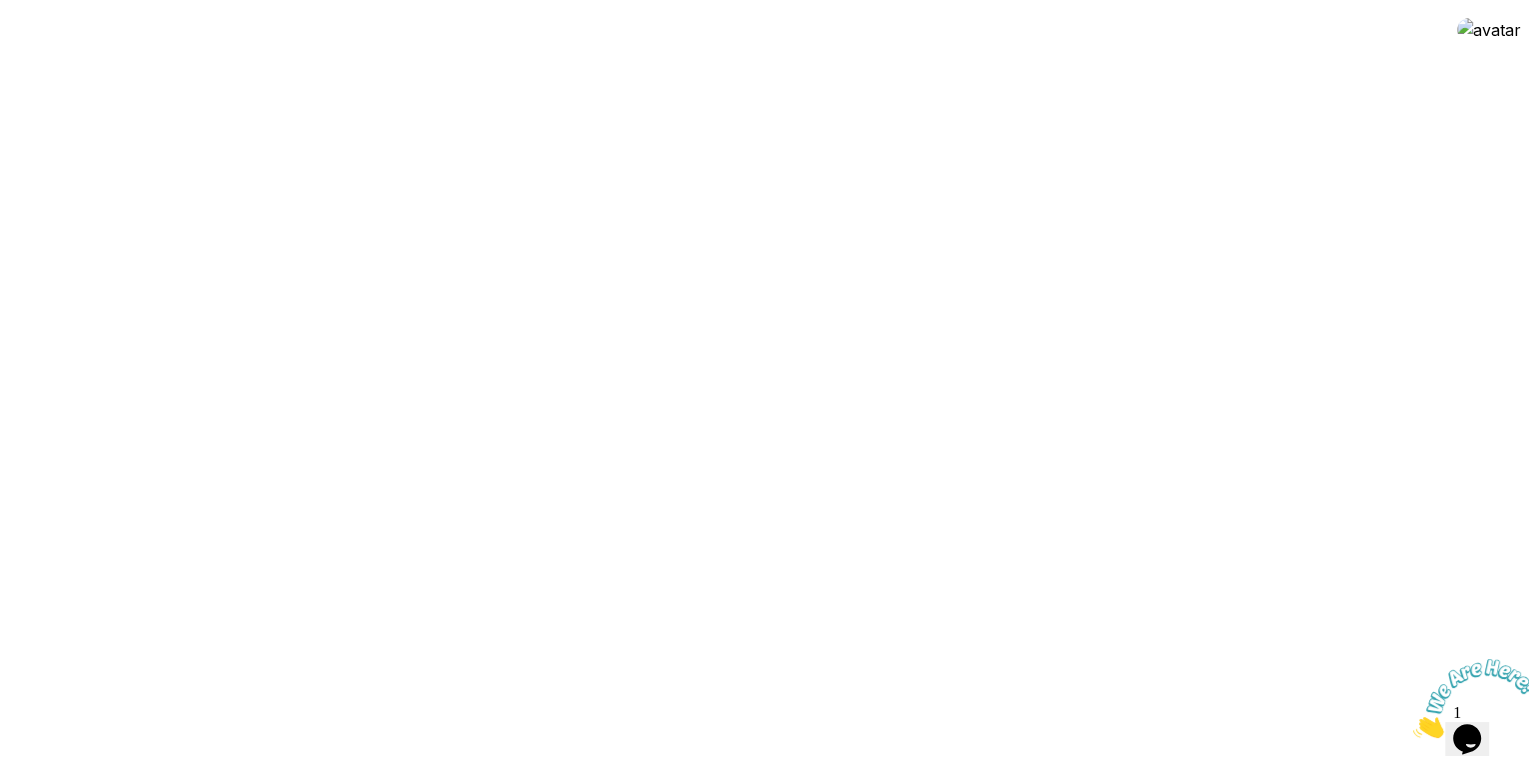 scroll, scrollTop: 0, scrollLeft: 0, axis: both 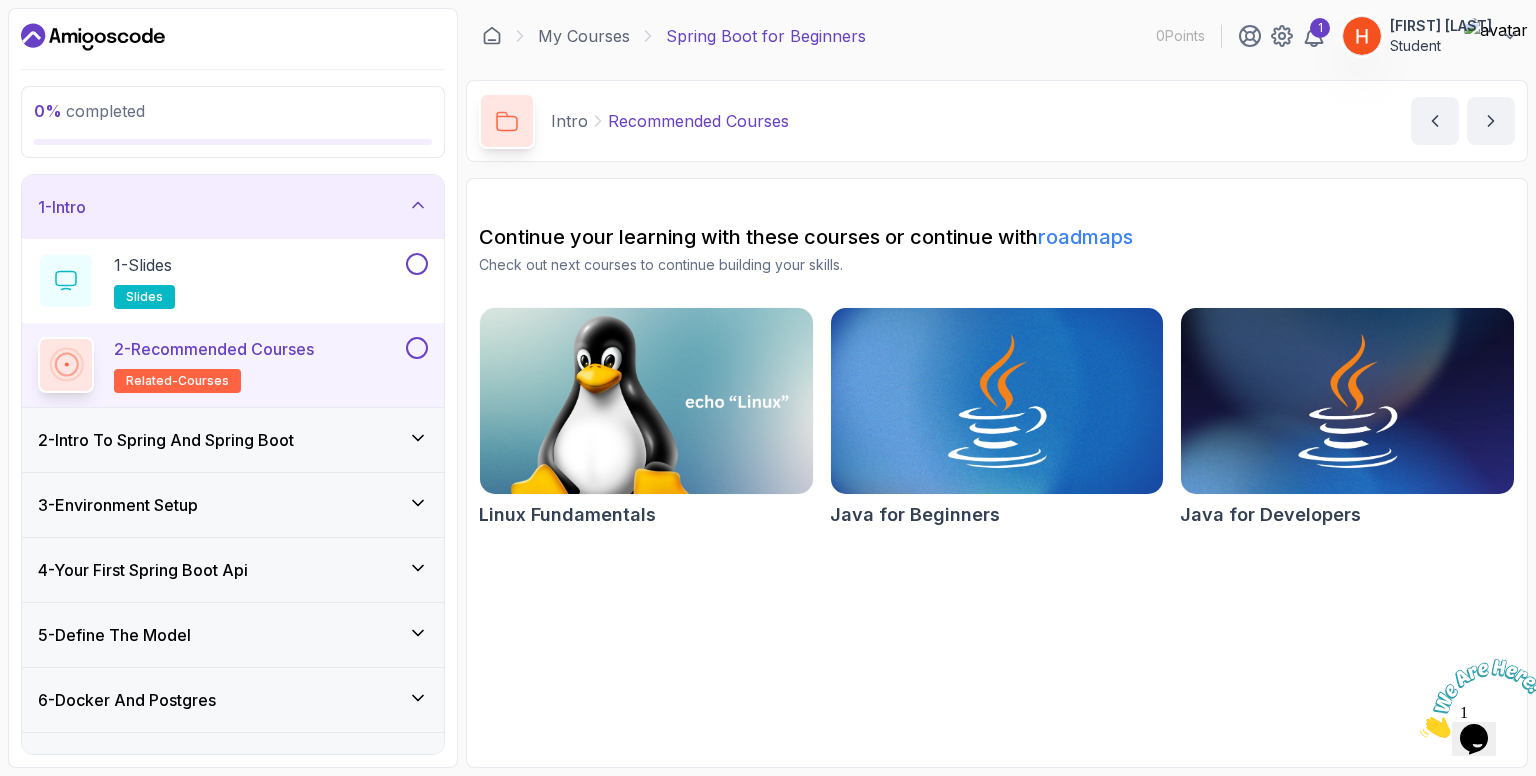 click on "1  -  Intro" at bounding box center [233, 207] 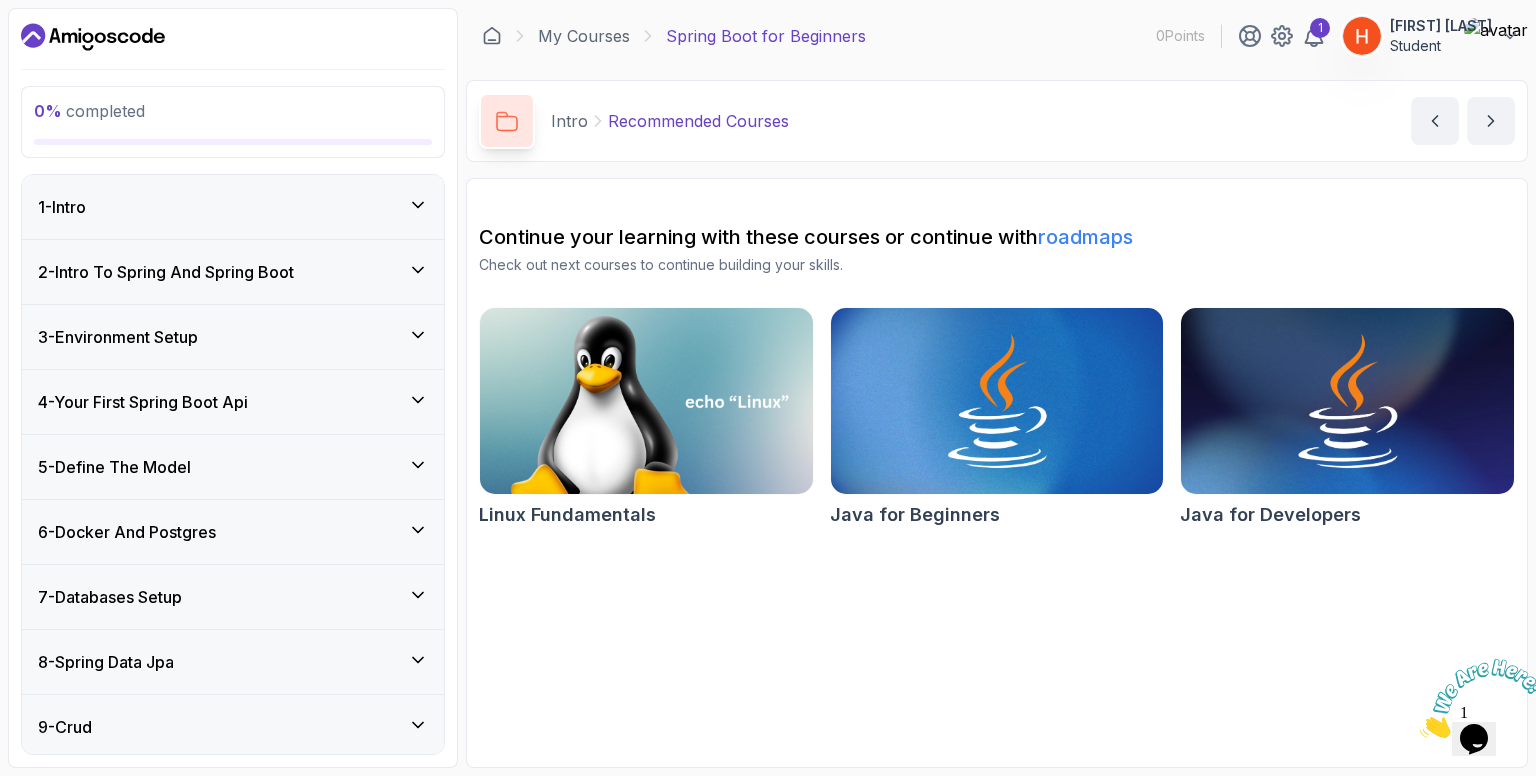 click on "1  -  Intro" at bounding box center [233, 207] 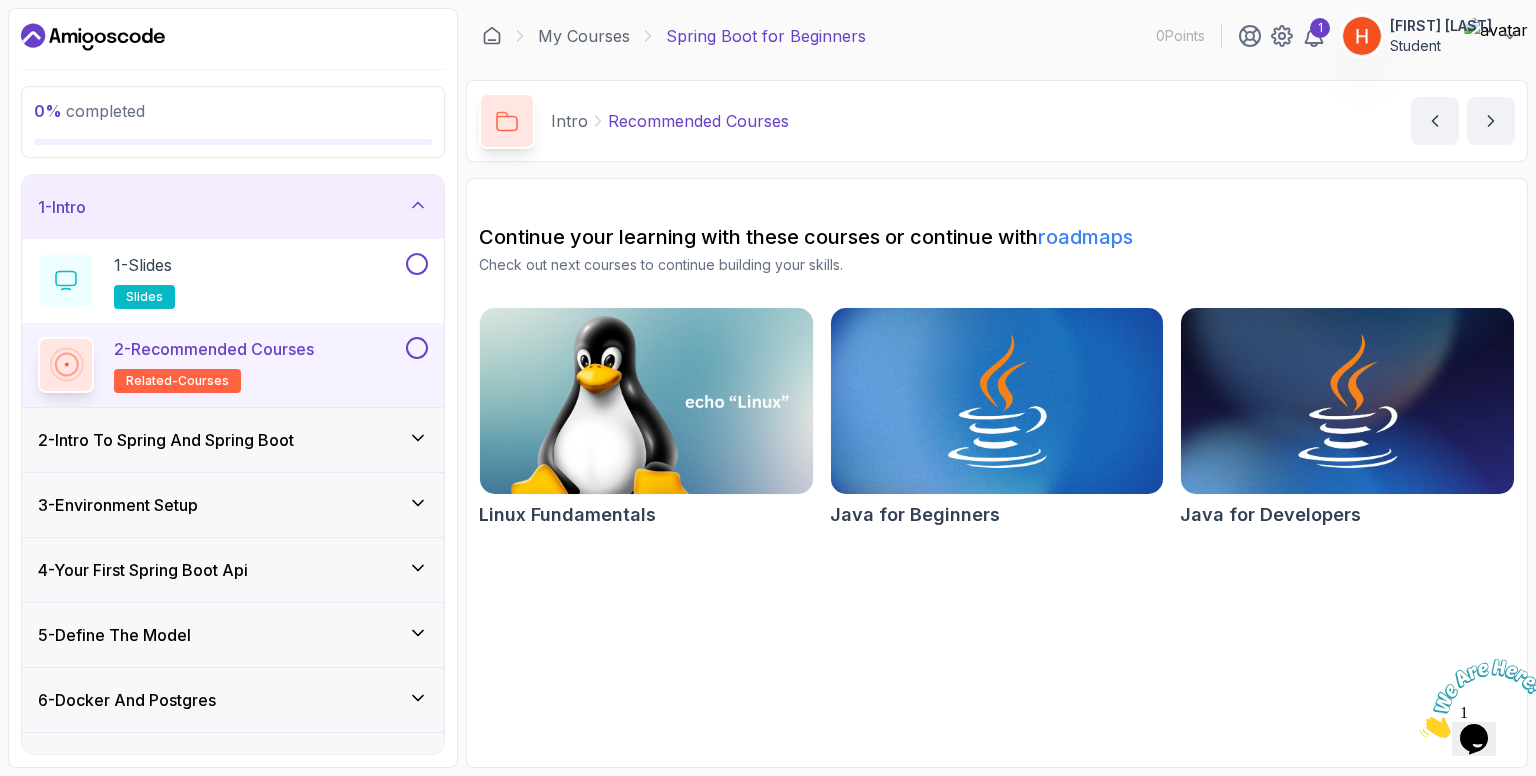 click on "2  -  Intro To Spring And Spring Boot" at bounding box center (233, 440) 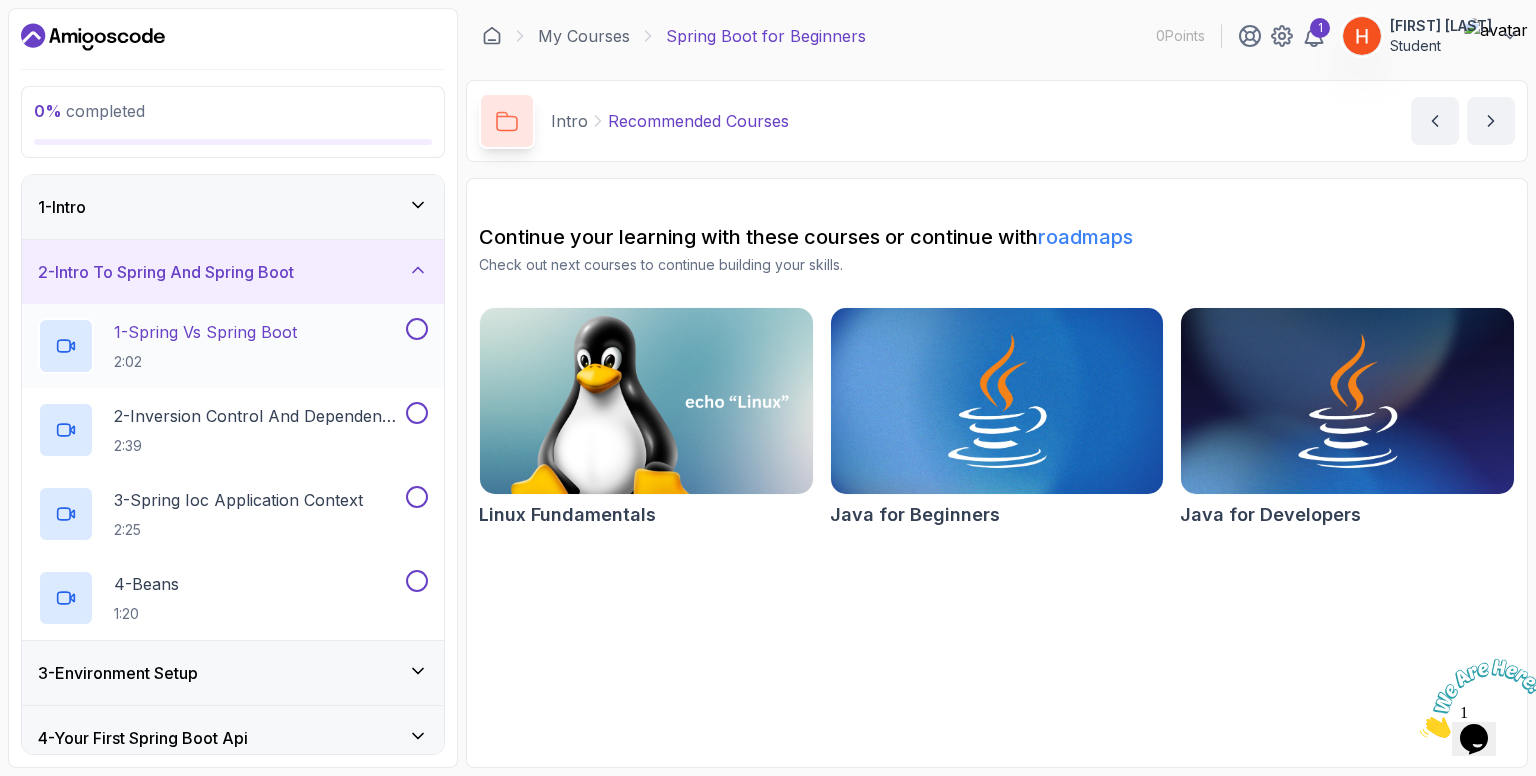 click on "1  -  Spring Vs Spring Boot 2:02" at bounding box center [205, 346] 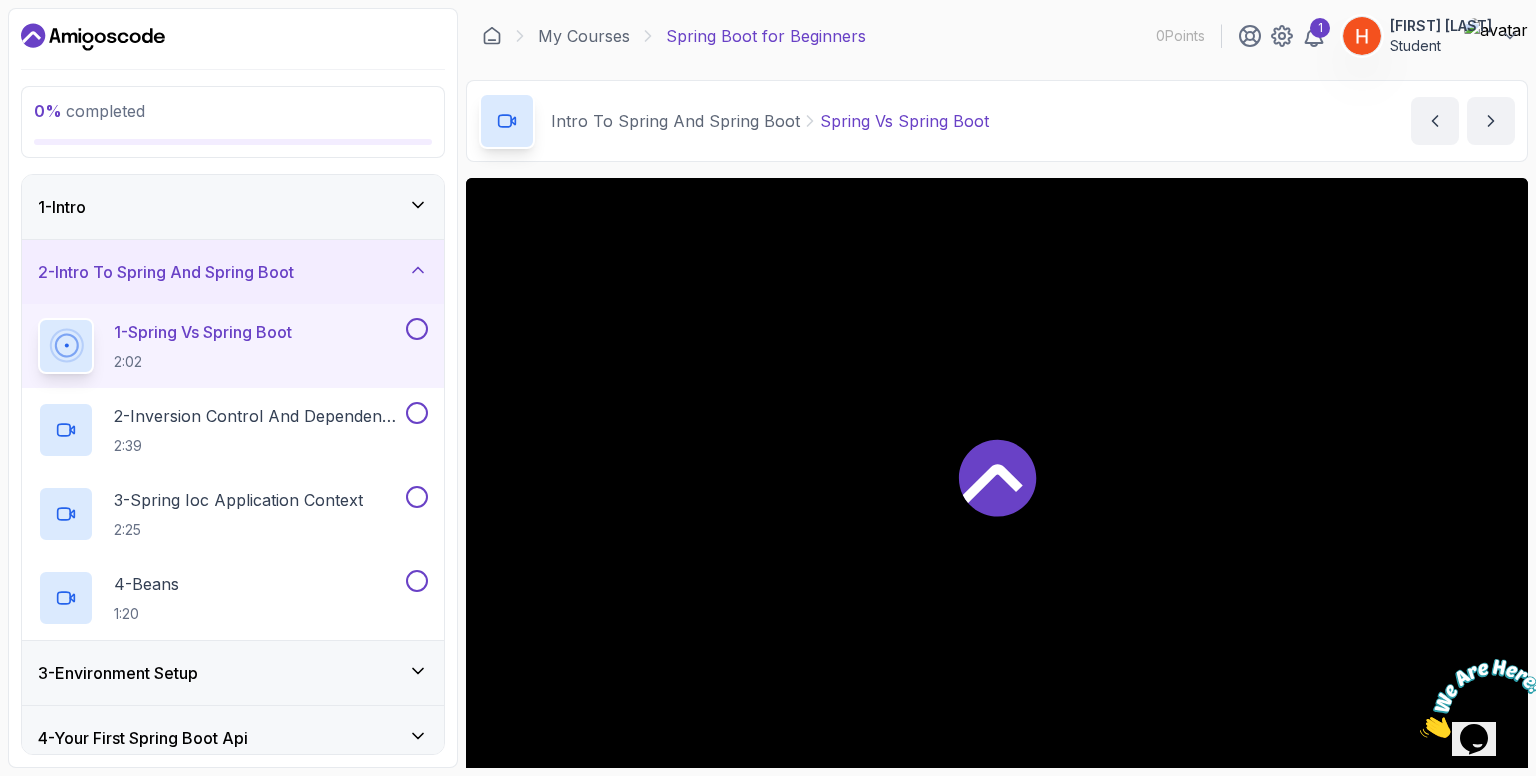 scroll, scrollTop: 66, scrollLeft: 0, axis: vertical 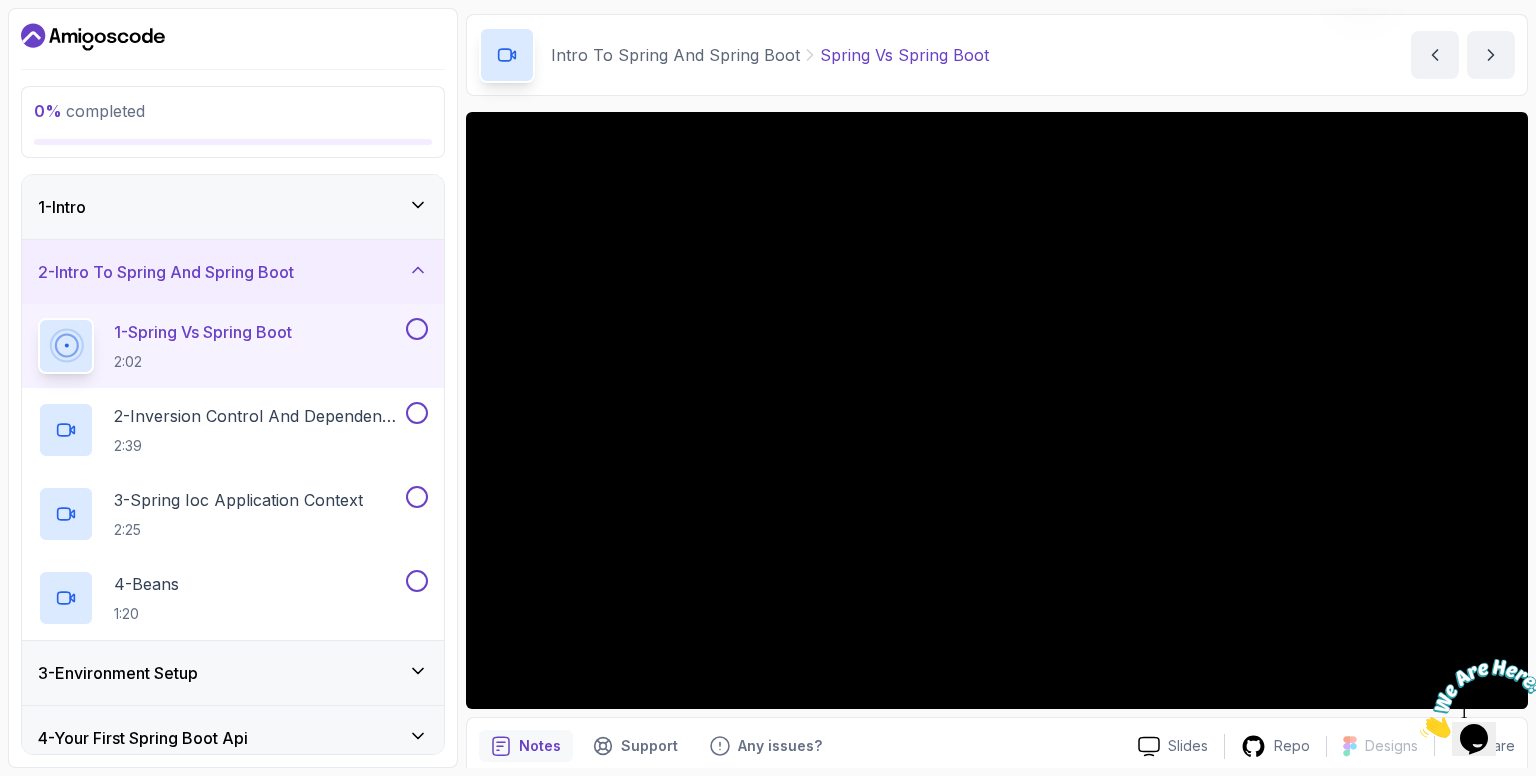 click on "1  -  Intro" at bounding box center (233, 207) 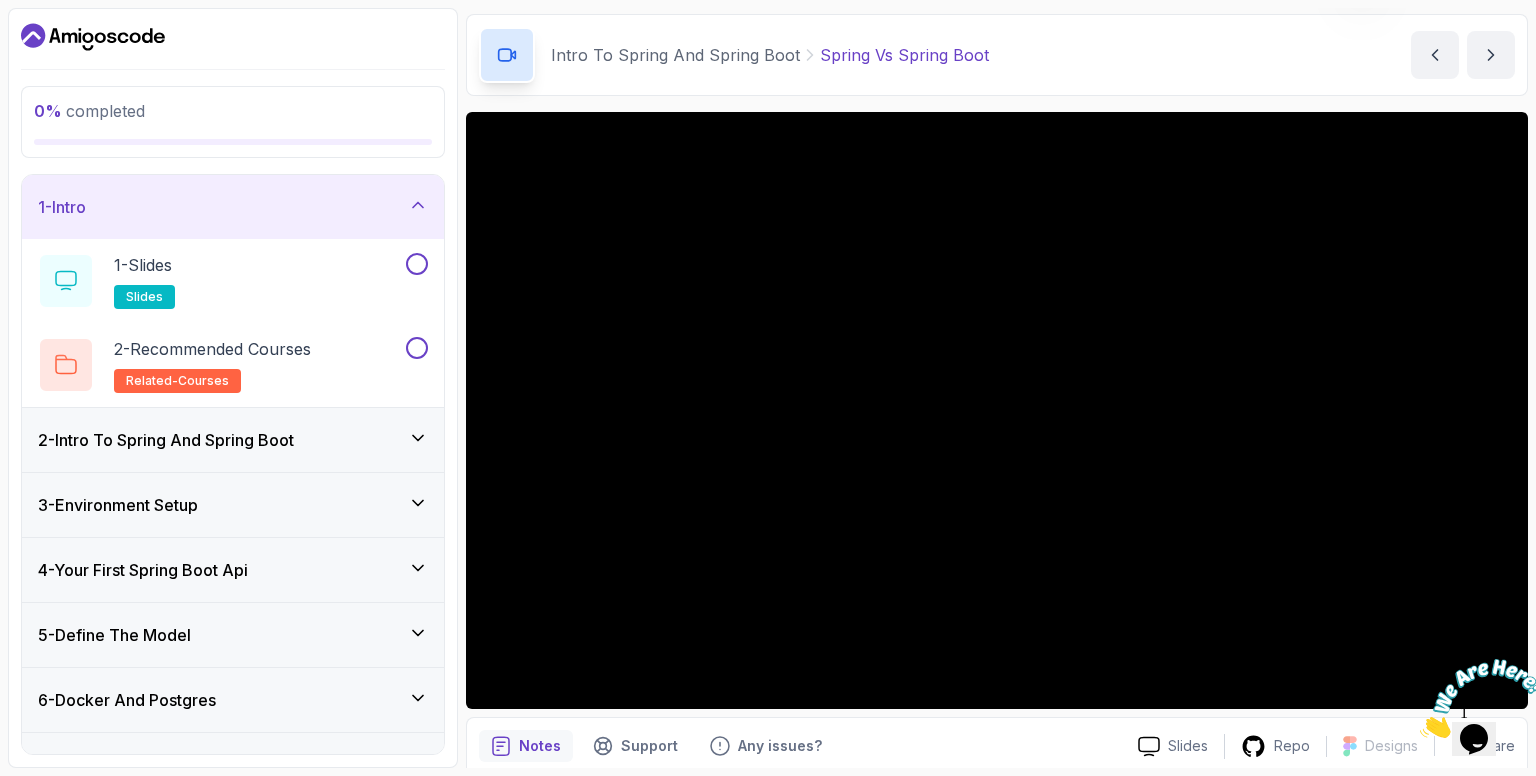 click on "1  -  Intro" at bounding box center (233, 207) 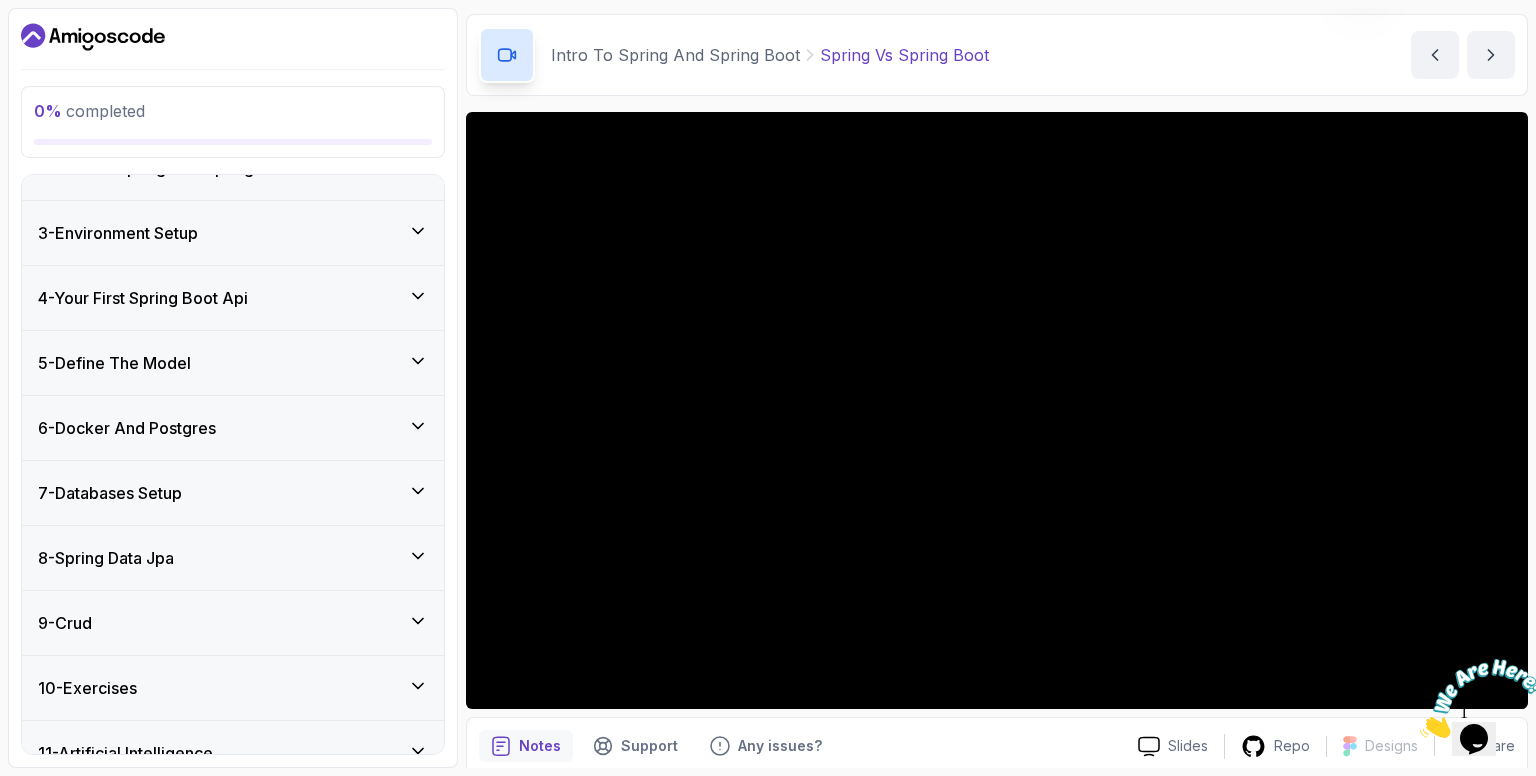 scroll, scrollTop: 133, scrollLeft: 0, axis: vertical 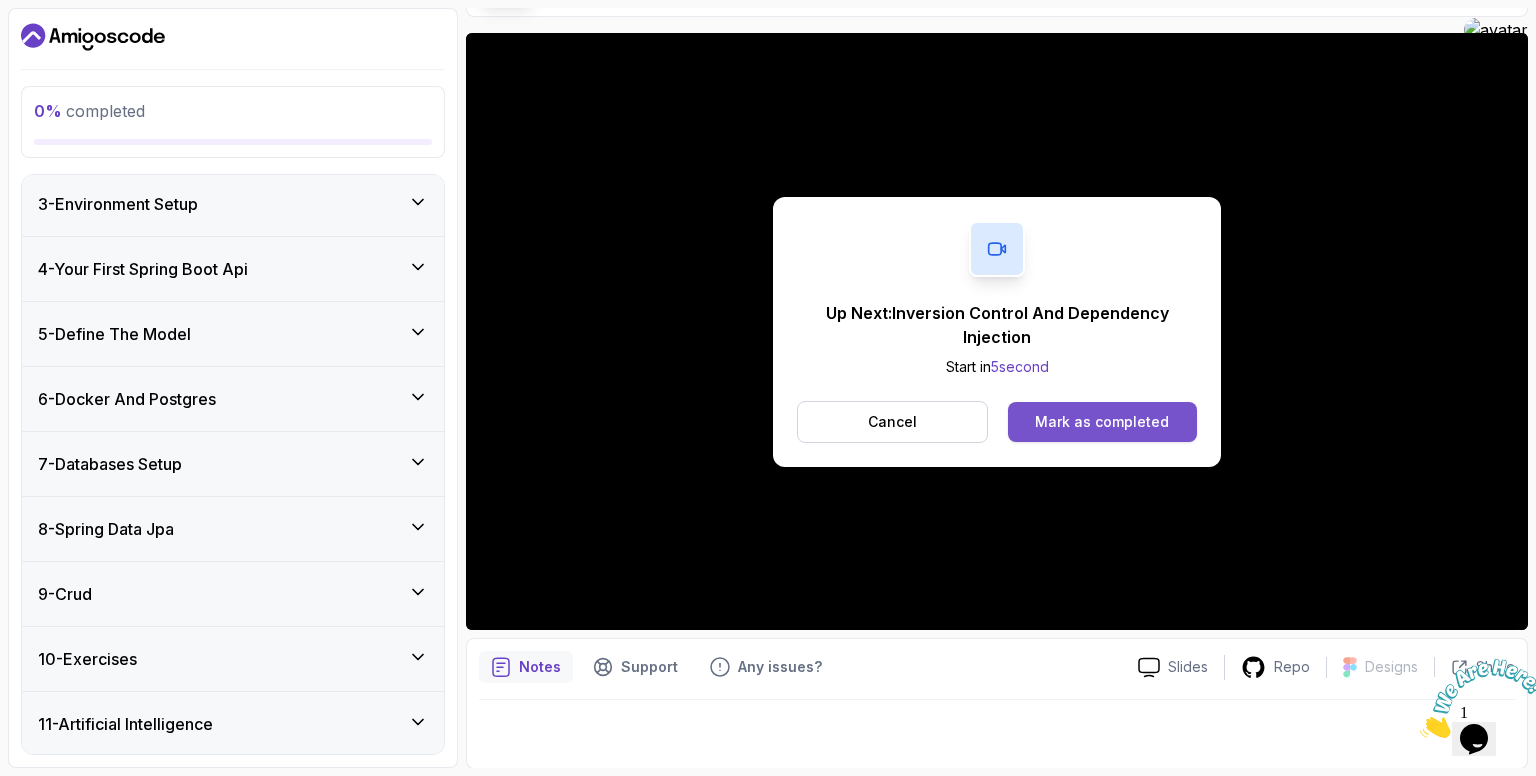 click on "Mark as completed" at bounding box center [1102, 422] 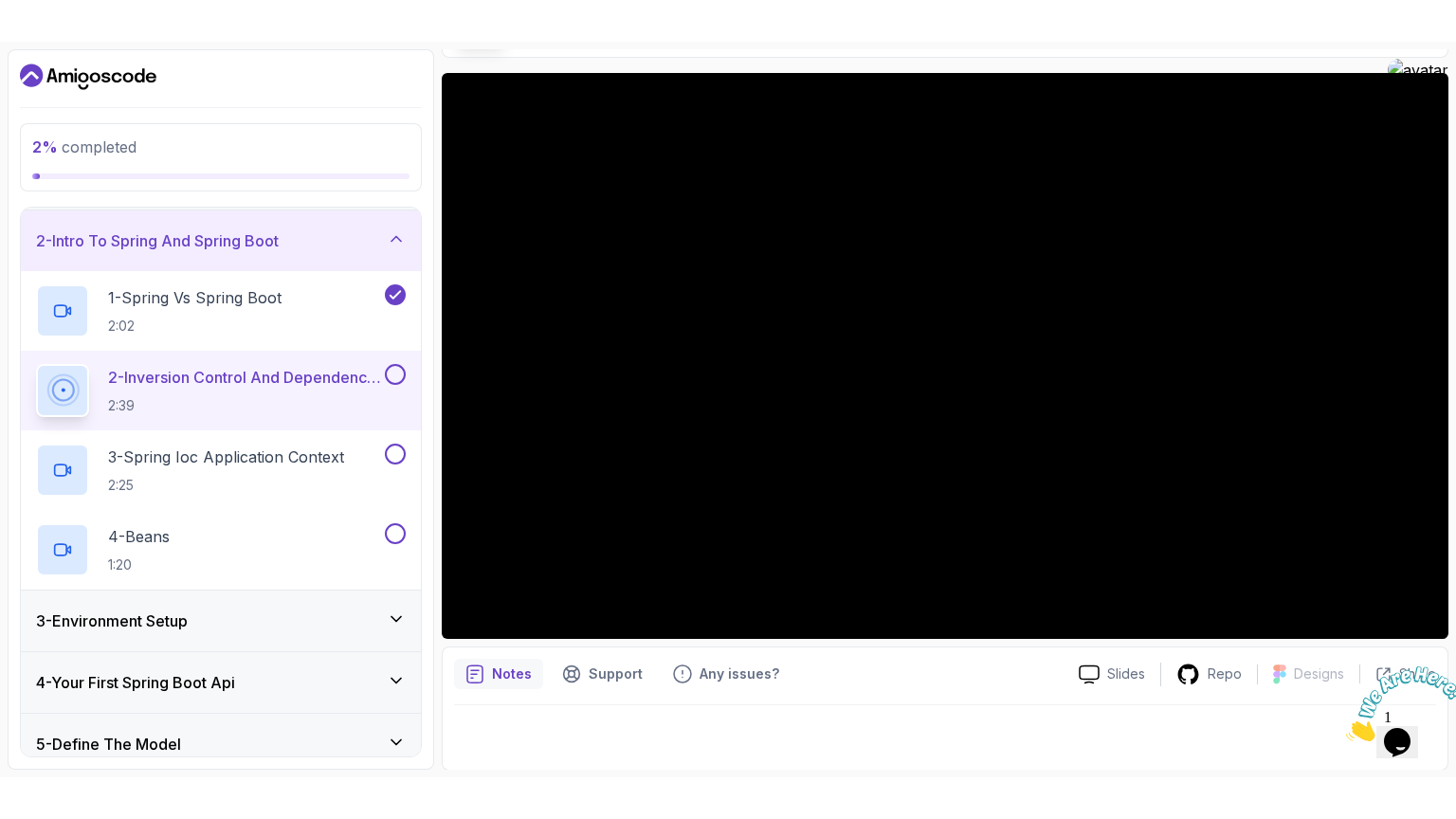 scroll, scrollTop: 2, scrollLeft: 0, axis: vertical 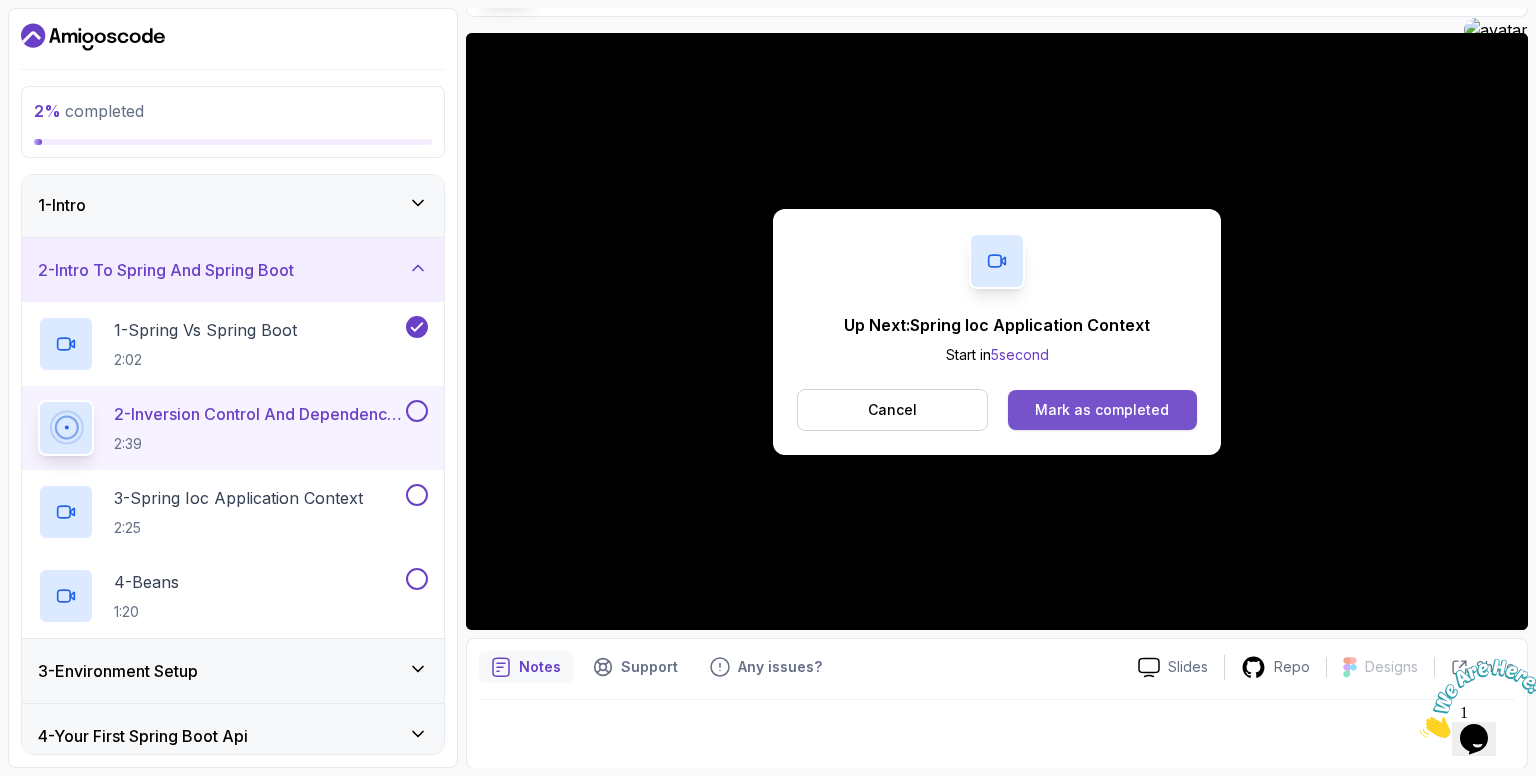 click on "Mark as completed" at bounding box center (1102, 410) 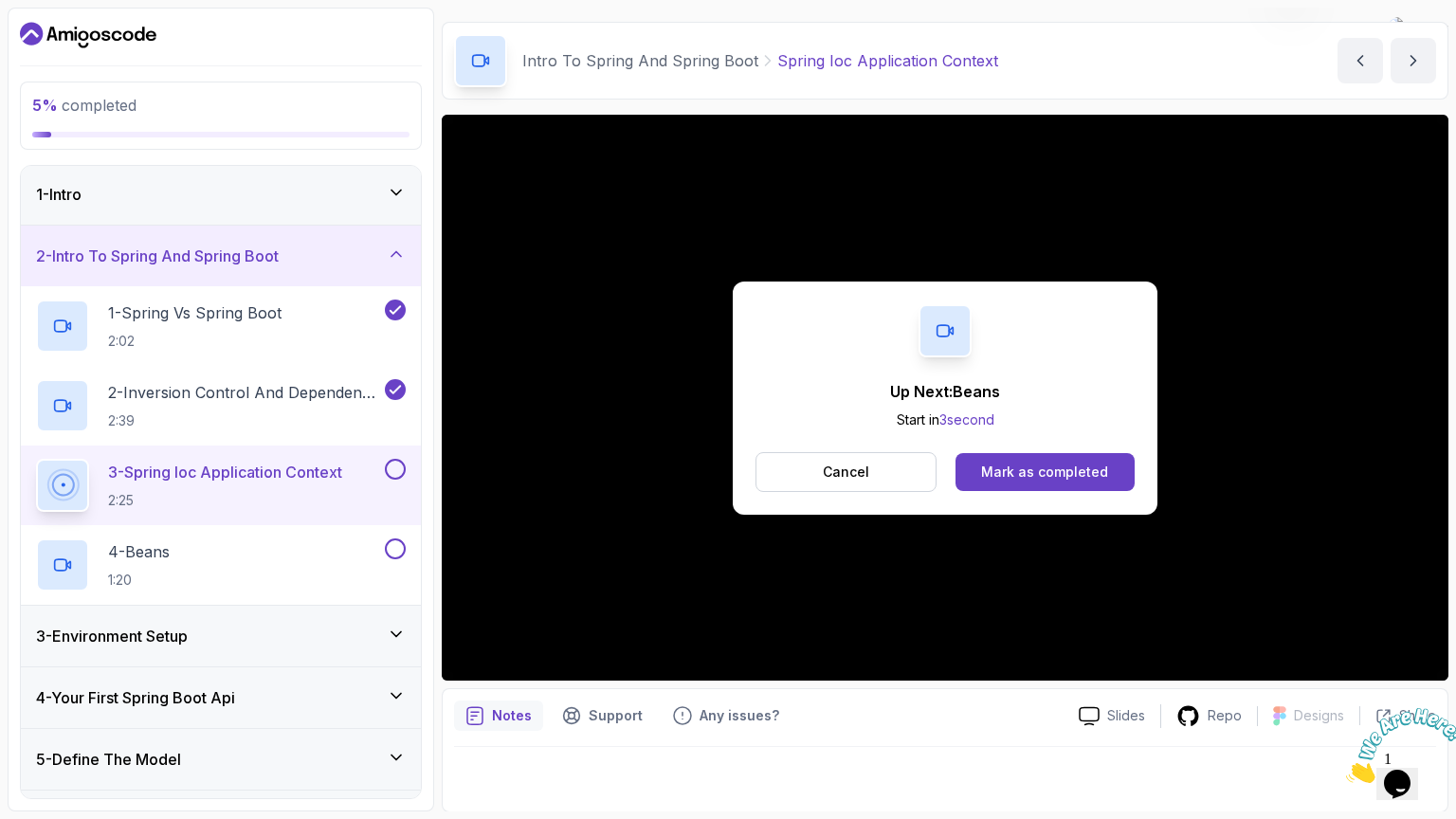 scroll, scrollTop: 137, scrollLeft: 0, axis: vertical 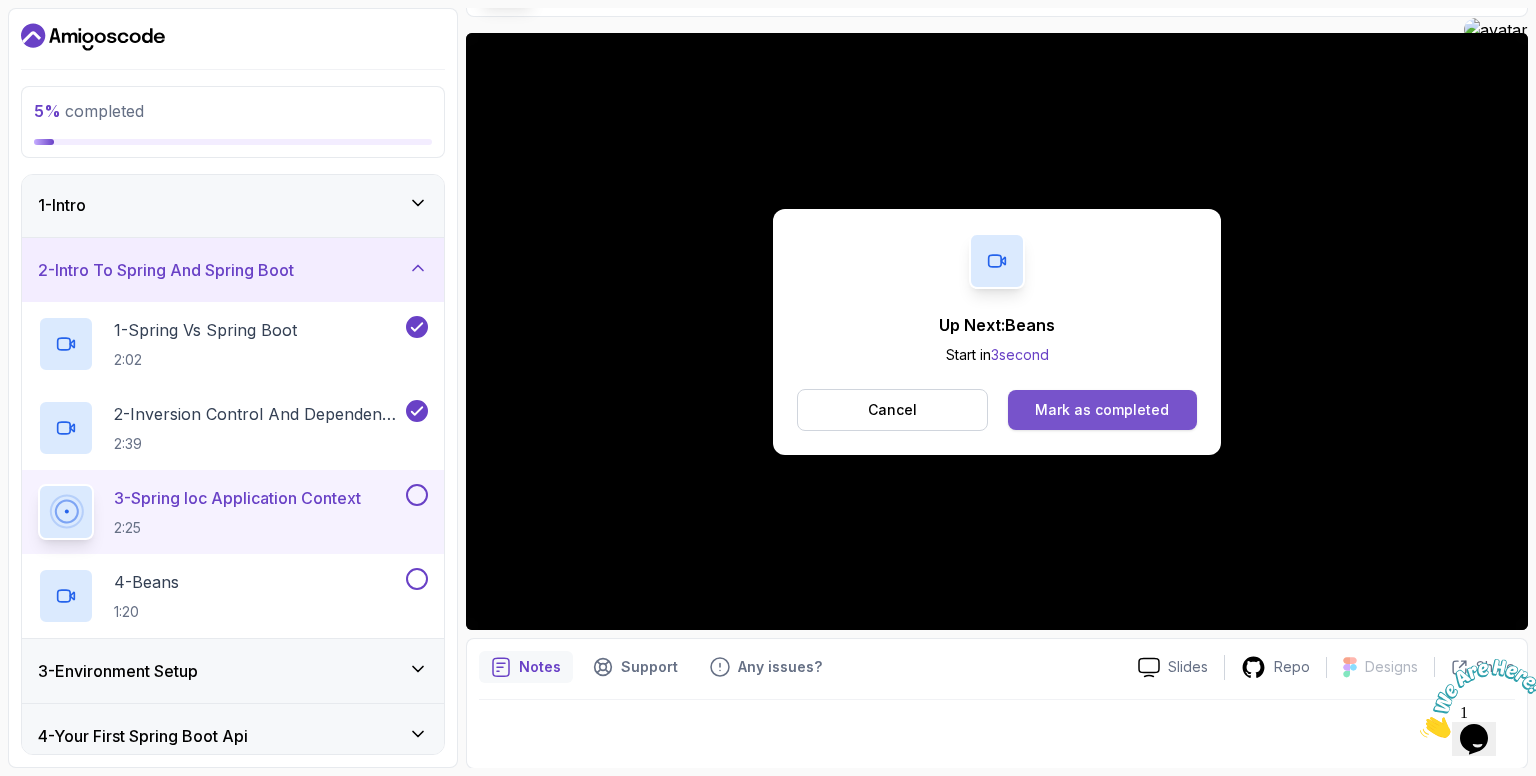click on "Mark as completed" at bounding box center (1102, 410) 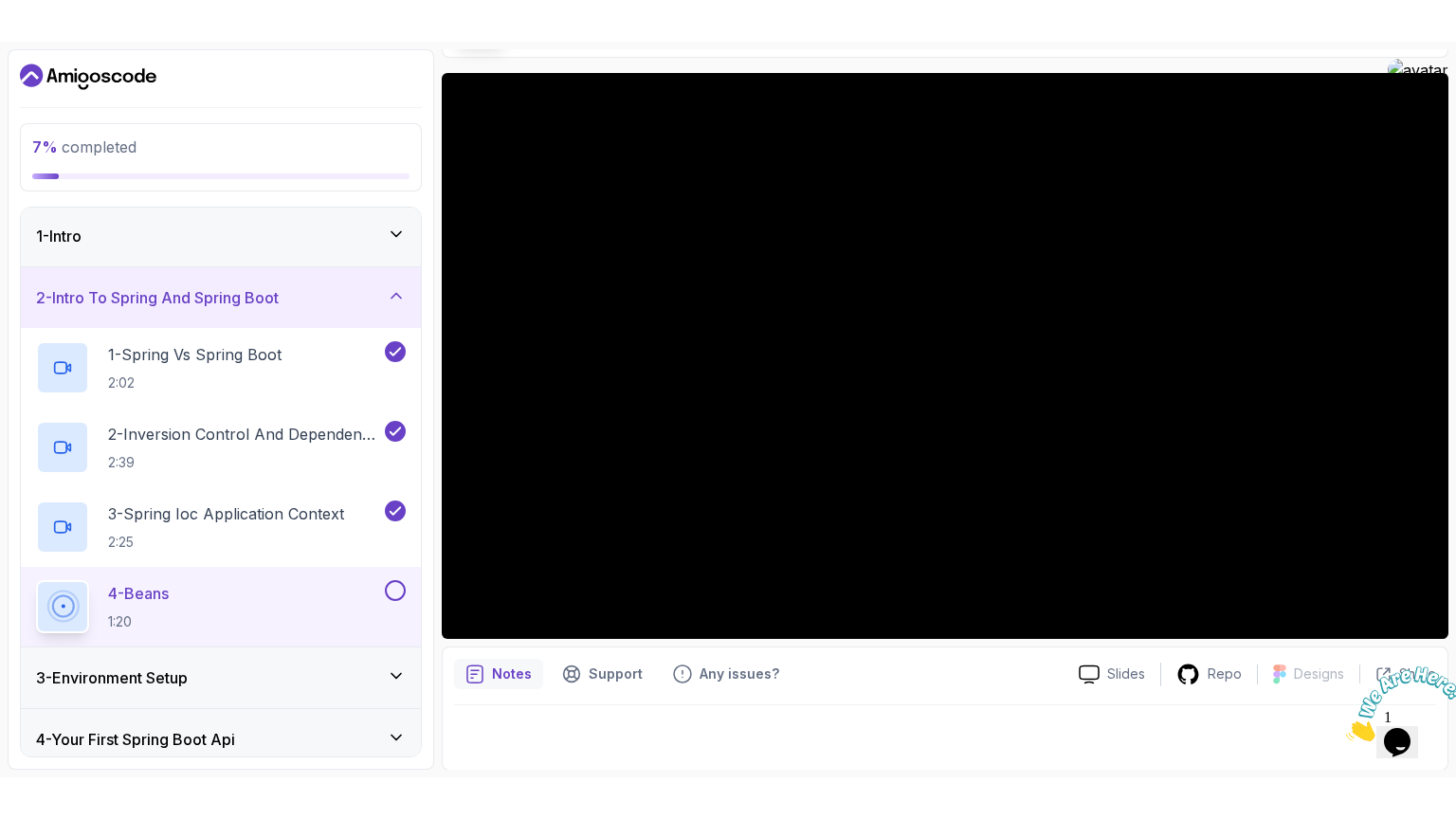 scroll, scrollTop: 54, scrollLeft: 0, axis: vertical 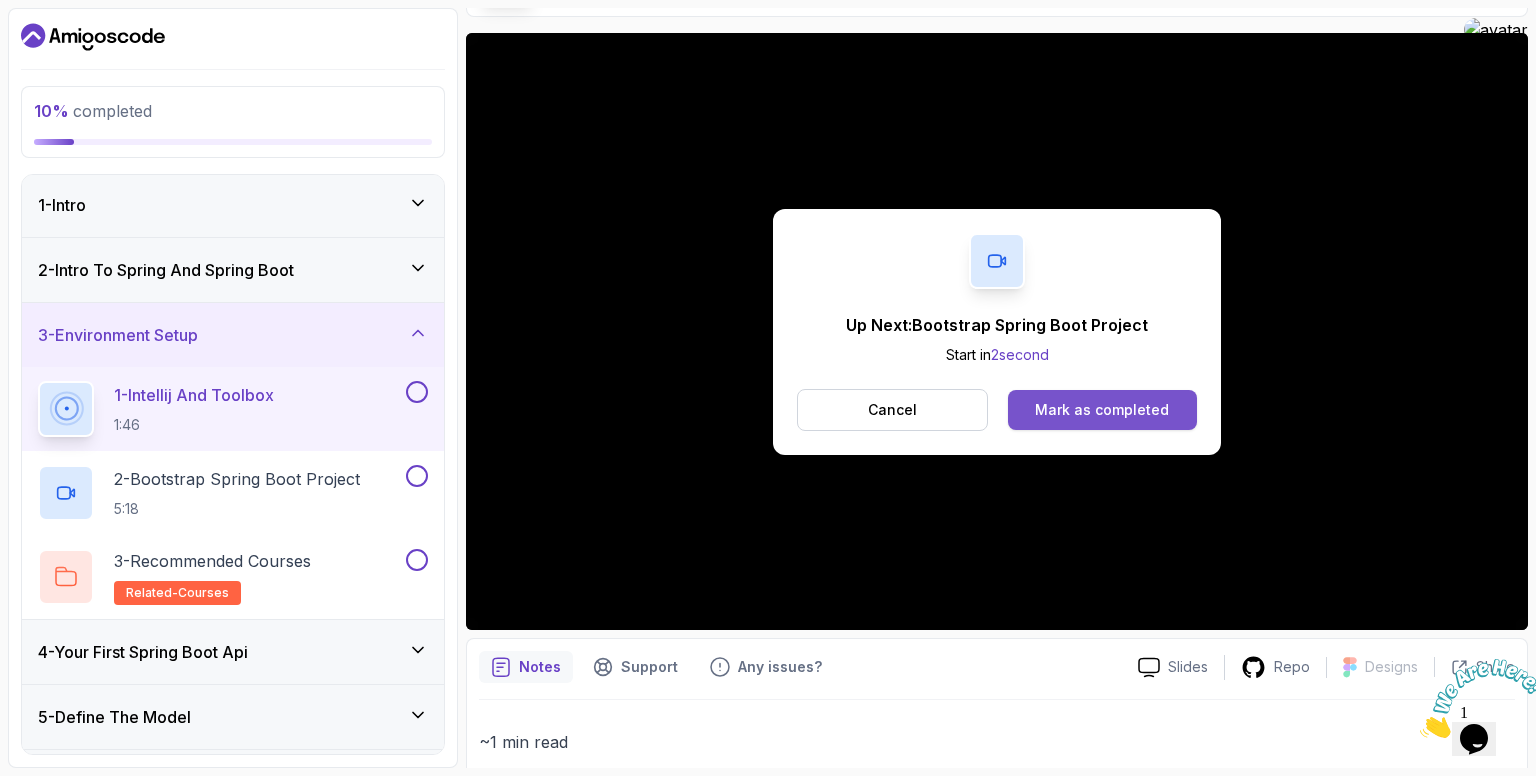 click on "Mark as completed" at bounding box center [1102, 410] 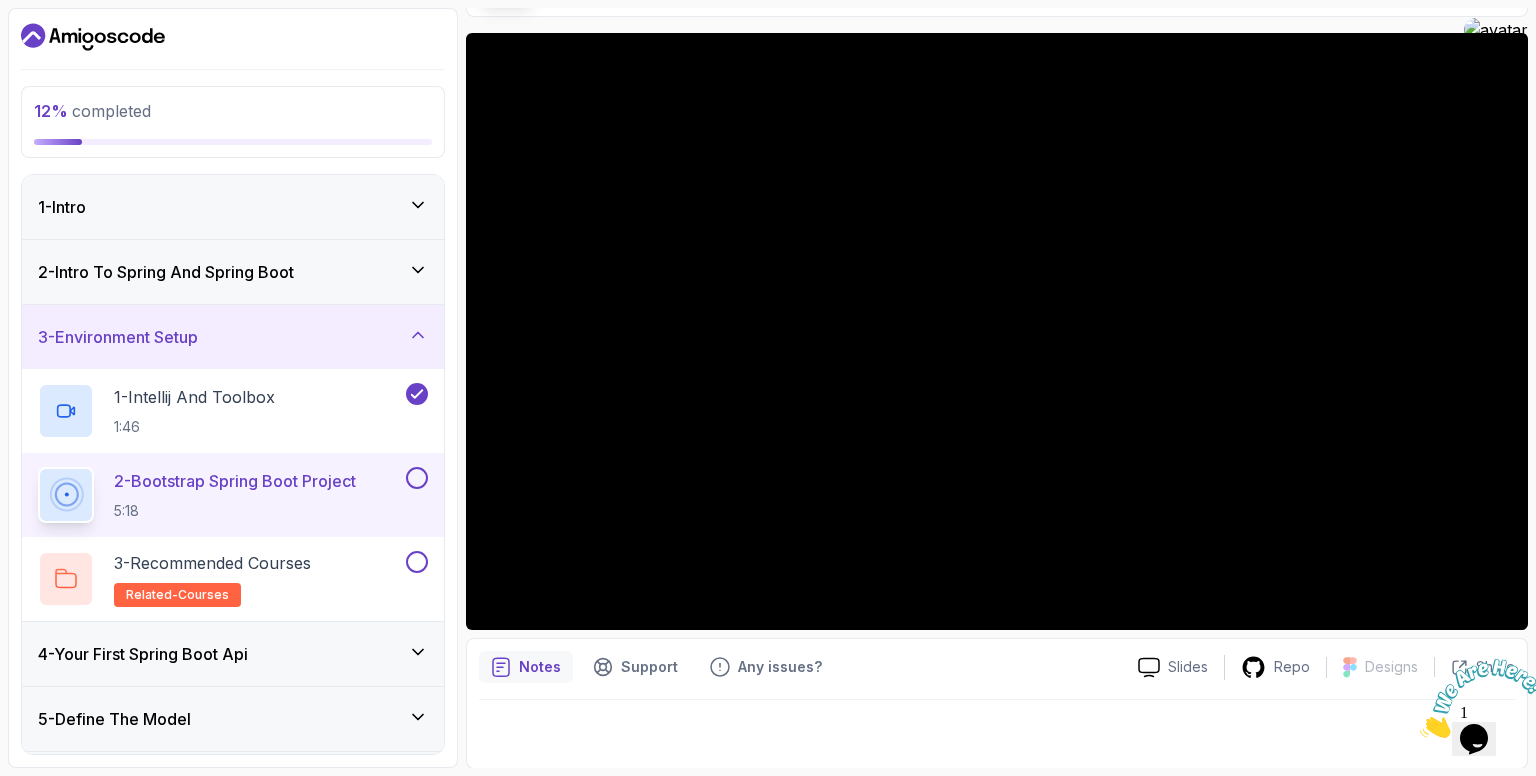 scroll, scrollTop: 0, scrollLeft: 0, axis: both 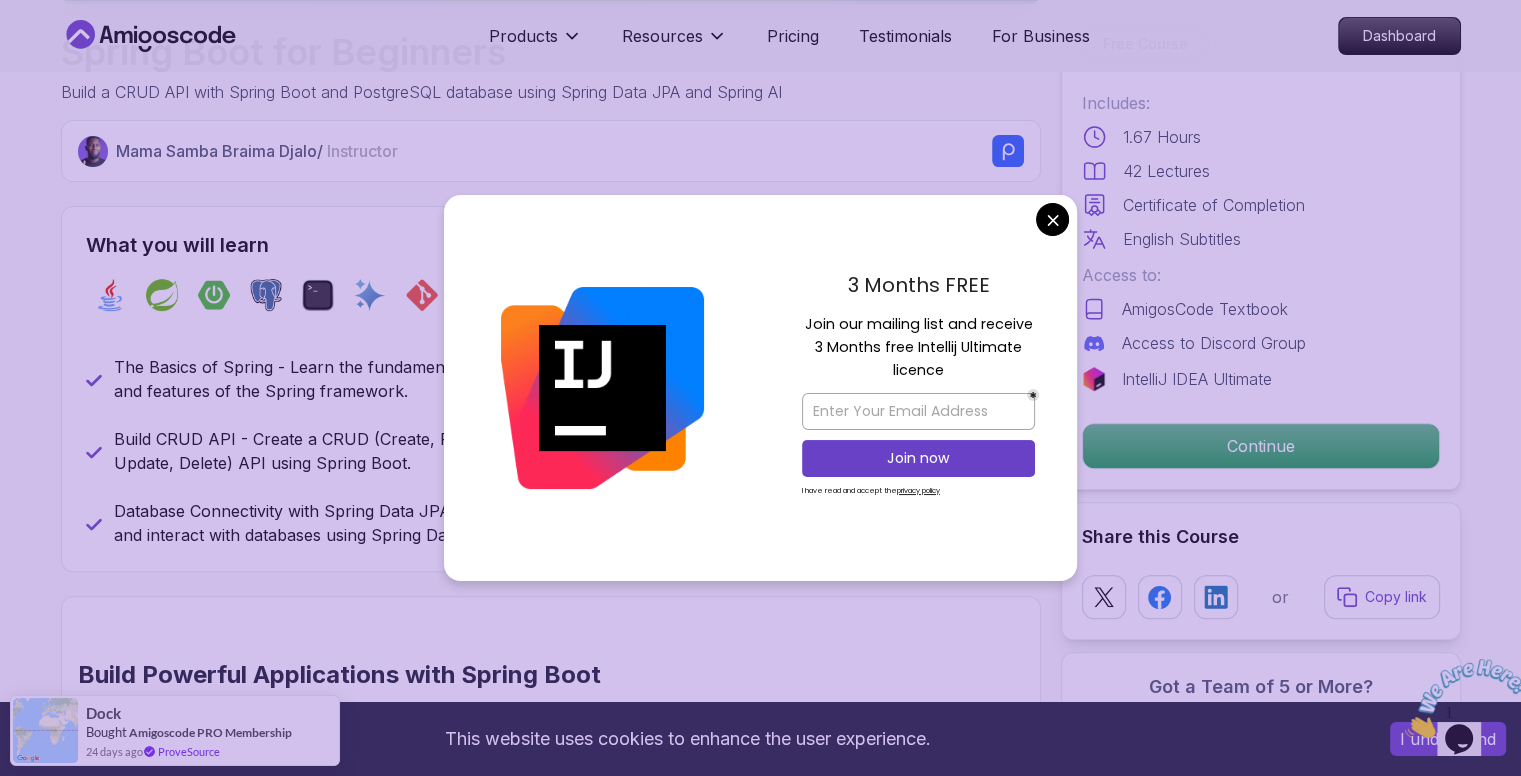 click on "This website uses cookies to enhance the user experience. I understand Products Resources Pricing Testimonials For Business Dashboard Products Resources Pricing Testimonials For Business Dashboard Spring Boot for Beginners Build a CRUD API with Spring Boot and PostgreSQL database using Spring Data JPA and Spring AI [FIRST] [LAST]  /   Instructor Free Course Includes: 1.67 Hours 42 Lectures Certificate of Completion English Subtitles Access to: AmigosCode Textbook Access to Discord Group IntelliJ IDEA Ultimate Continue Share this Course or Copy link Got a Team of 5 or More? With one subscription, give your entire team access to all courses and features. Check our Business Plan [FIRST] [LAST]  /   Instructor What you will learn java spring spring-boot postgres terminal ai git github chatgpt The Basics of Spring - Learn the fundamental concepts and features of the Spring framework. Spring Boot - Understand how to use Spring Boot to simplify the development of Spring applications." at bounding box center [760, 3927] 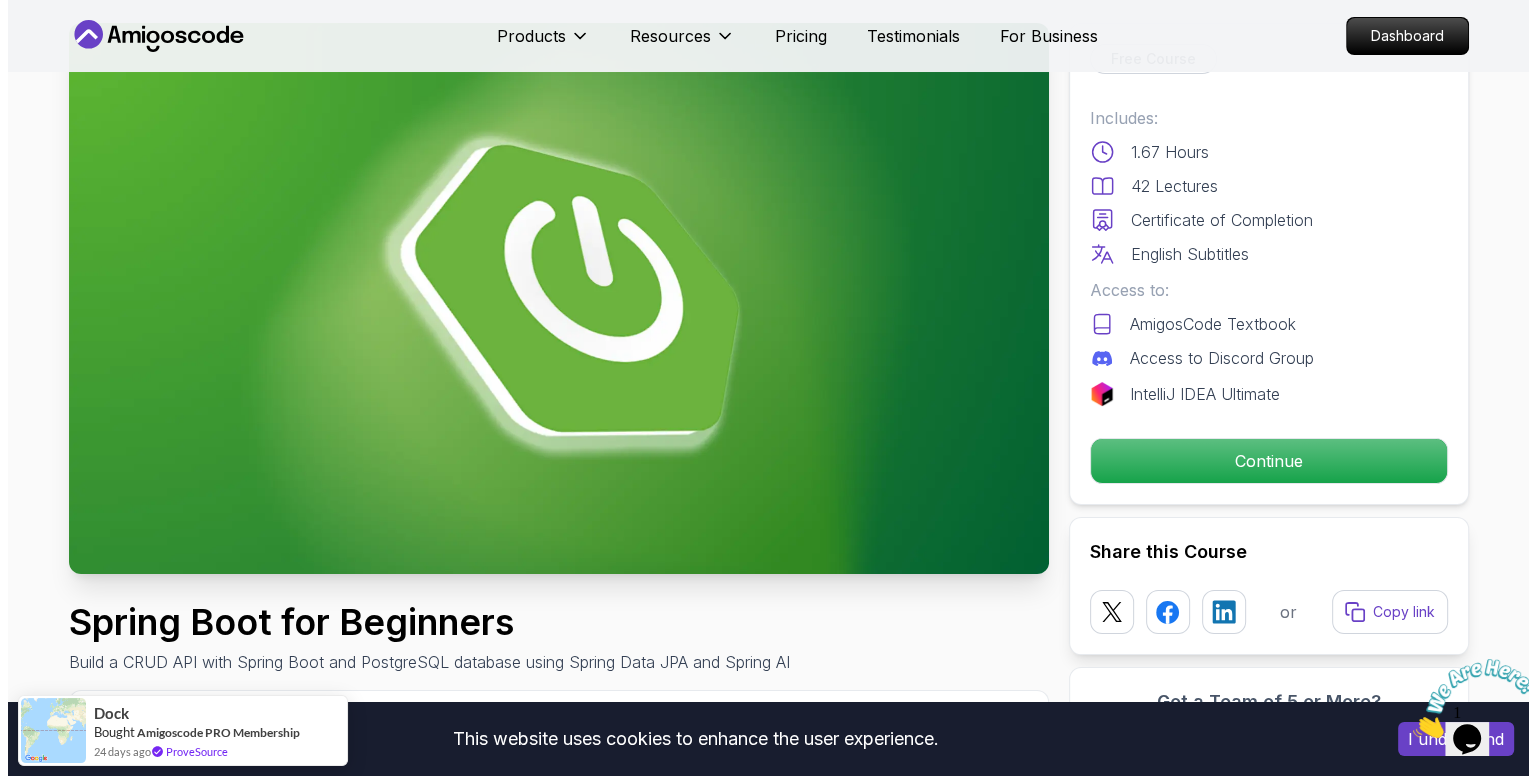scroll, scrollTop: 0, scrollLeft: 0, axis: both 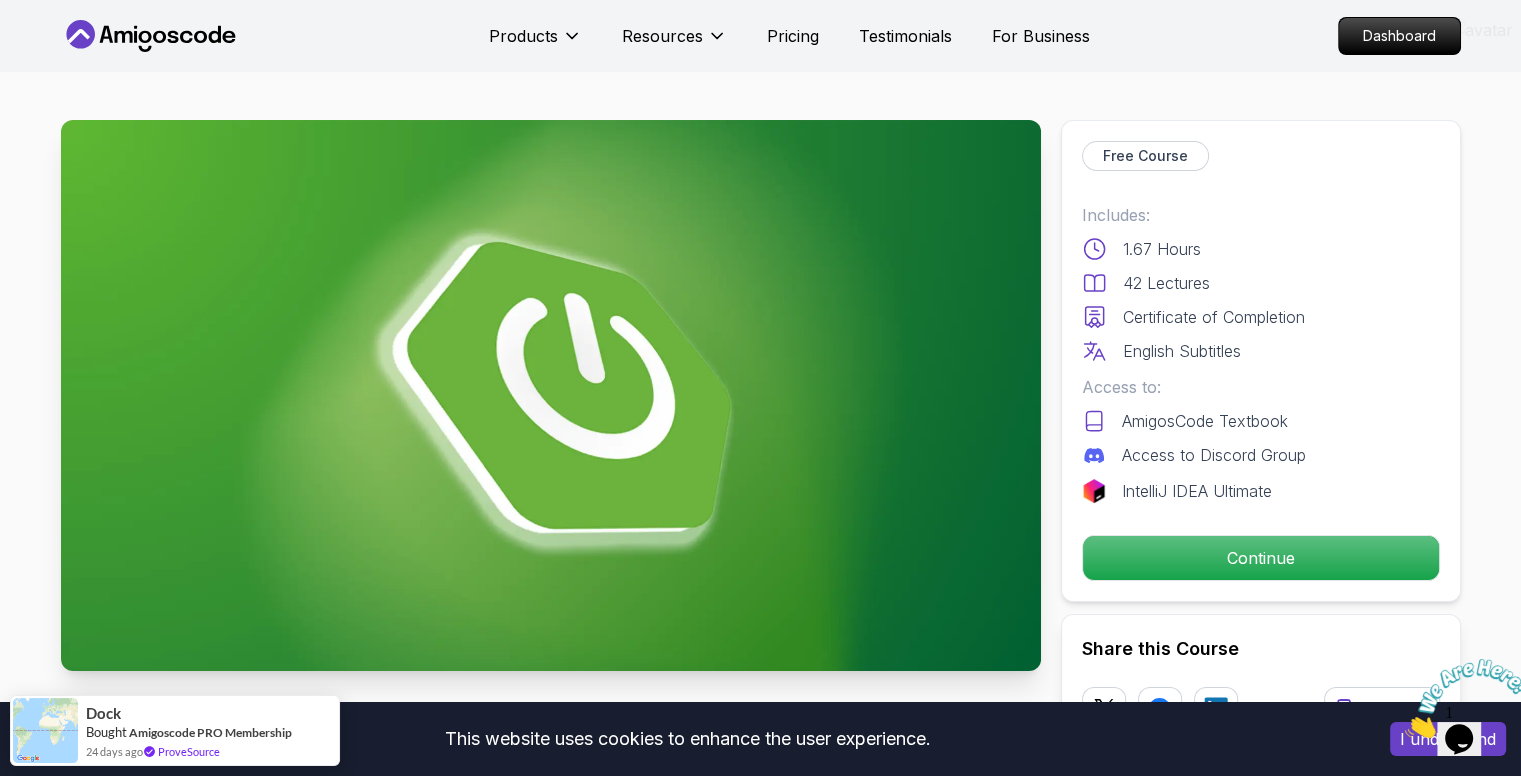 click on "Products Resources Pricing Testimonials For Business Dashboard" at bounding box center (761, 36) 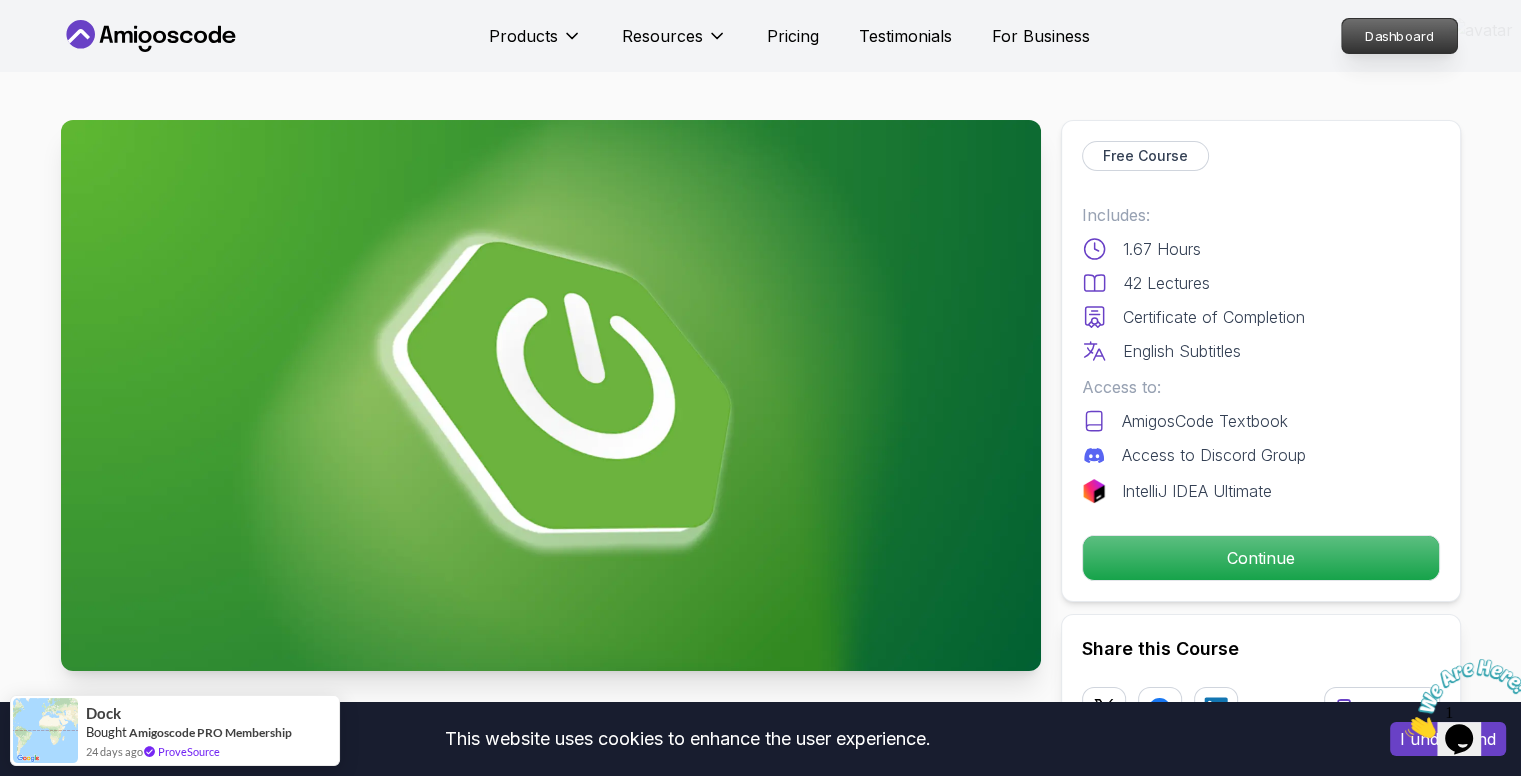 click on "Dashboard" at bounding box center [1399, 36] 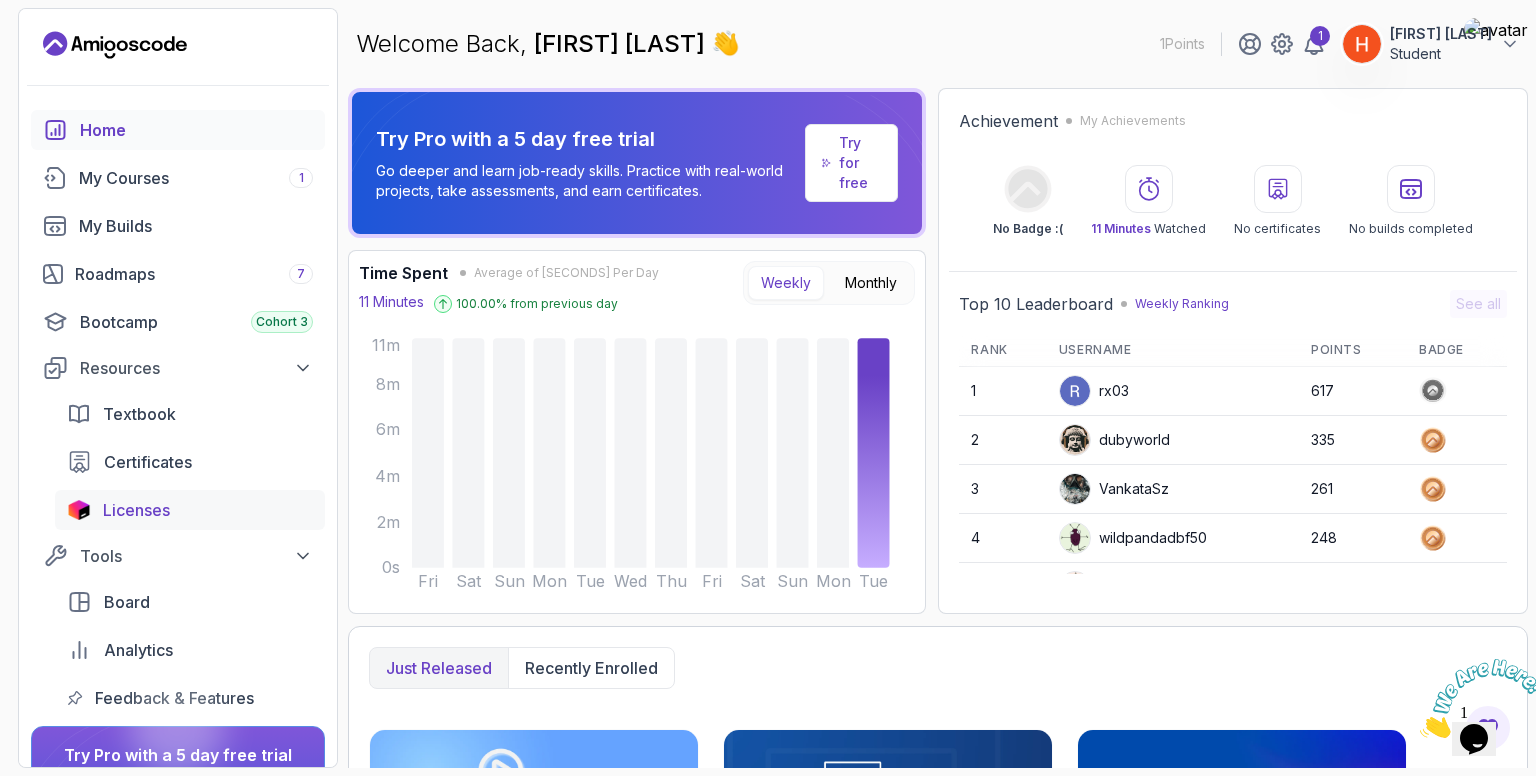 click on "Licenses" at bounding box center (136, 510) 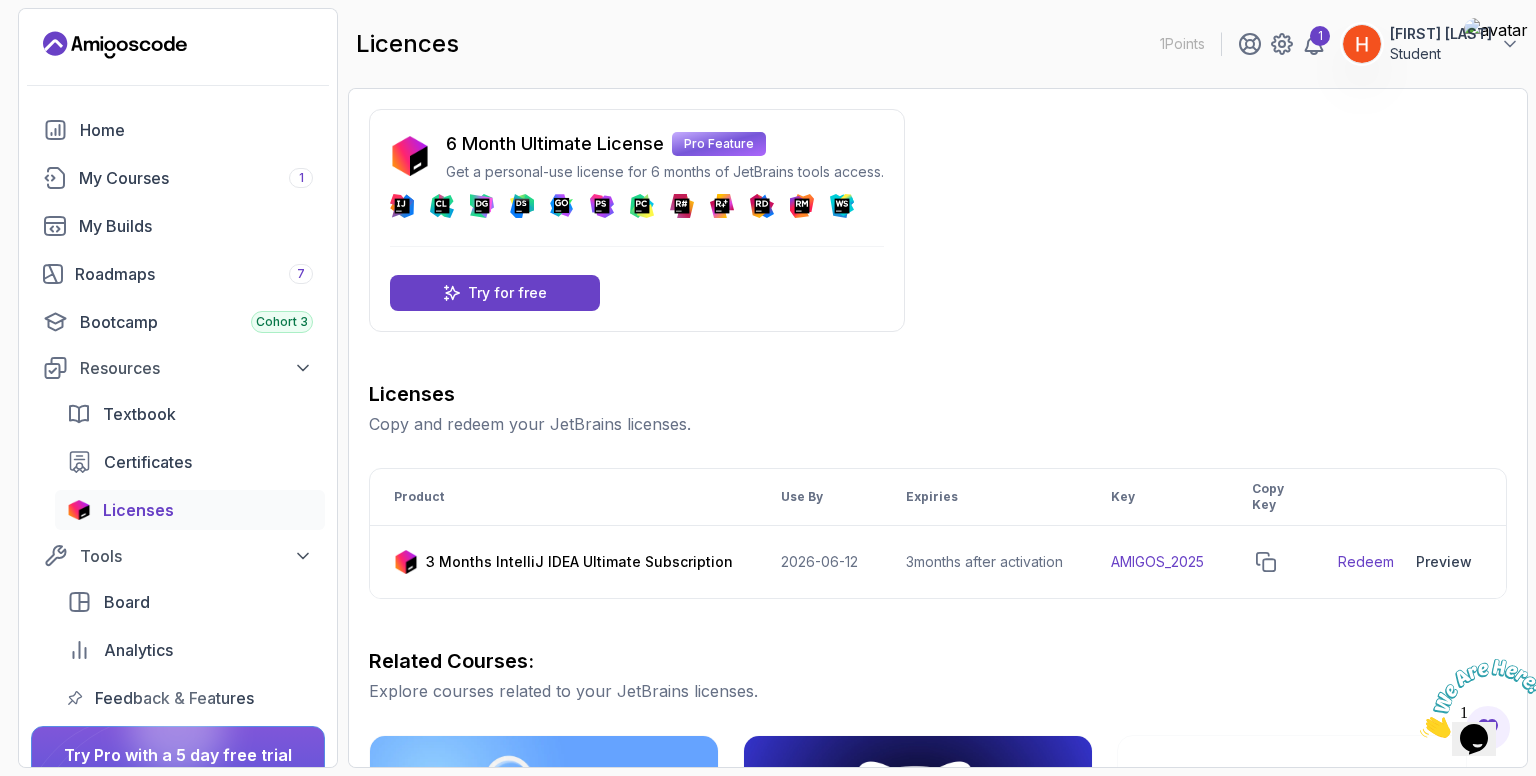 scroll, scrollTop: 0, scrollLeft: 0, axis: both 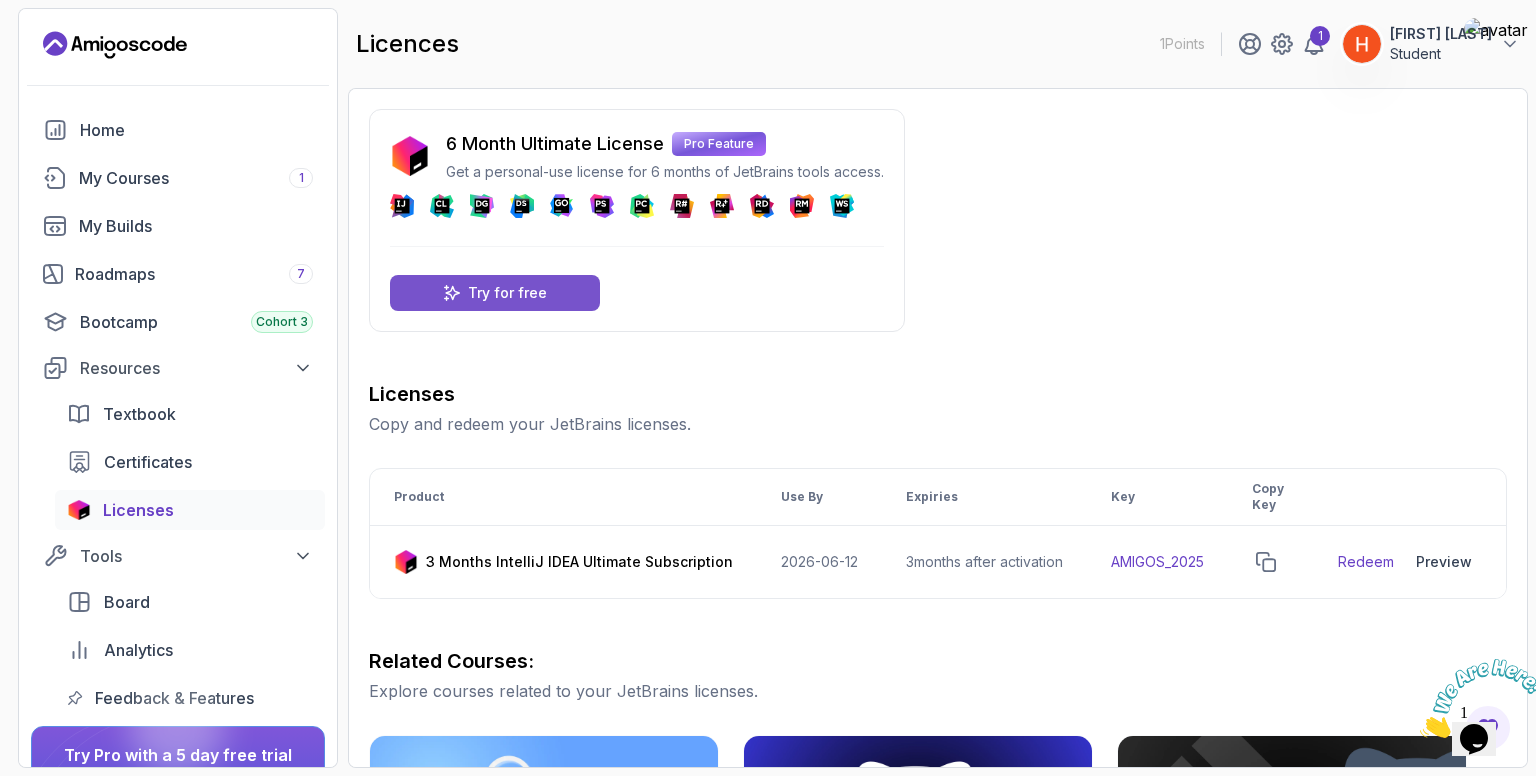 click on "Try for free" at bounding box center [495, 293] 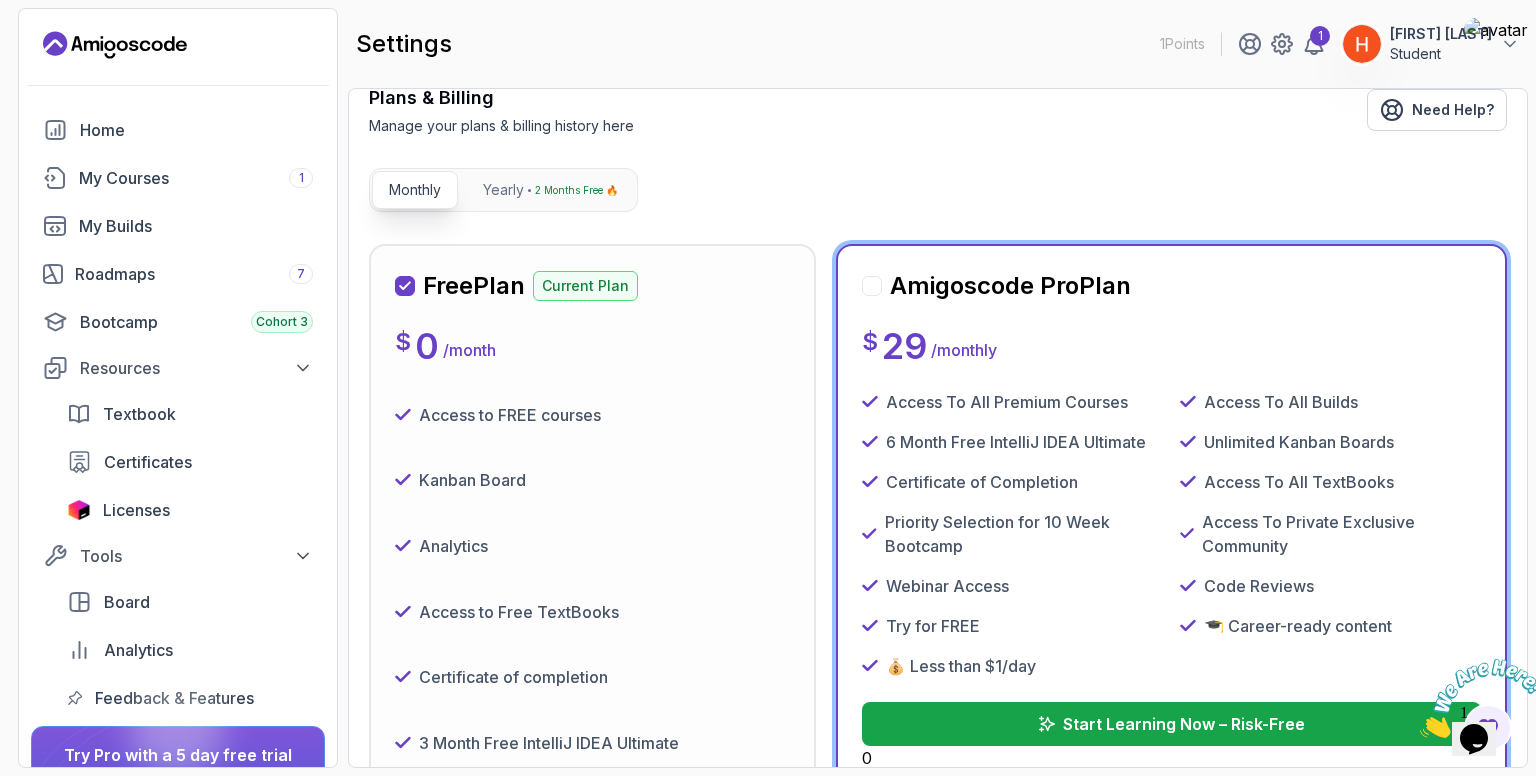 scroll, scrollTop: 0, scrollLeft: 0, axis: both 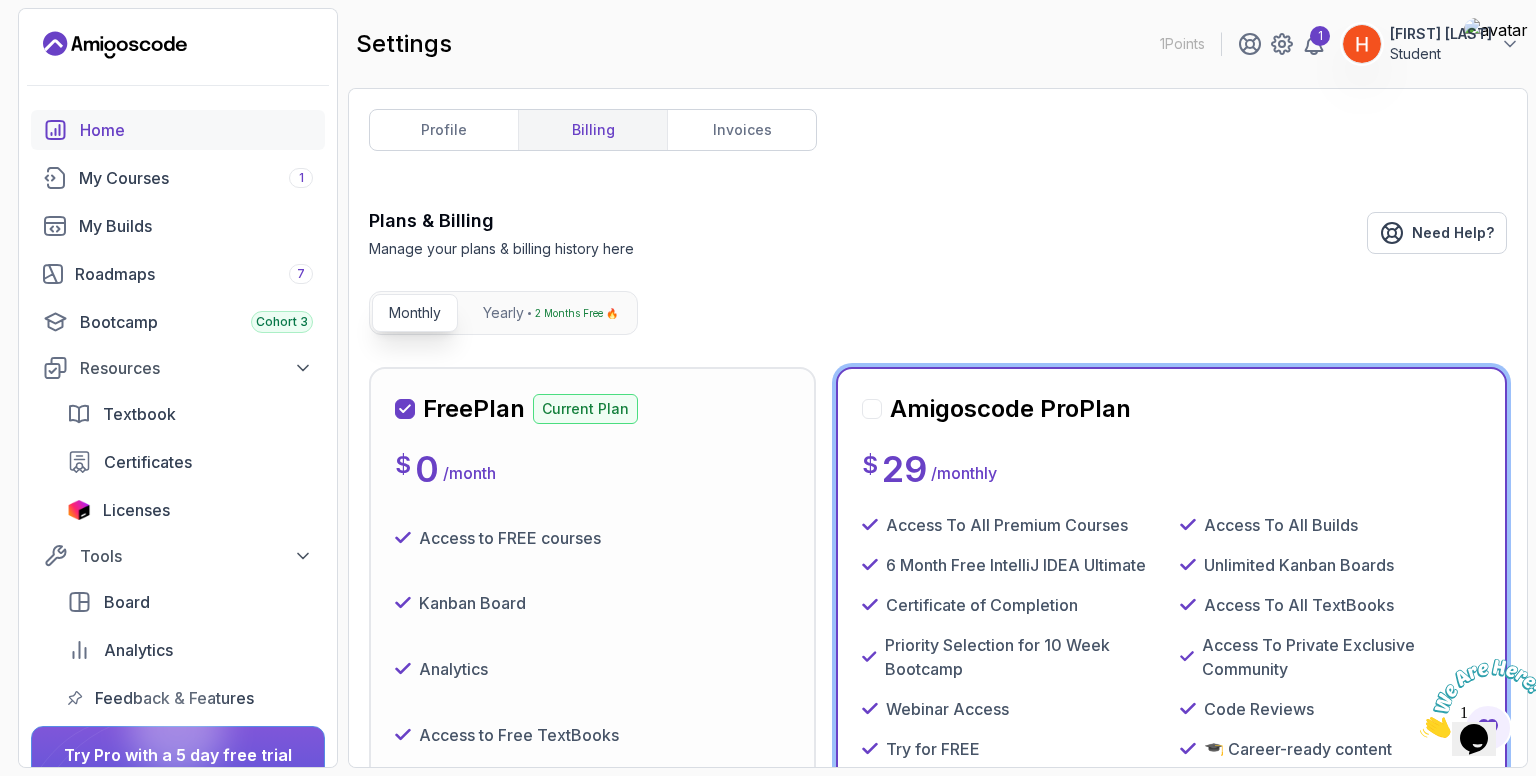 click on "Home" at bounding box center [178, 130] 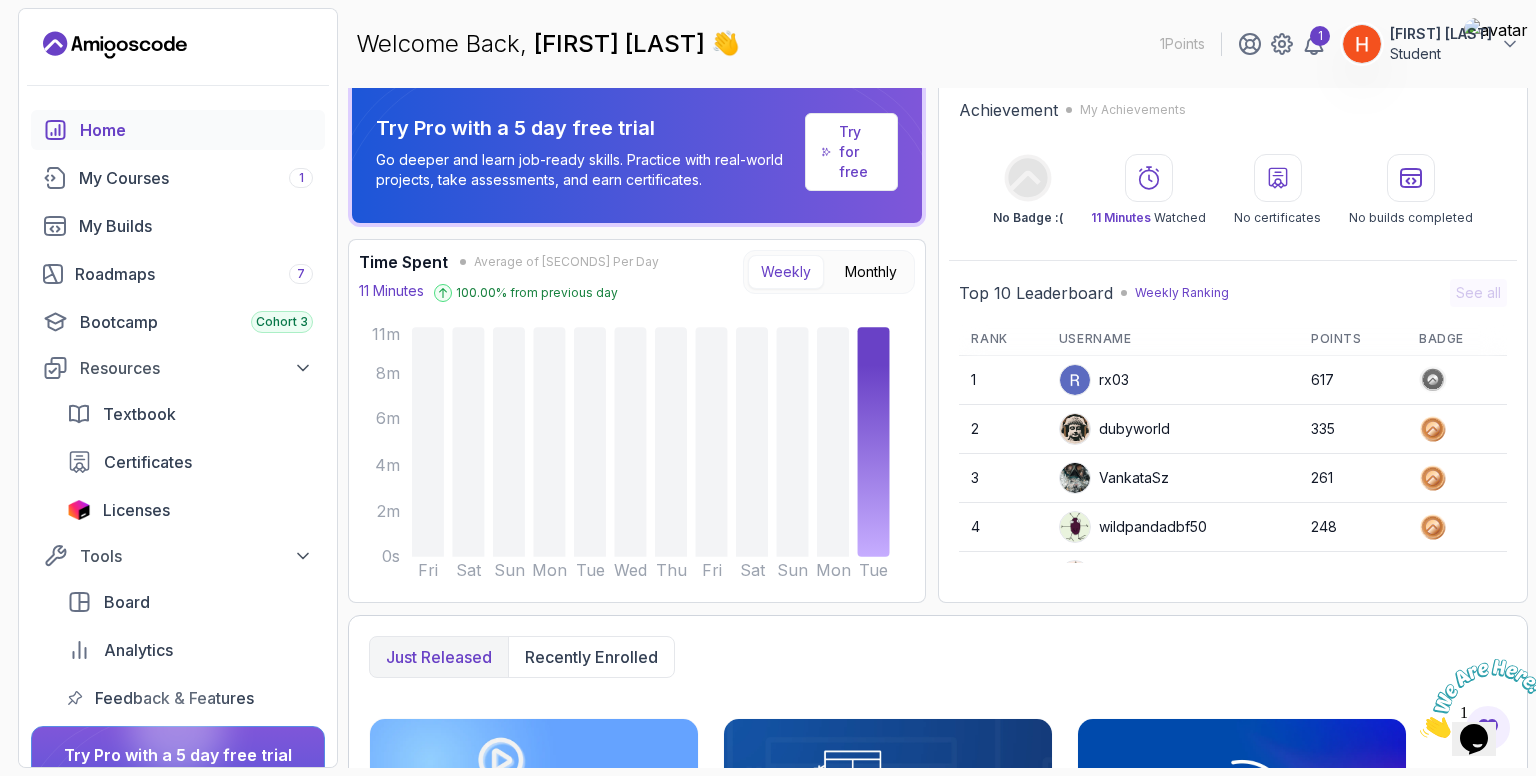 scroll, scrollTop: 0, scrollLeft: 0, axis: both 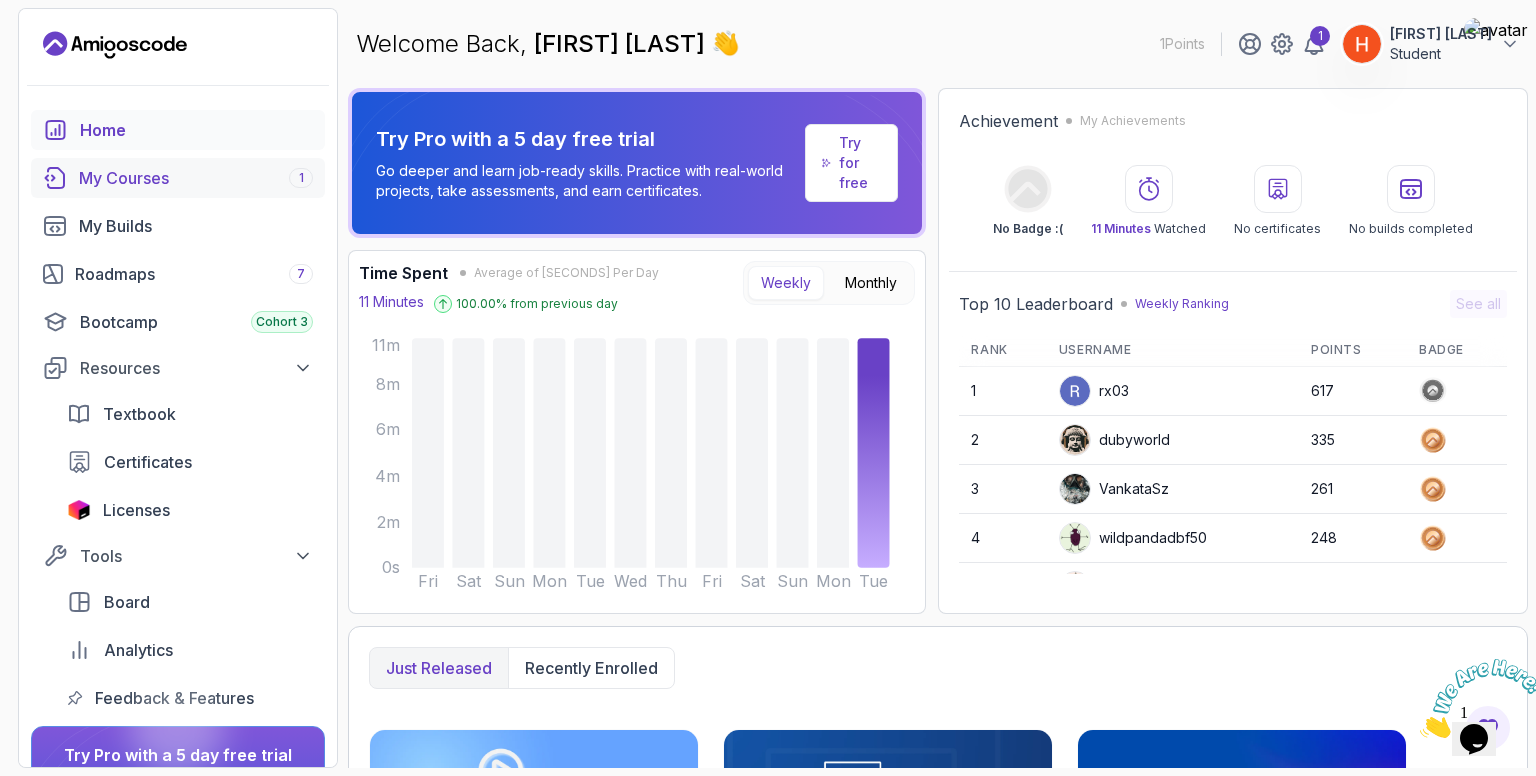 click on "My Courses 1" at bounding box center (196, 178) 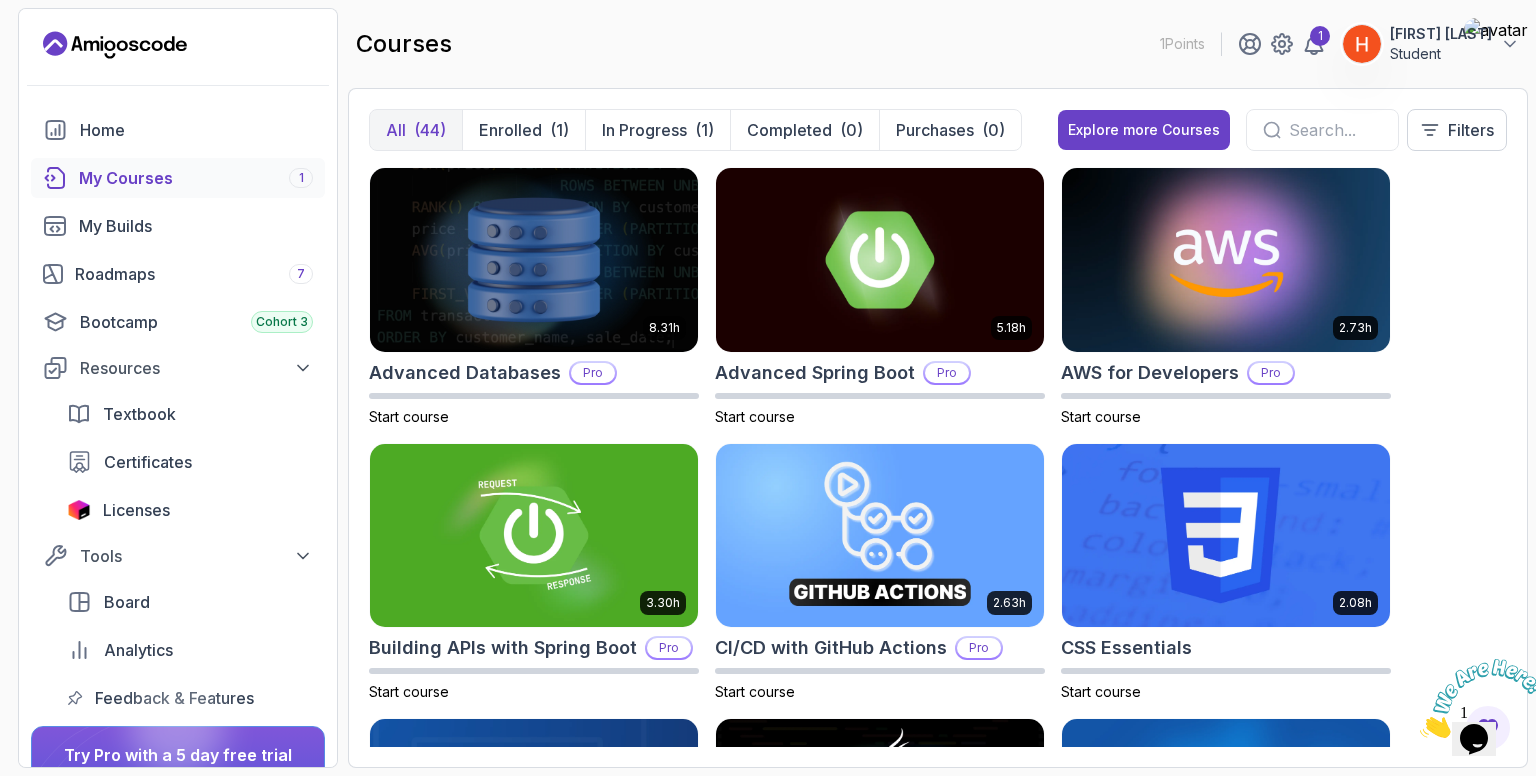click at bounding box center [1335, 130] 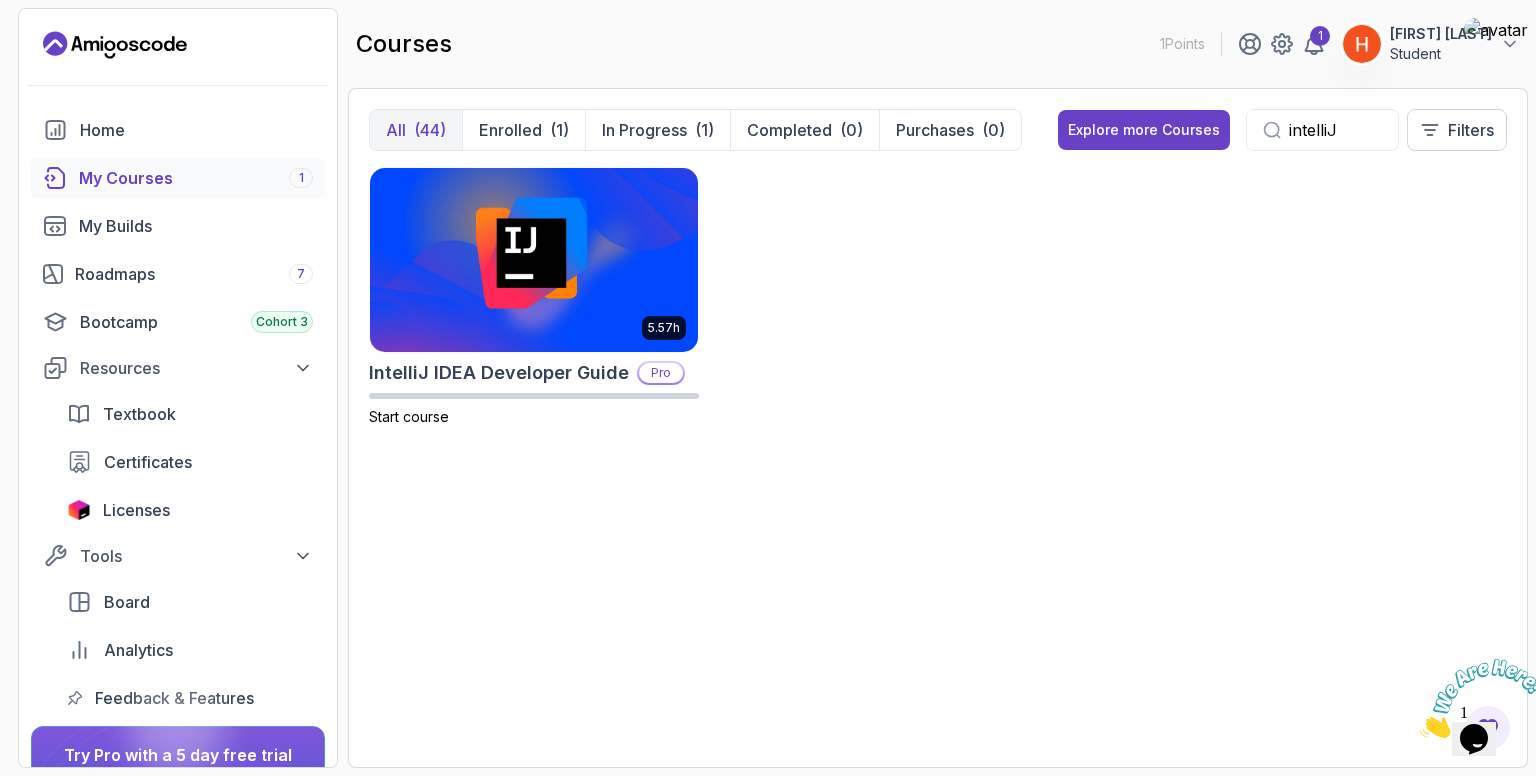 type on "intelliJ" 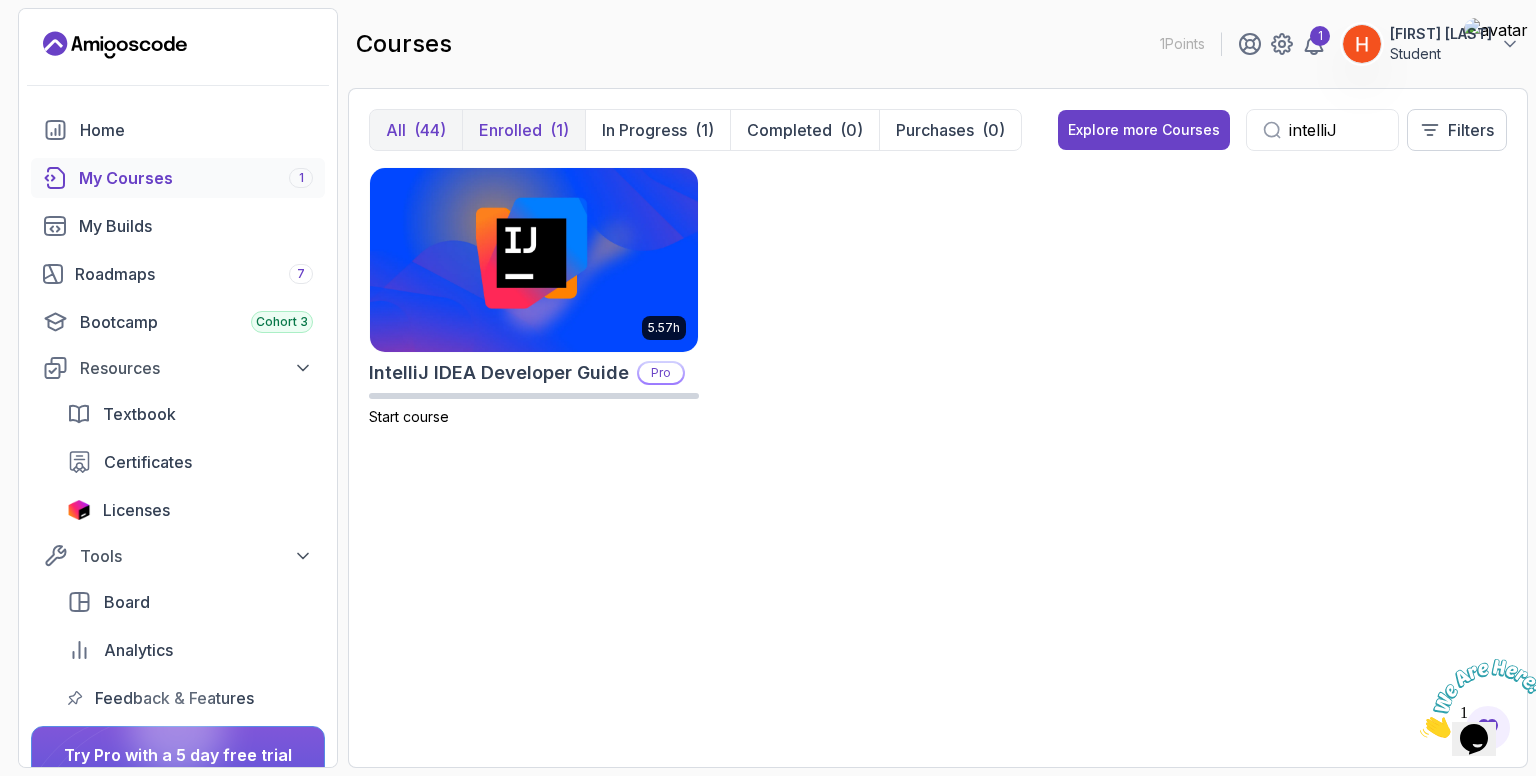 click on "Enrolled" at bounding box center [510, 130] 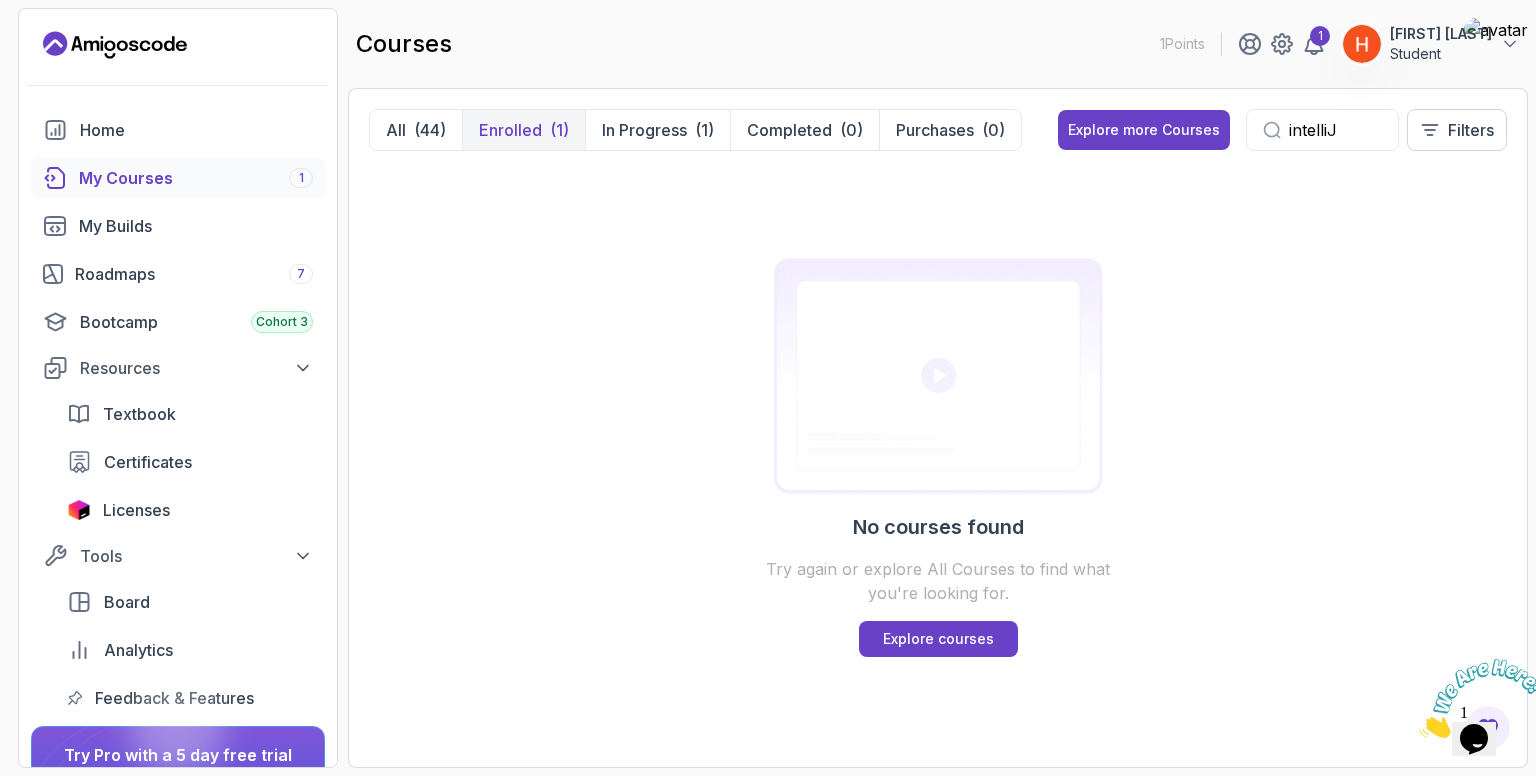 click on "intelliJ" at bounding box center [1335, 130] 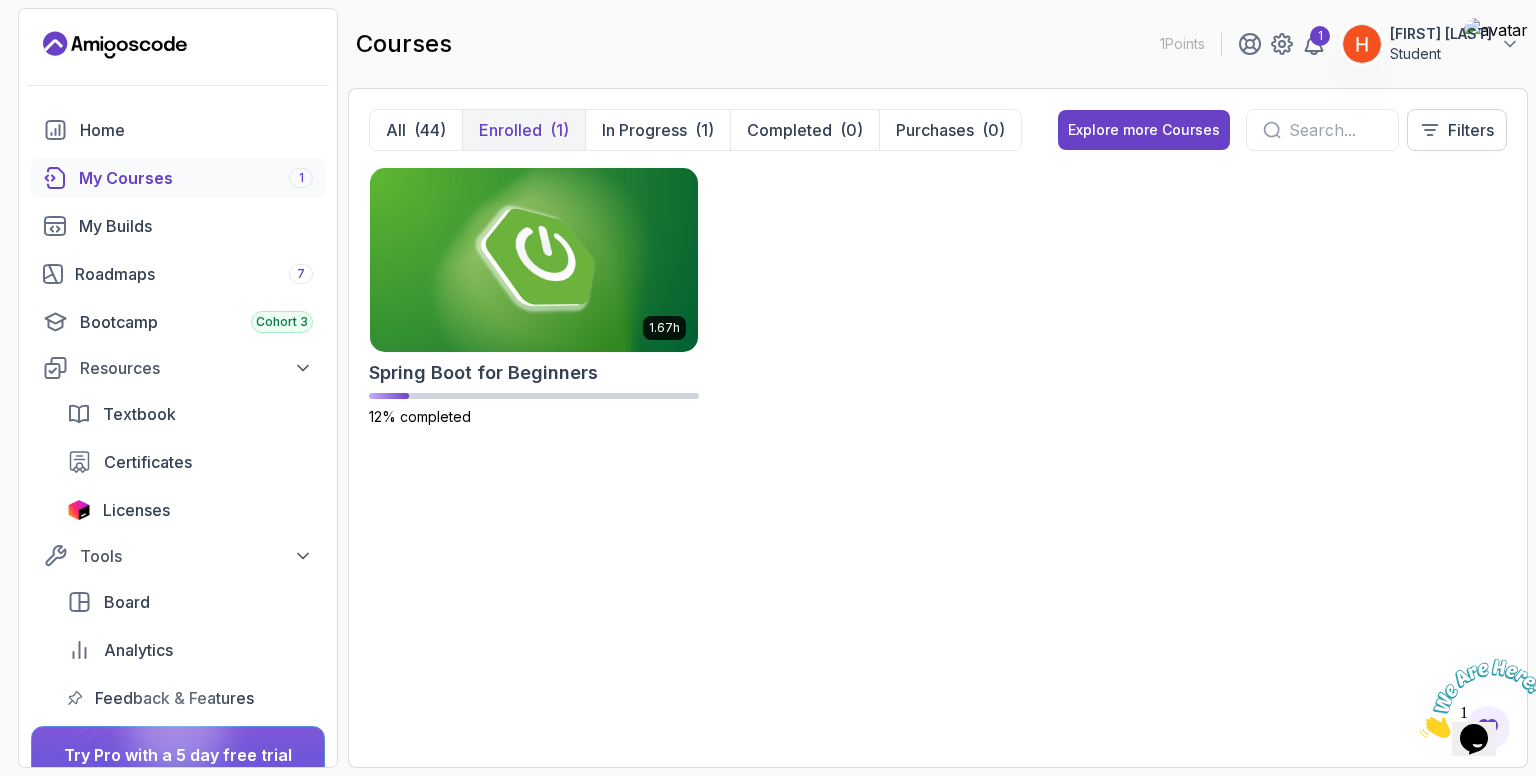 type 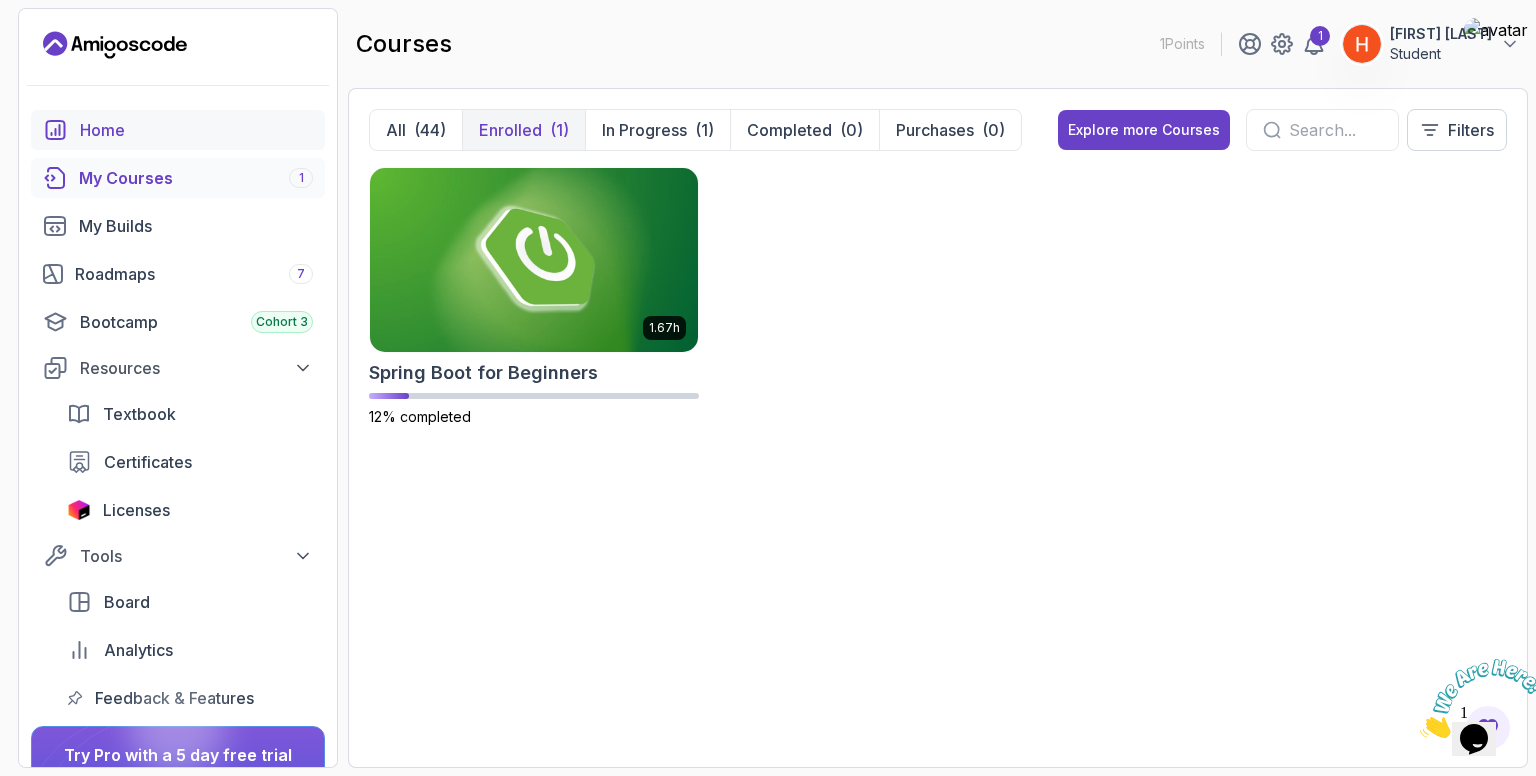 click on "Home" at bounding box center (196, 130) 